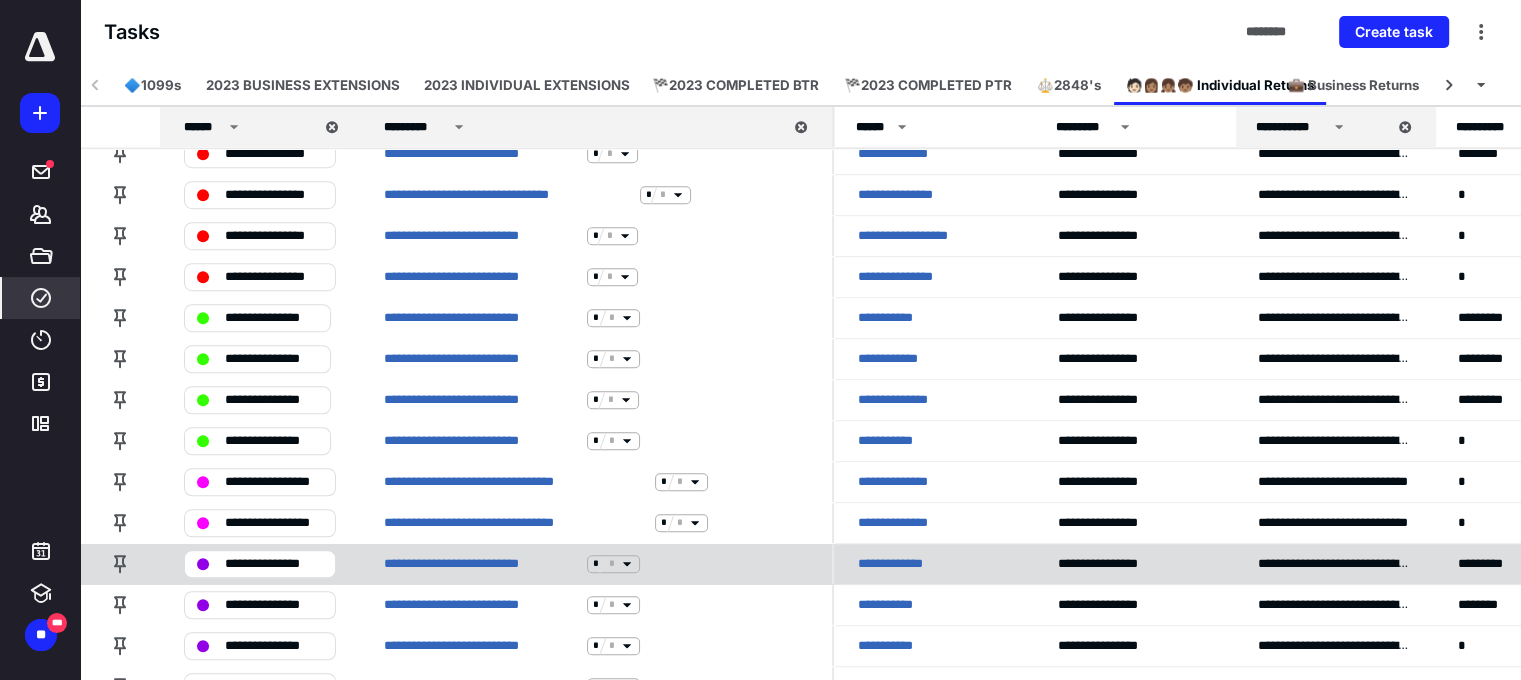 scroll, scrollTop: 1355, scrollLeft: 0, axis: vertical 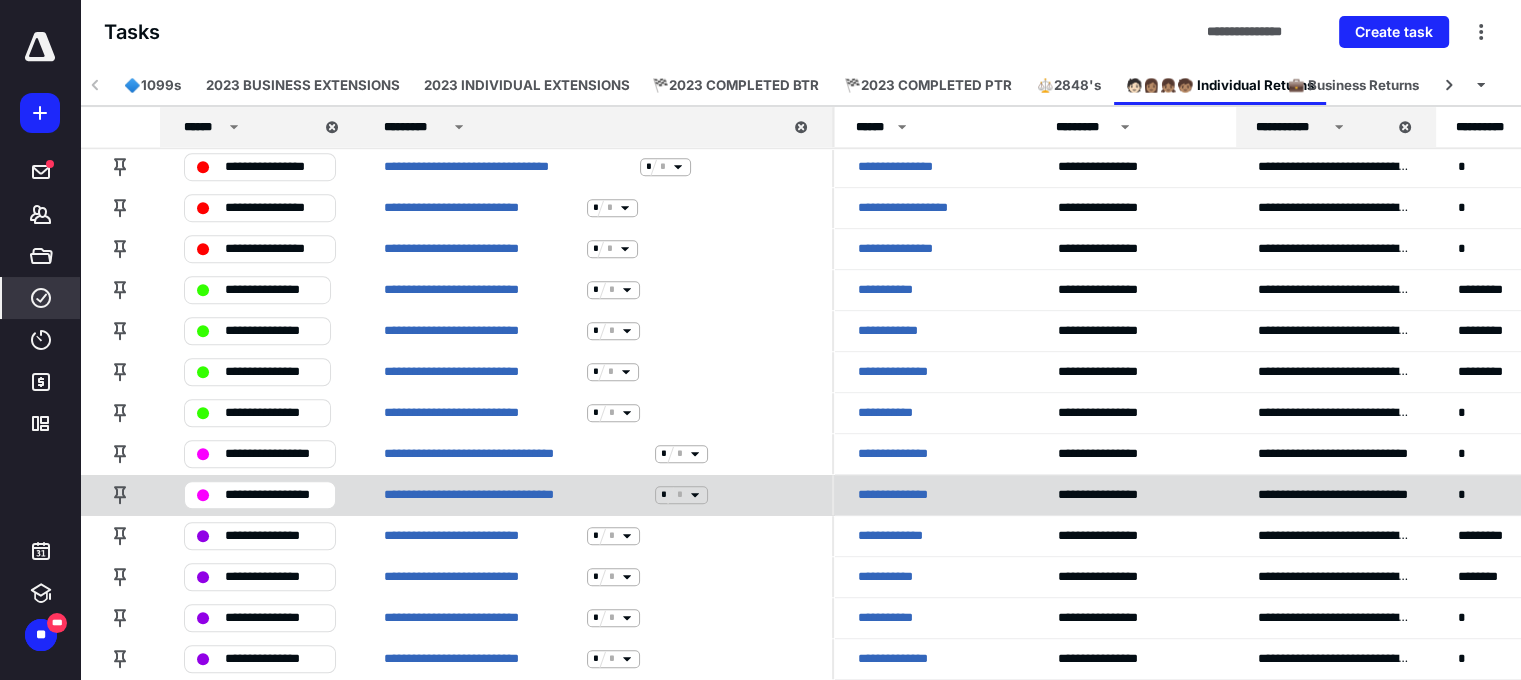 click on "**********" at bounding box center [904, 495] 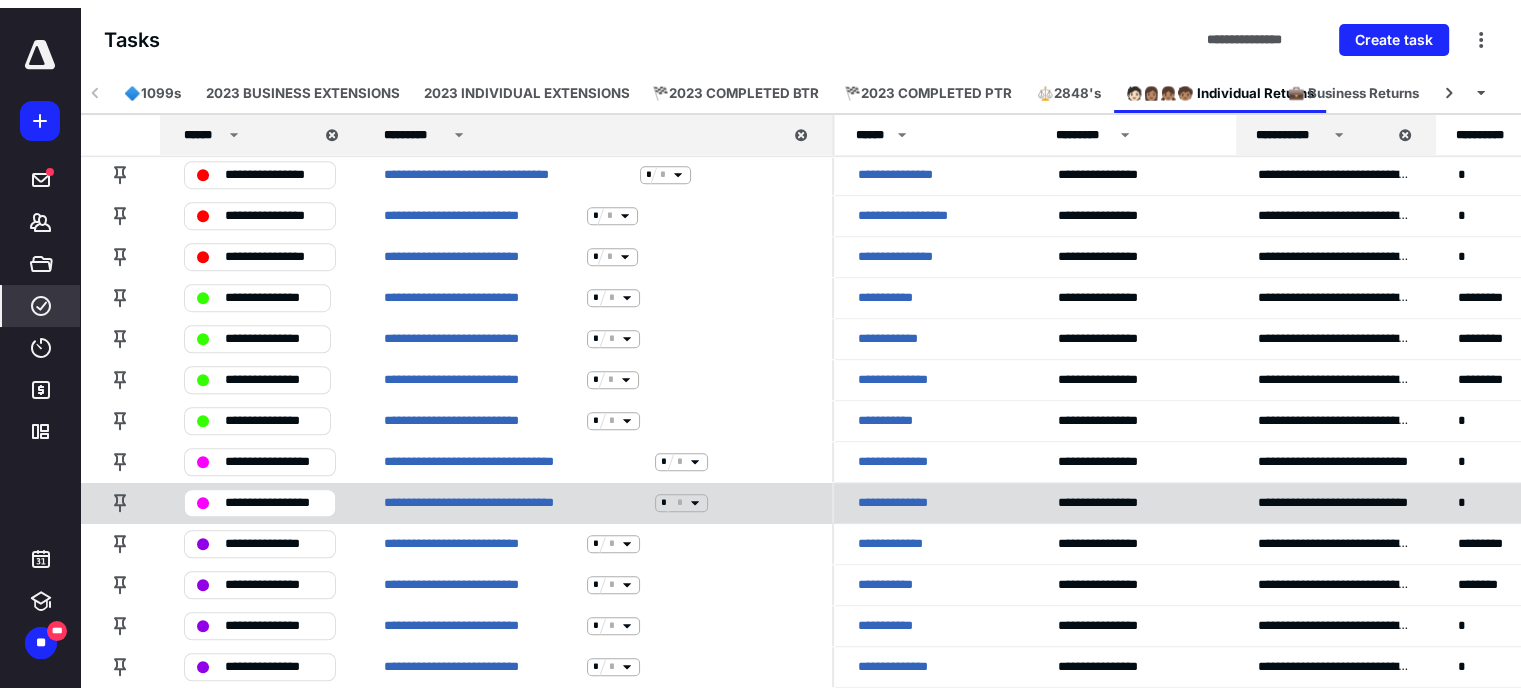 scroll, scrollTop: 0, scrollLeft: 0, axis: both 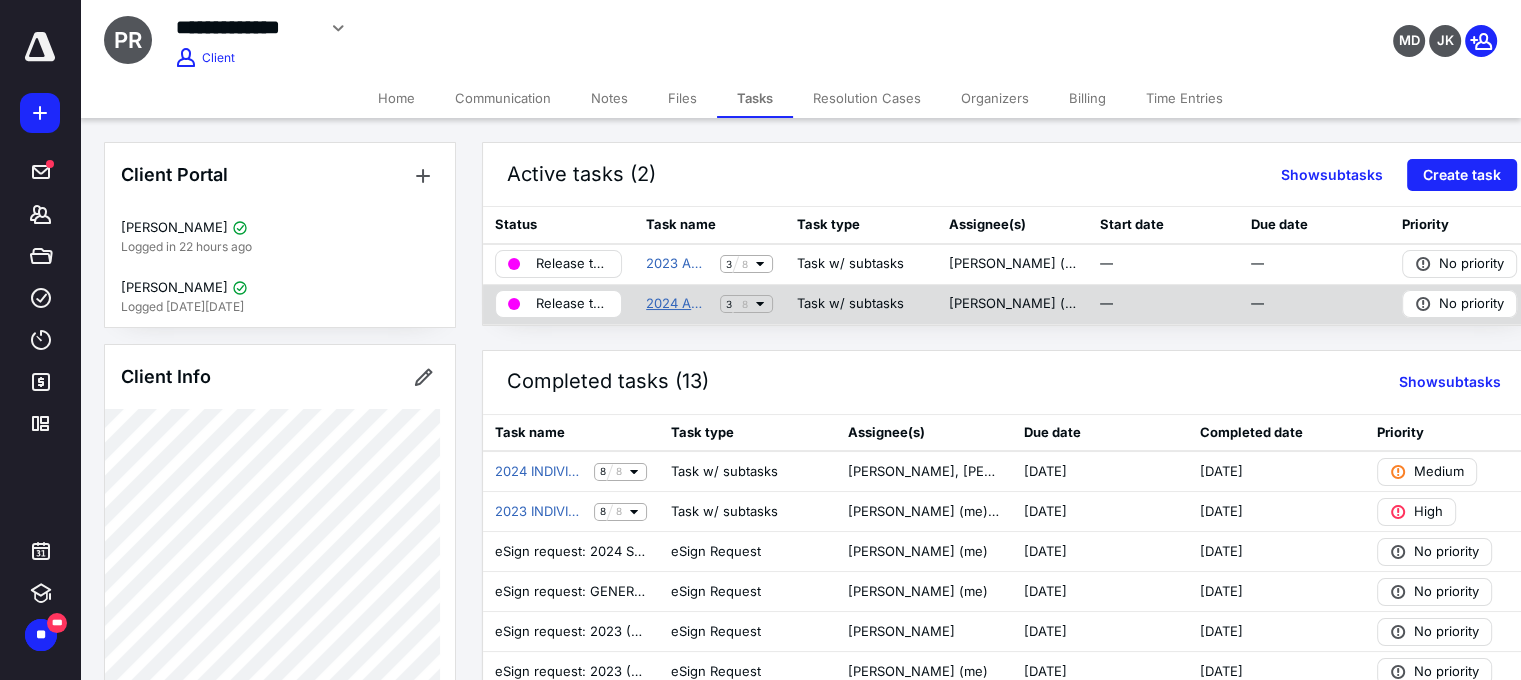 click on "2024 AMENDED INDIVIDUAL TAX RETURN" at bounding box center (679, 304) 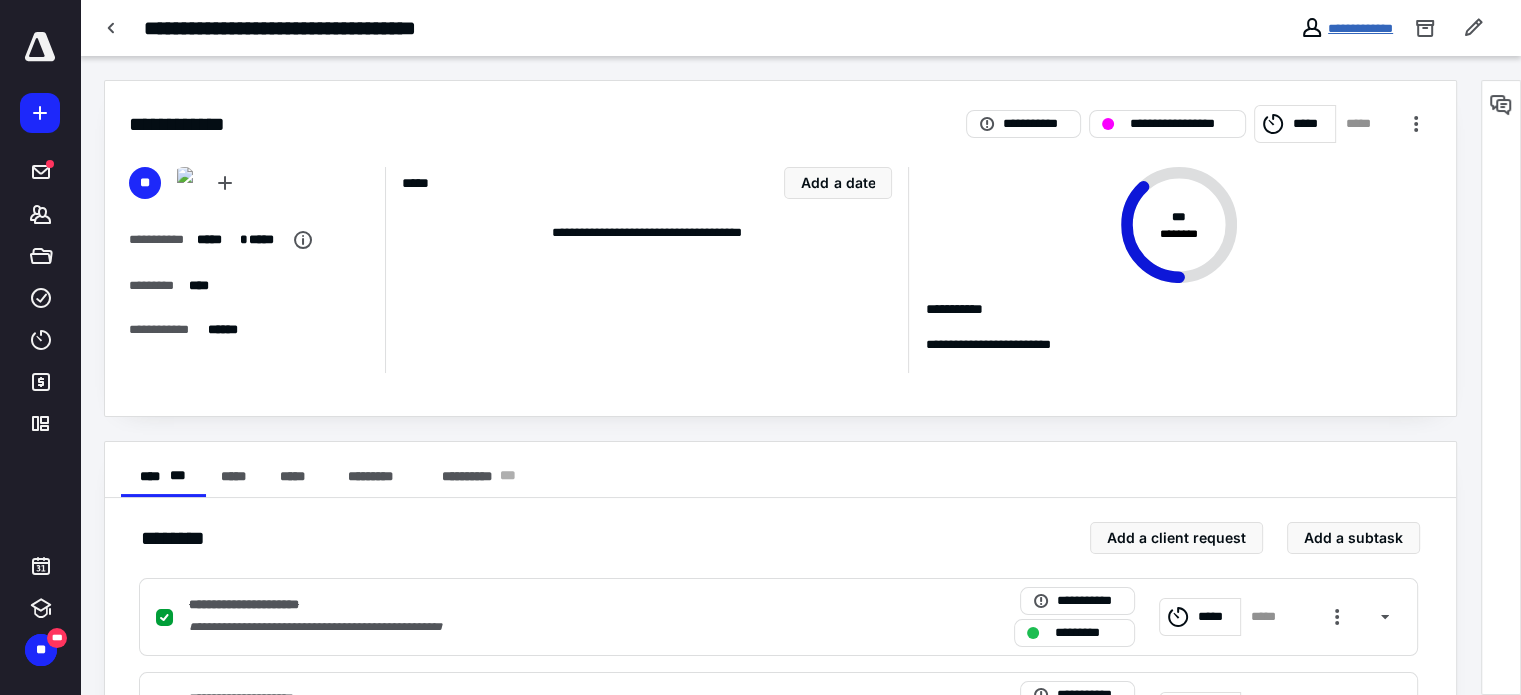click on "**********" at bounding box center (1360, 28) 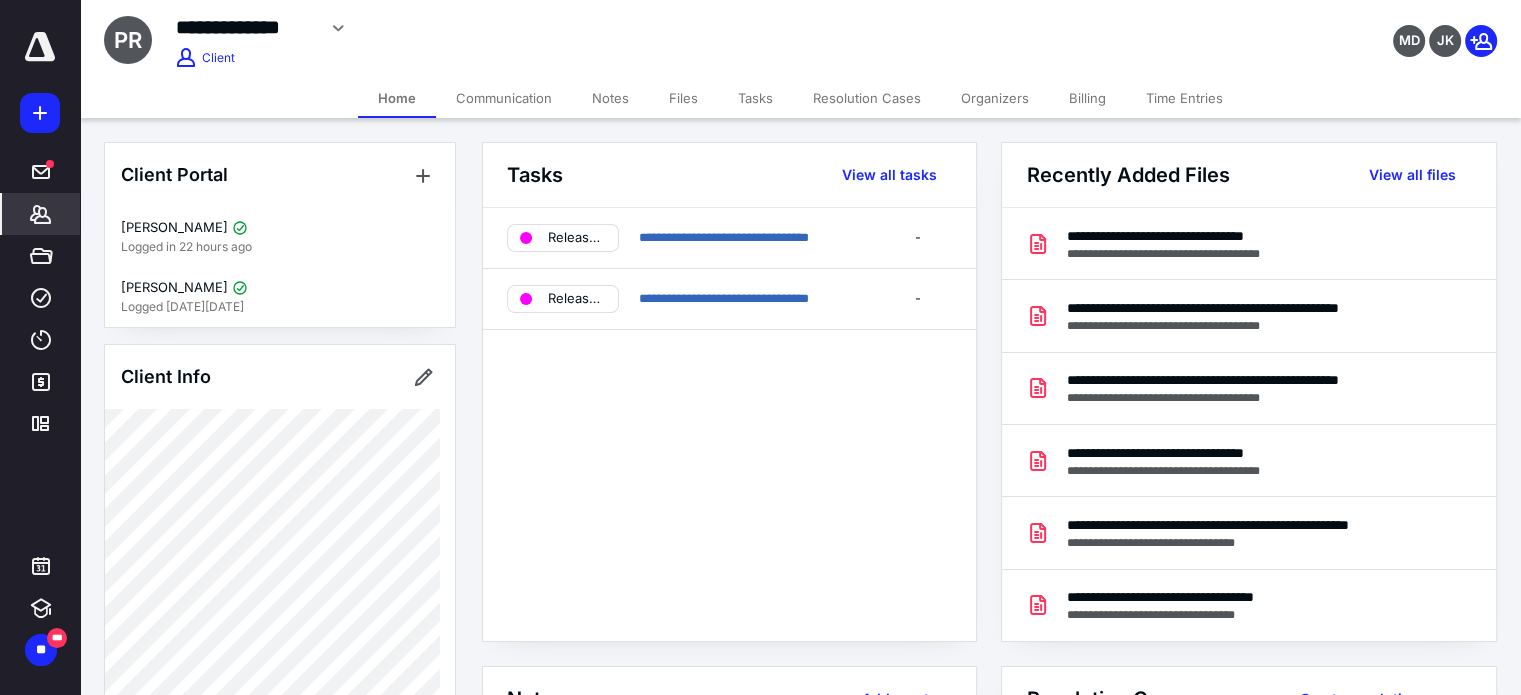 click on "Files" at bounding box center [683, 98] 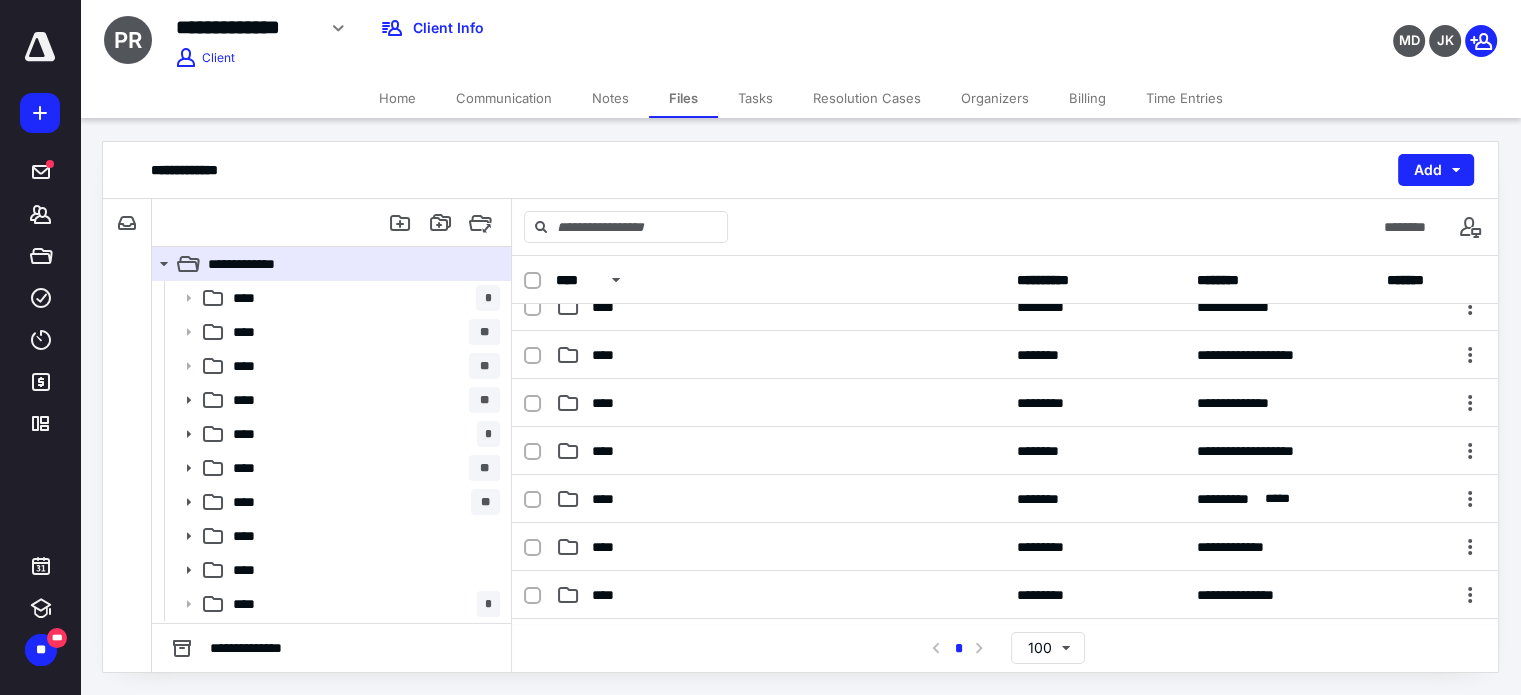 scroll, scrollTop: 300, scrollLeft: 0, axis: vertical 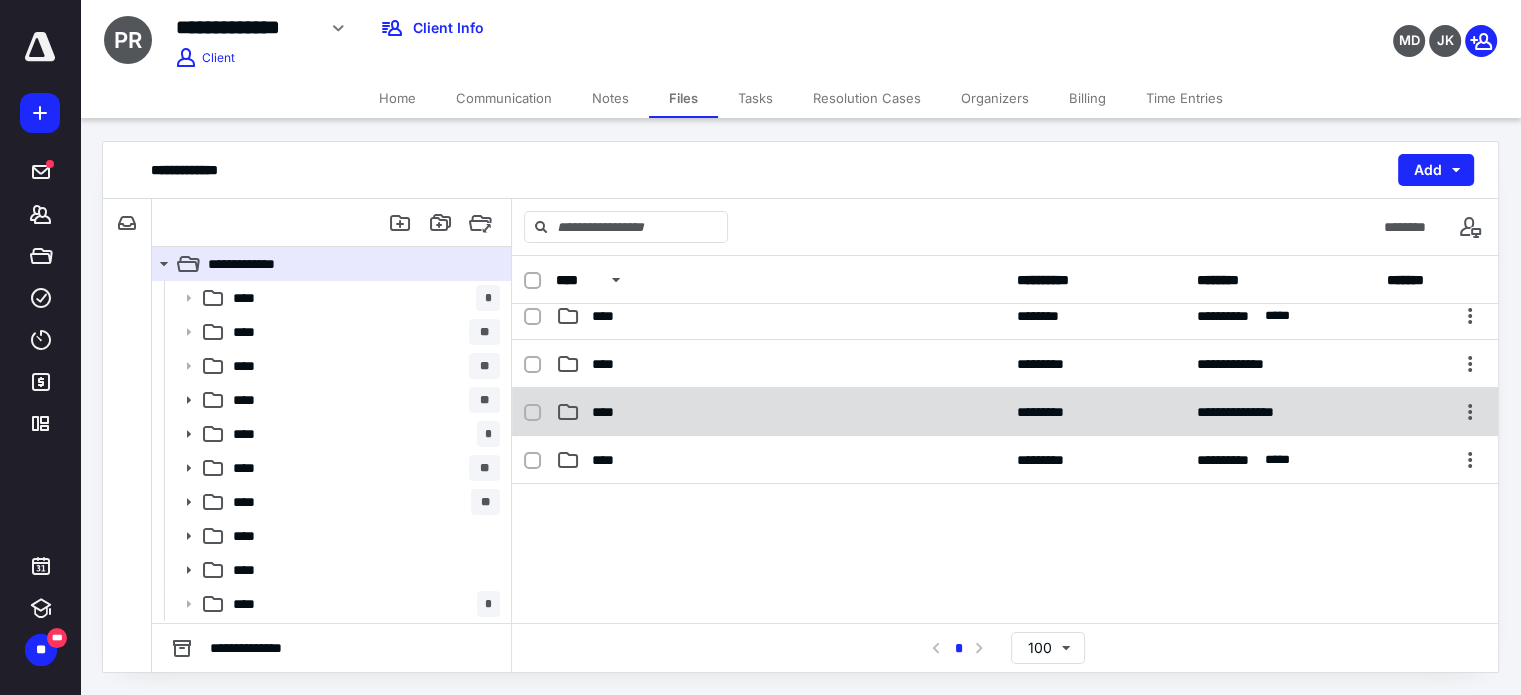 click on "****" at bounding box center [780, 412] 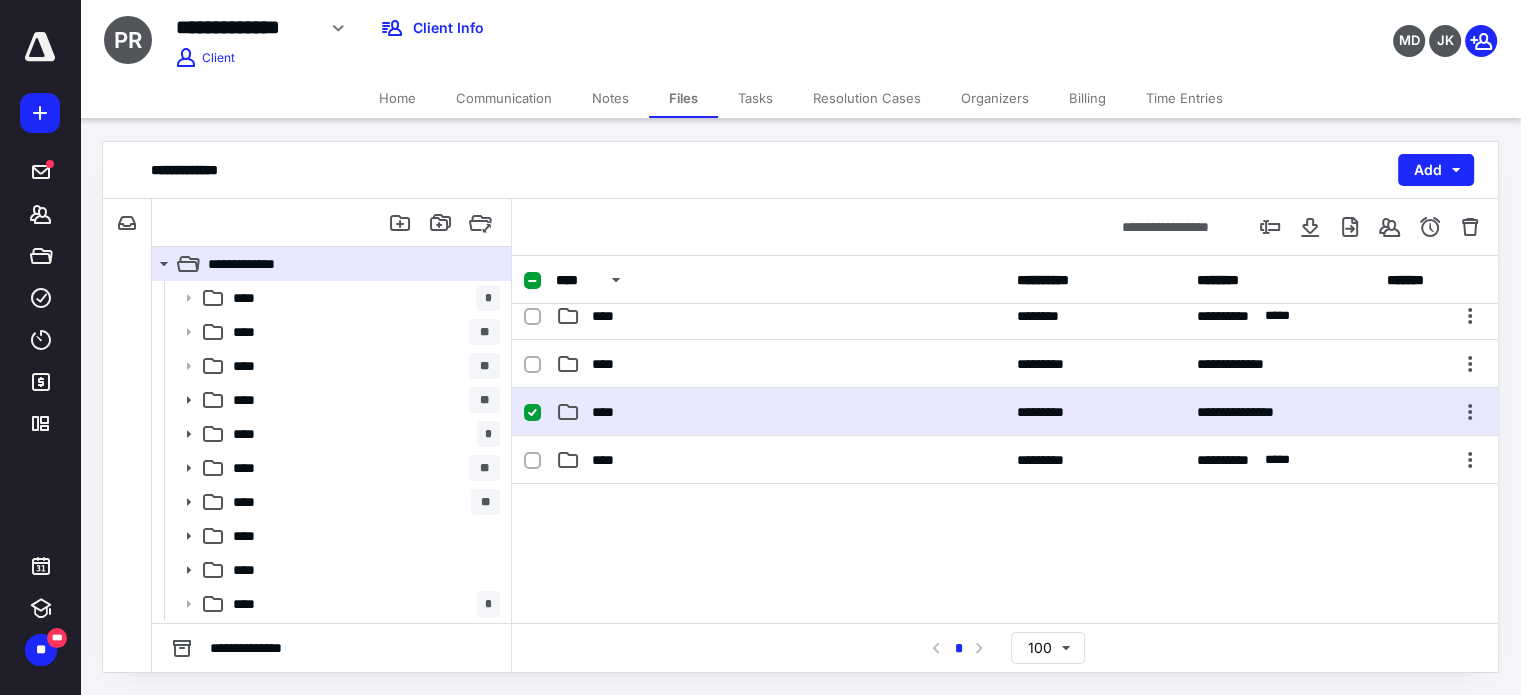 click on "****" at bounding box center [780, 412] 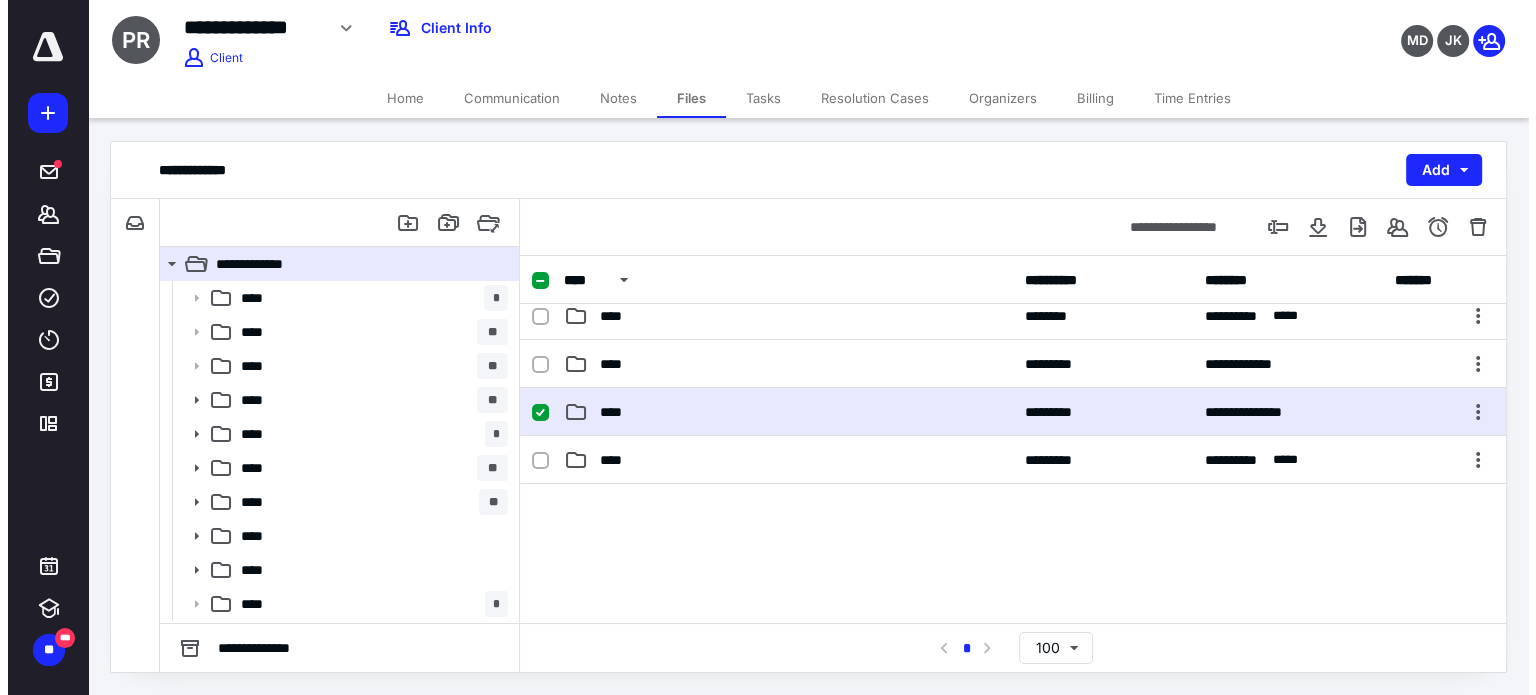 scroll, scrollTop: 0, scrollLeft: 0, axis: both 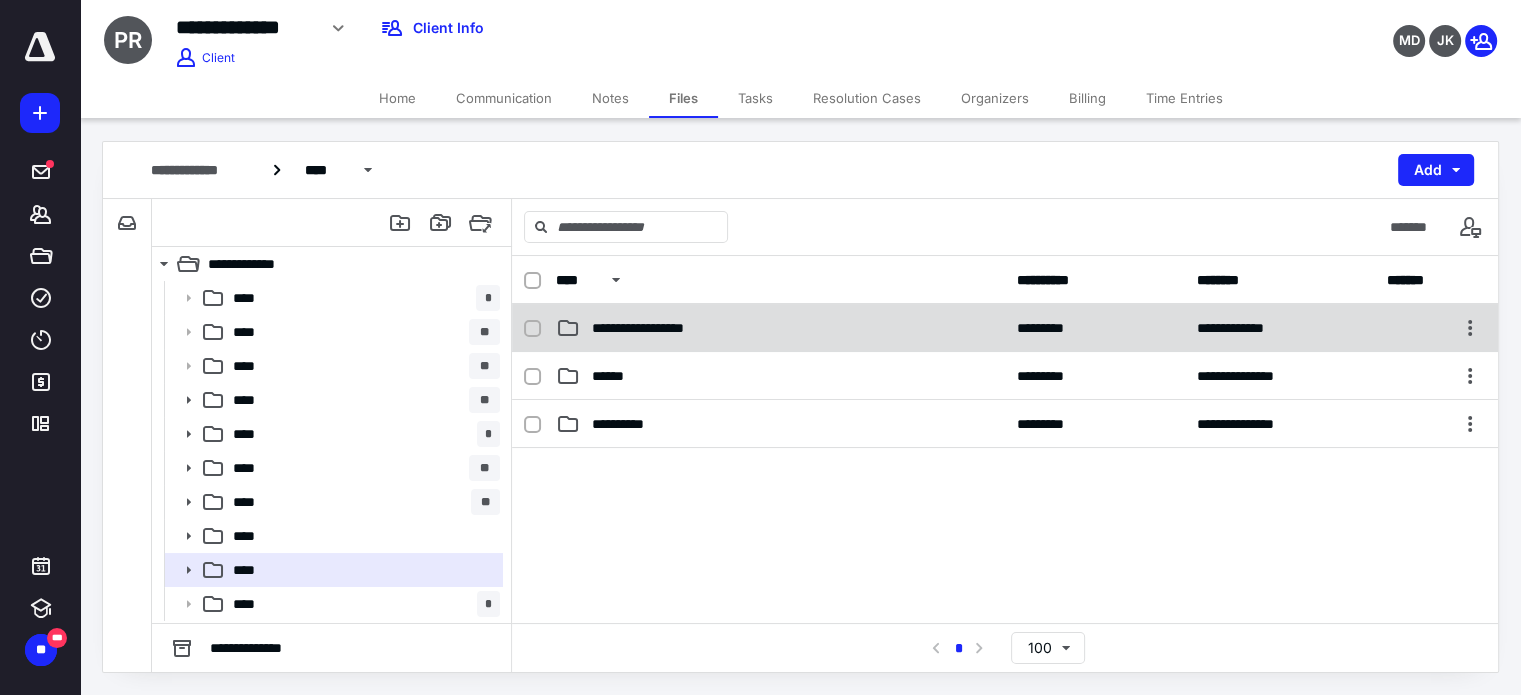 click on "**********" at bounding box center [672, 328] 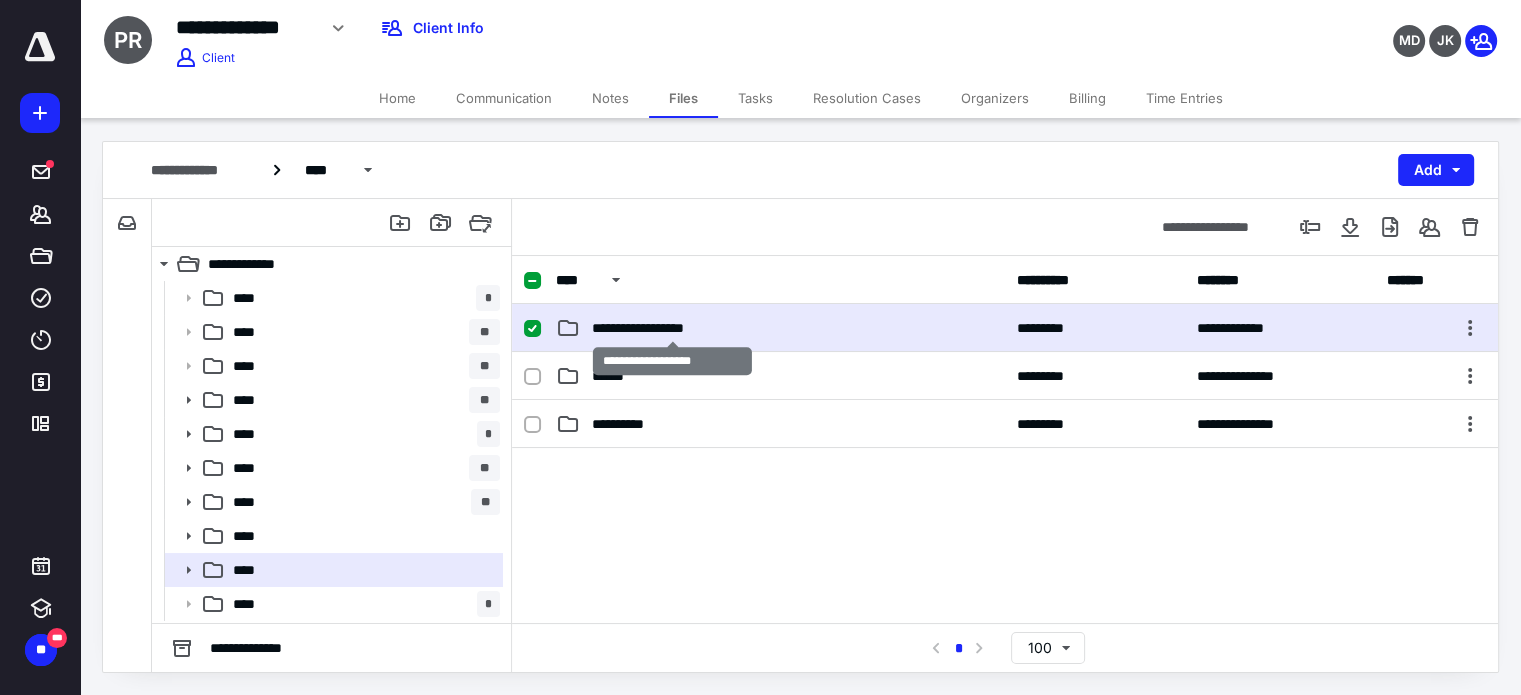 click on "**********" at bounding box center (672, 328) 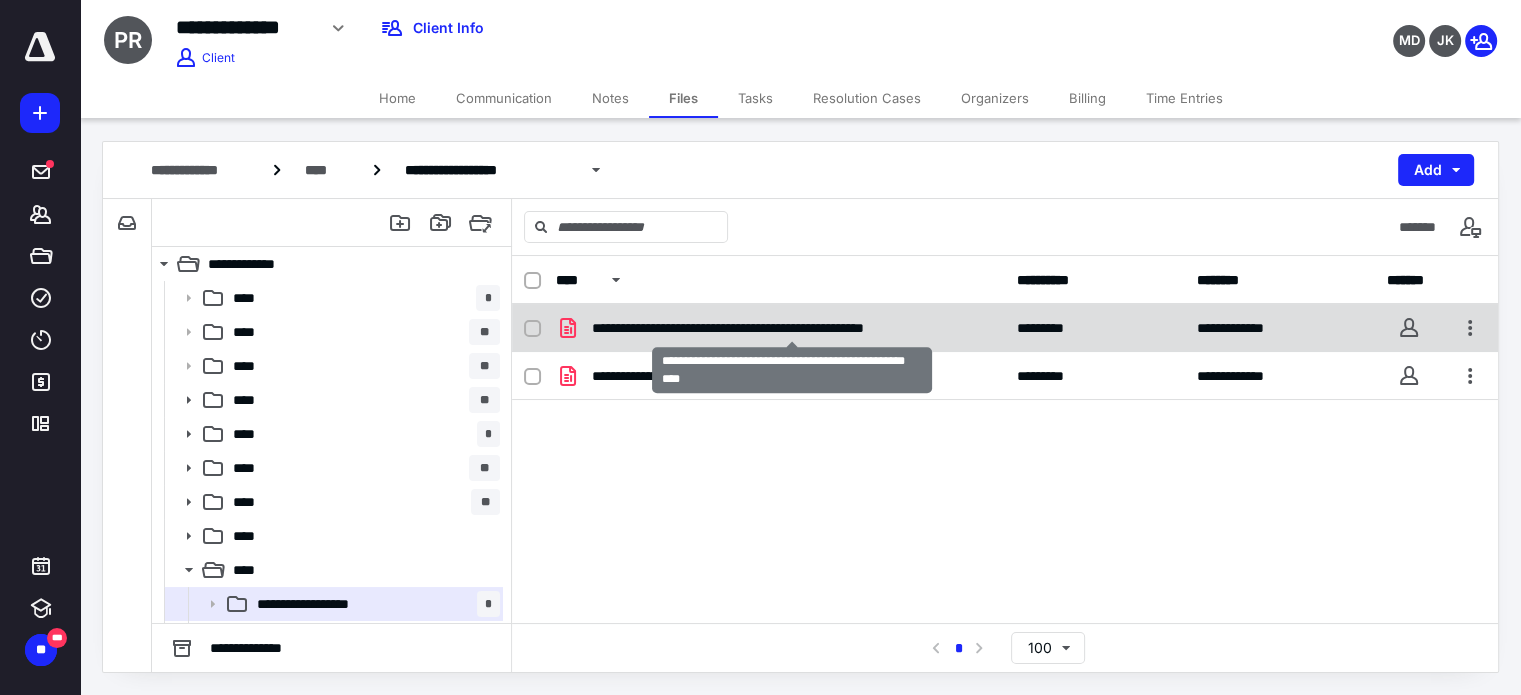 click on "**********" at bounding box center (792, 328) 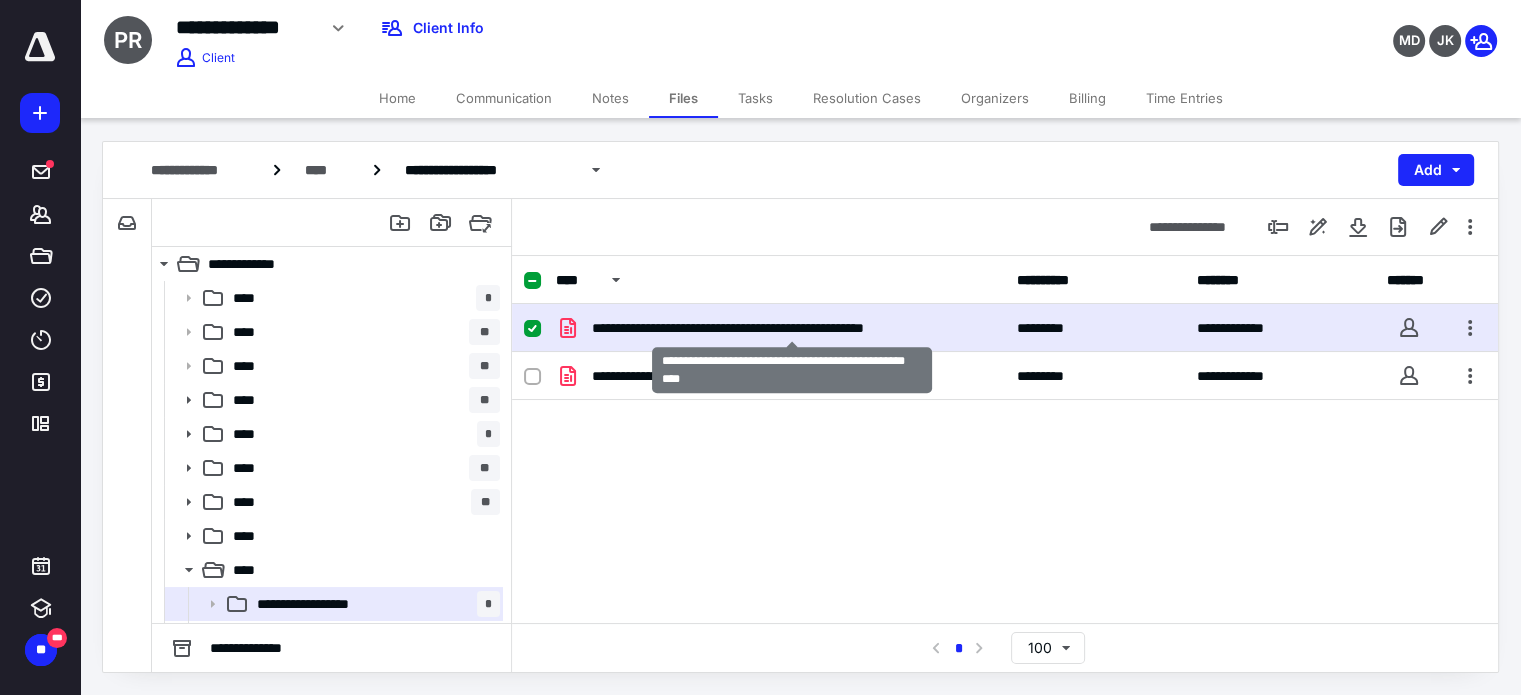 click on "**********" at bounding box center [792, 328] 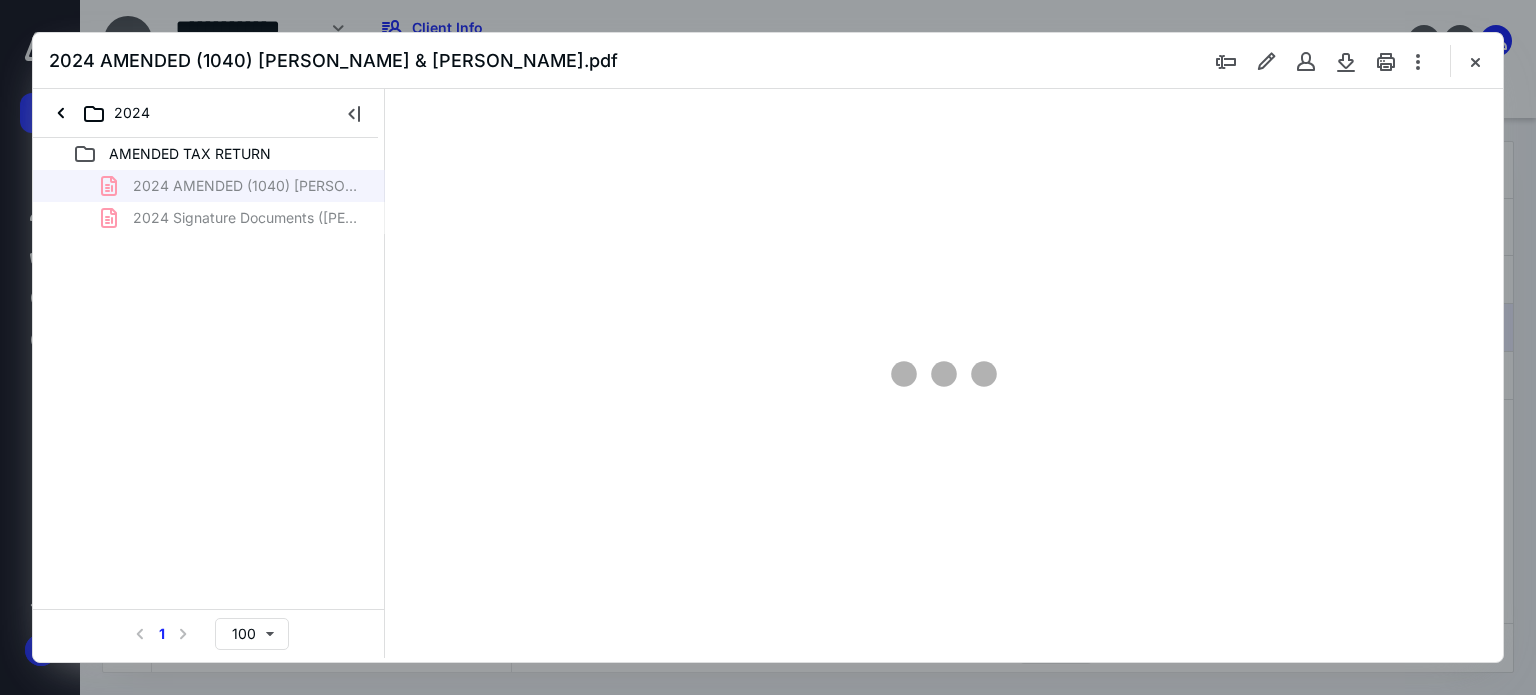 scroll, scrollTop: 0, scrollLeft: 0, axis: both 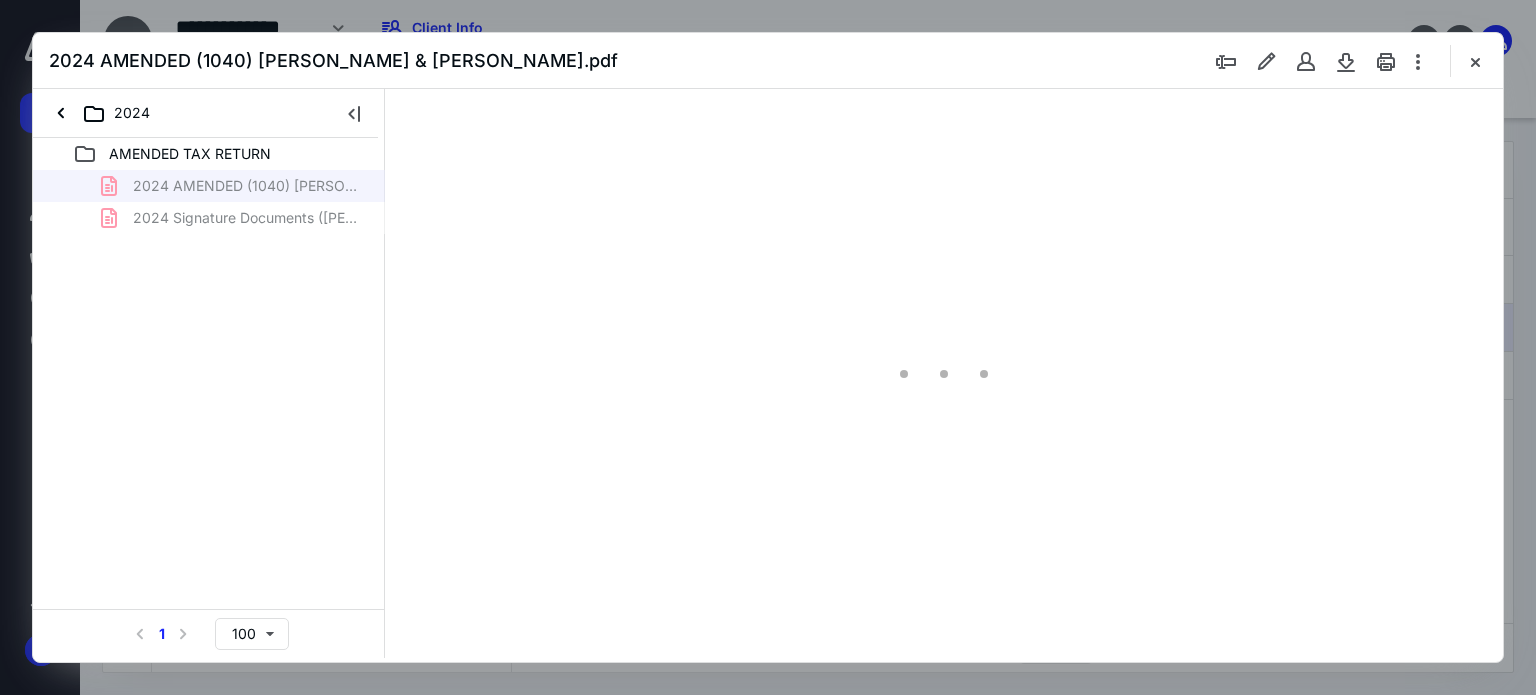 type on "62" 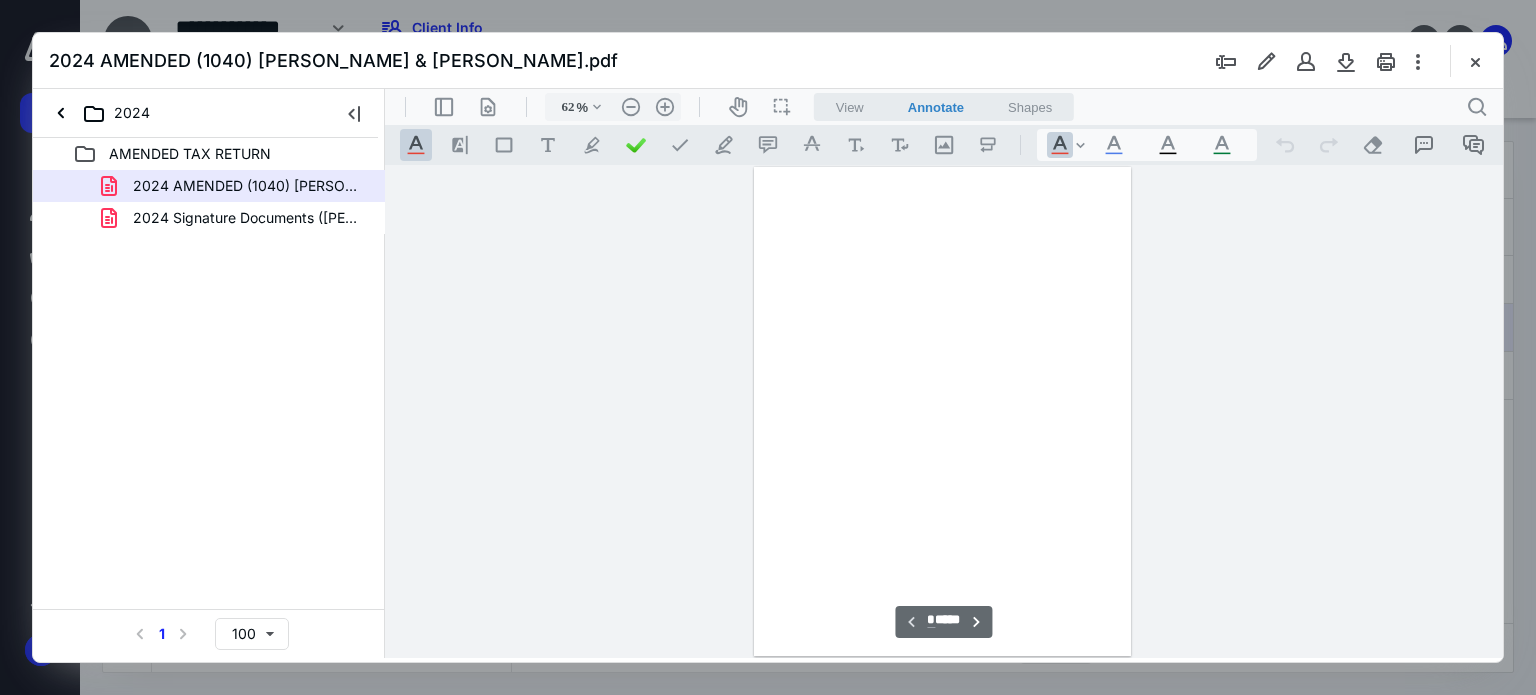 scroll, scrollTop: 78, scrollLeft: 0, axis: vertical 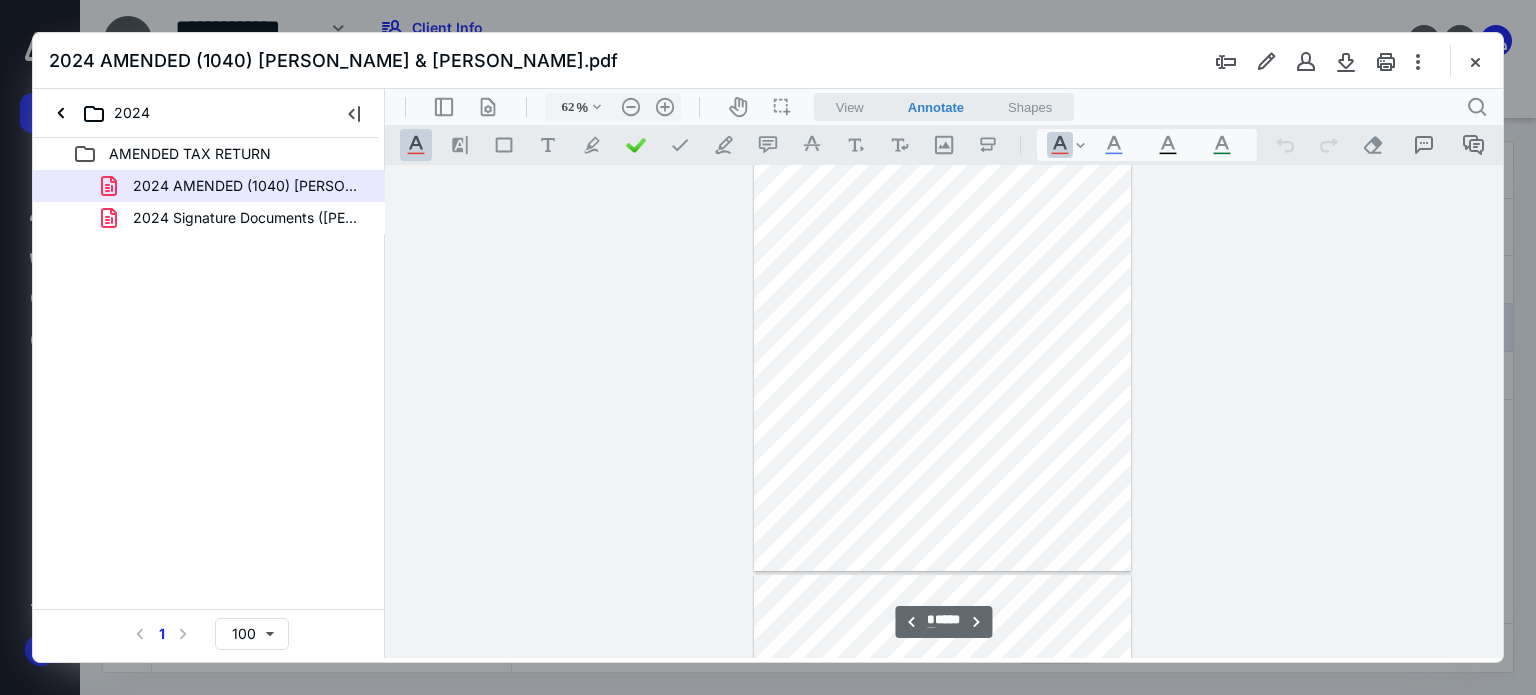 type on "*" 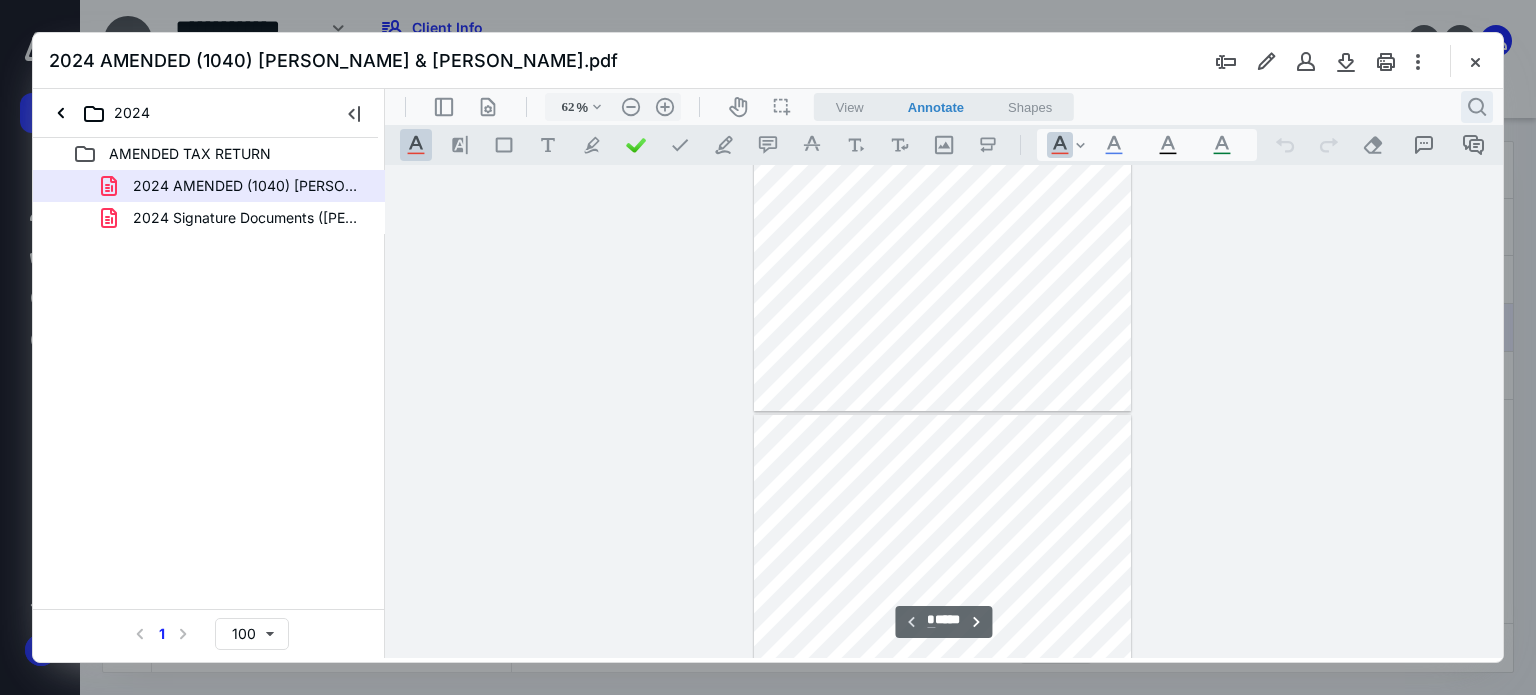 scroll, scrollTop: 78, scrollLeft: 0, axis: vertical 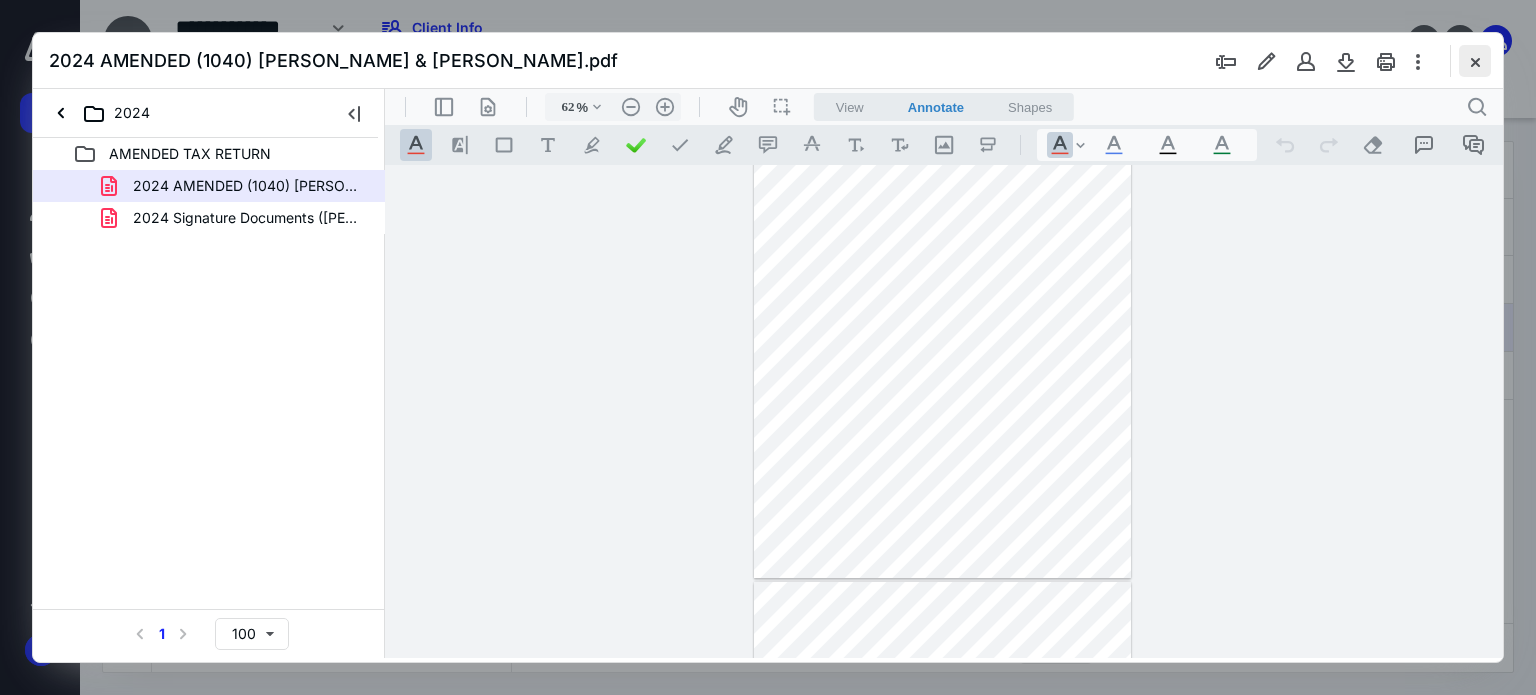 click at bounding box center [1475, 61] 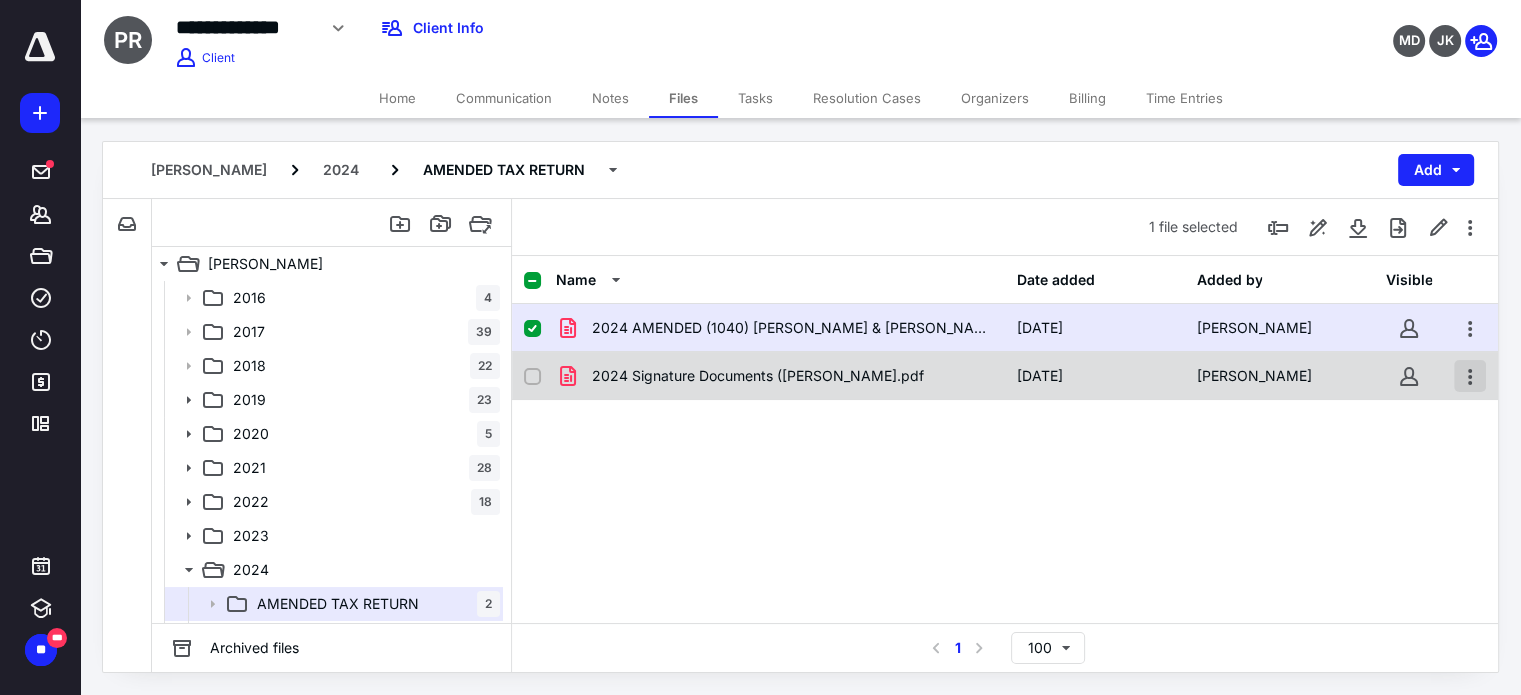 click at bounding box center [1470, 376] 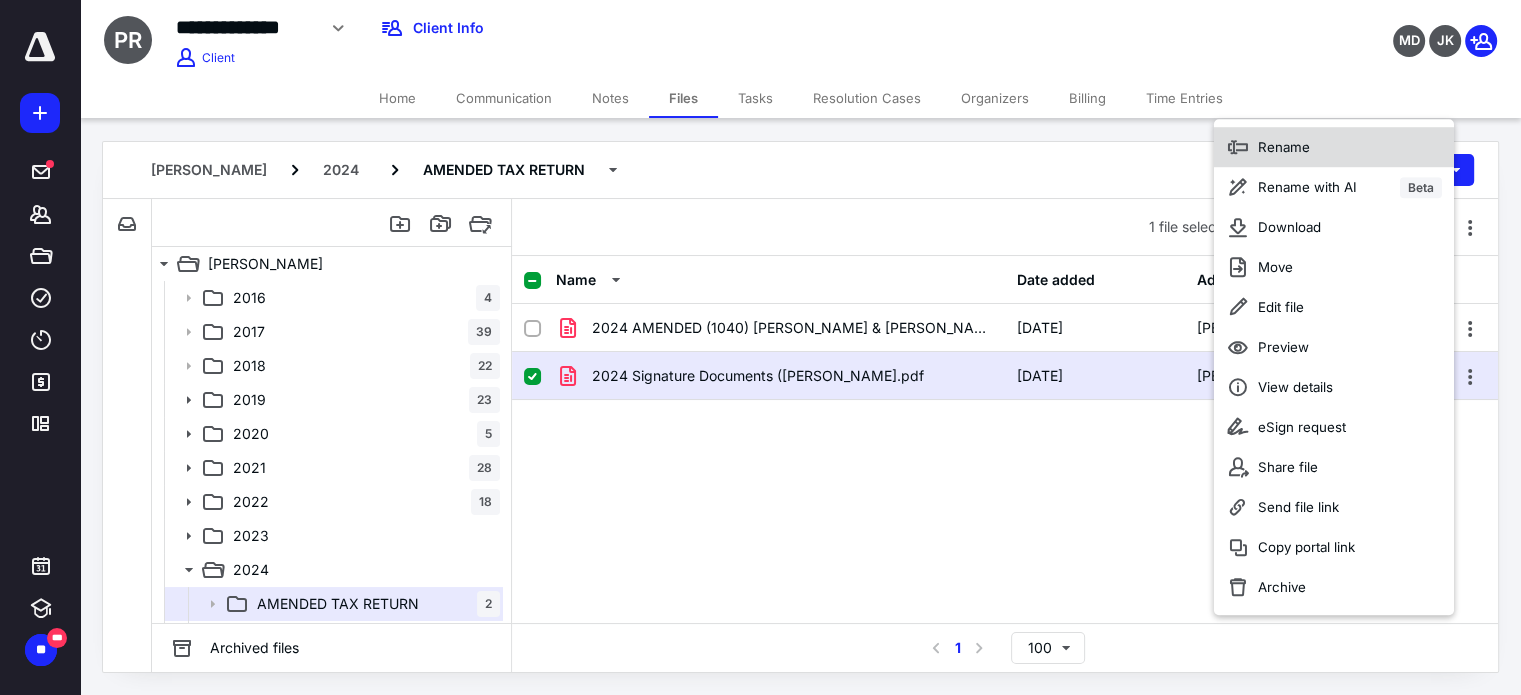 click on "Rename" at bounding box center (1334, 147) 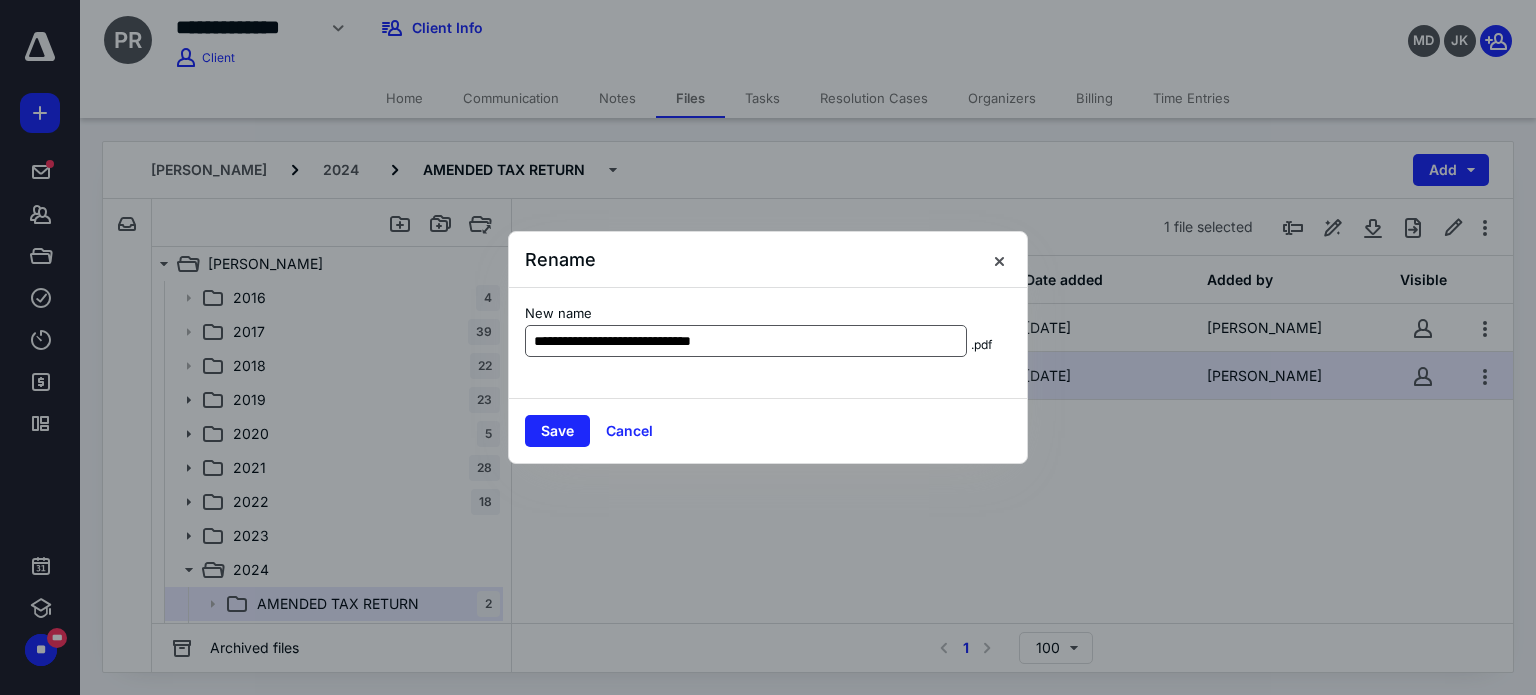 click on "**********" at bounding box center (746, 341) 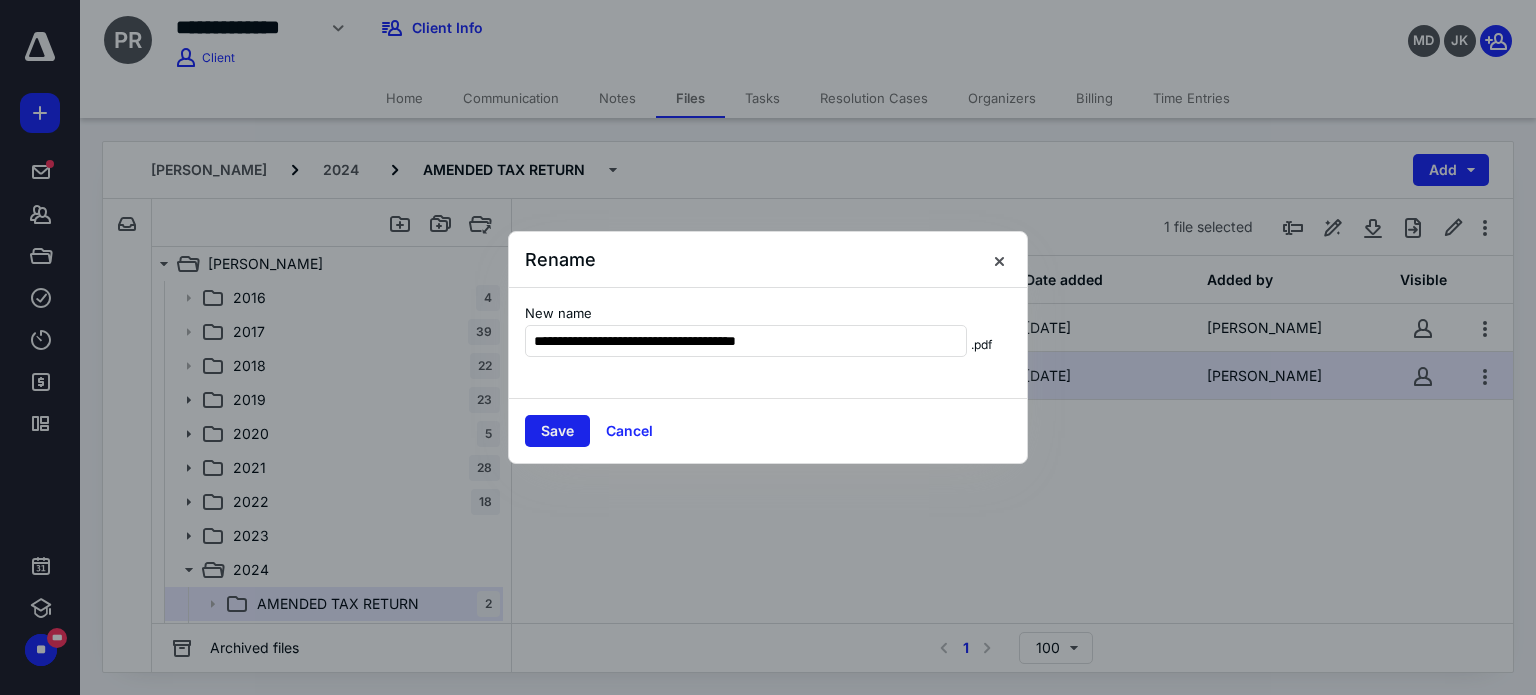 type on "**********" 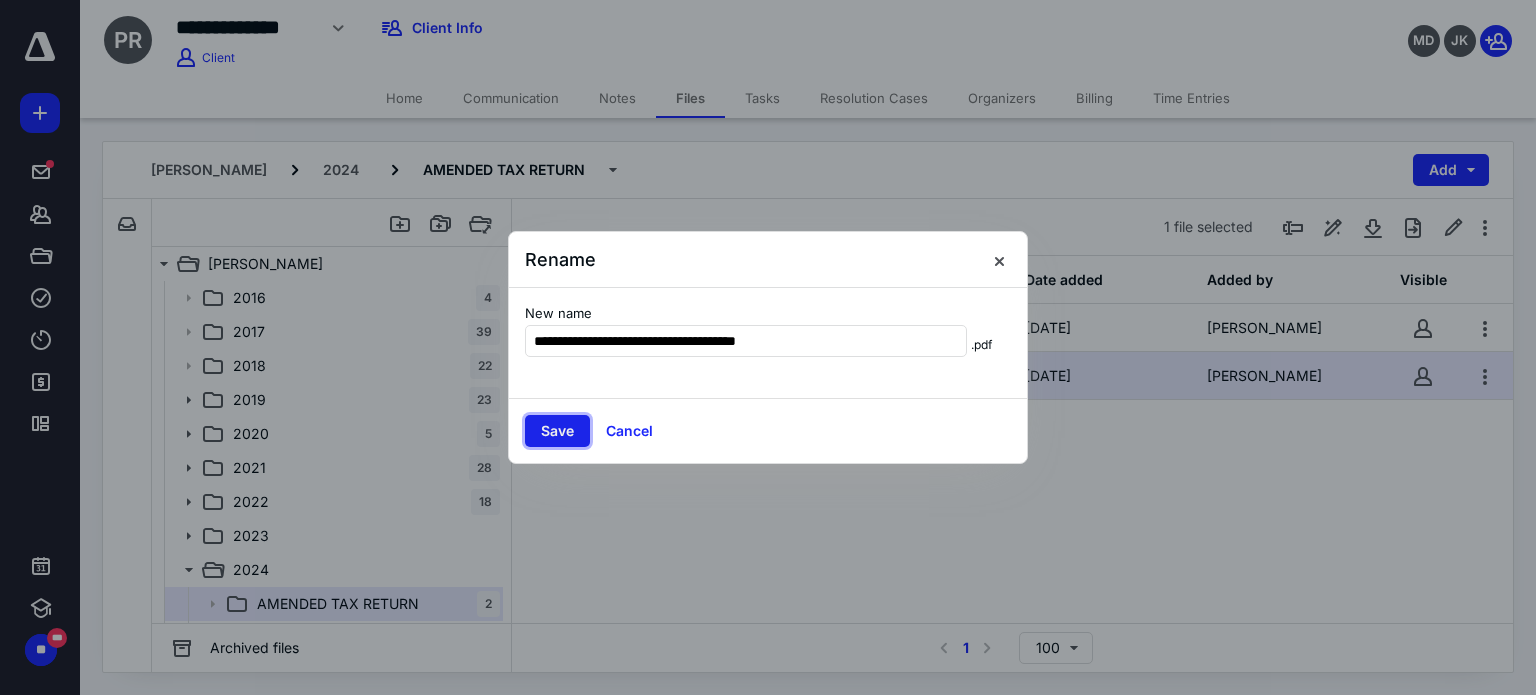 click on "Save" at bounding box center [557, 431] 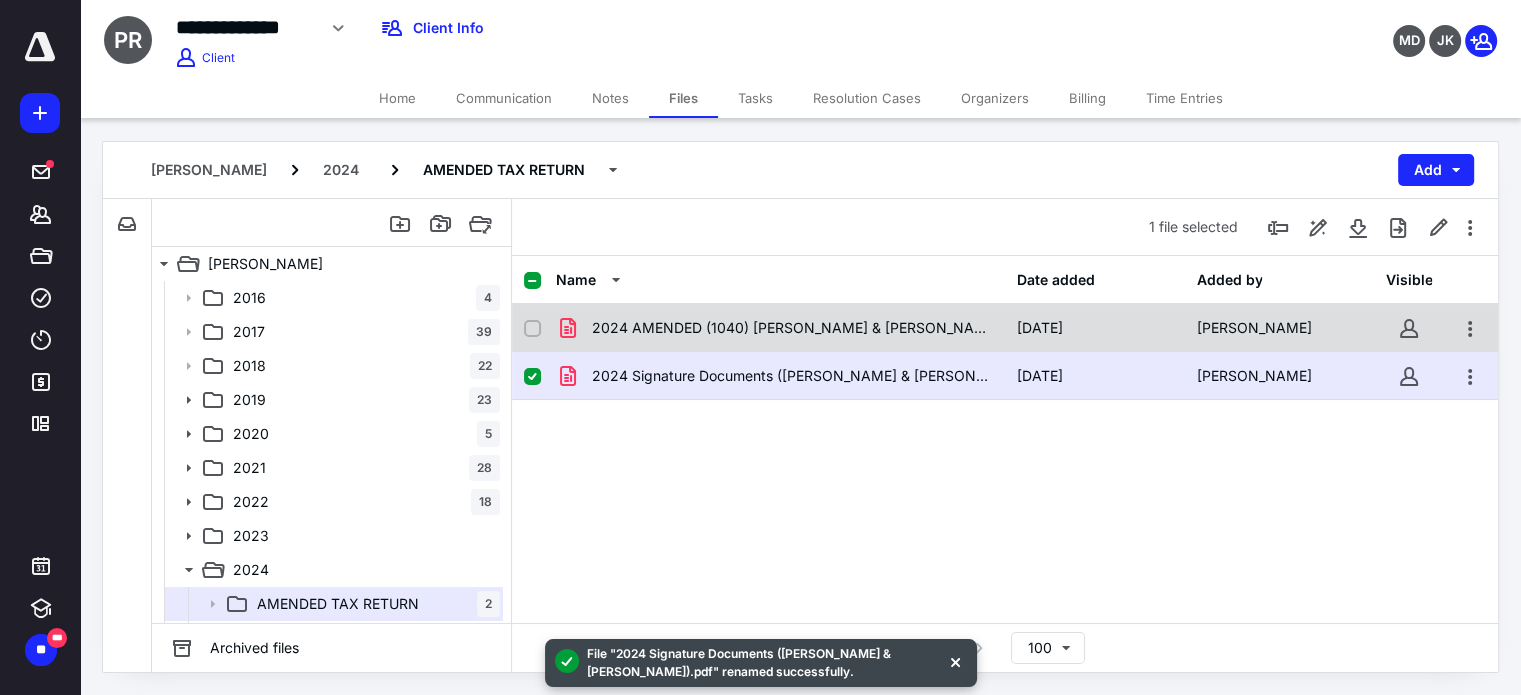 click 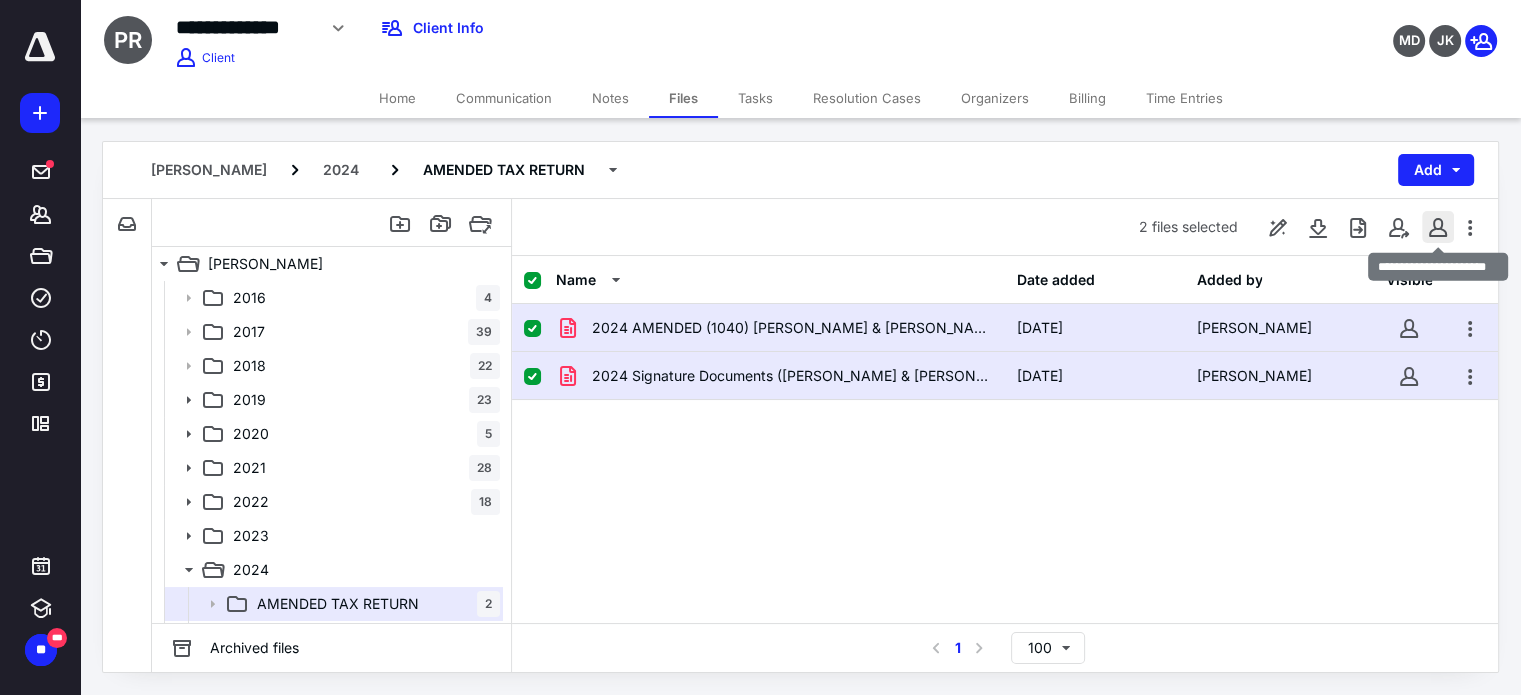 click at bounding box center (1438, 227) 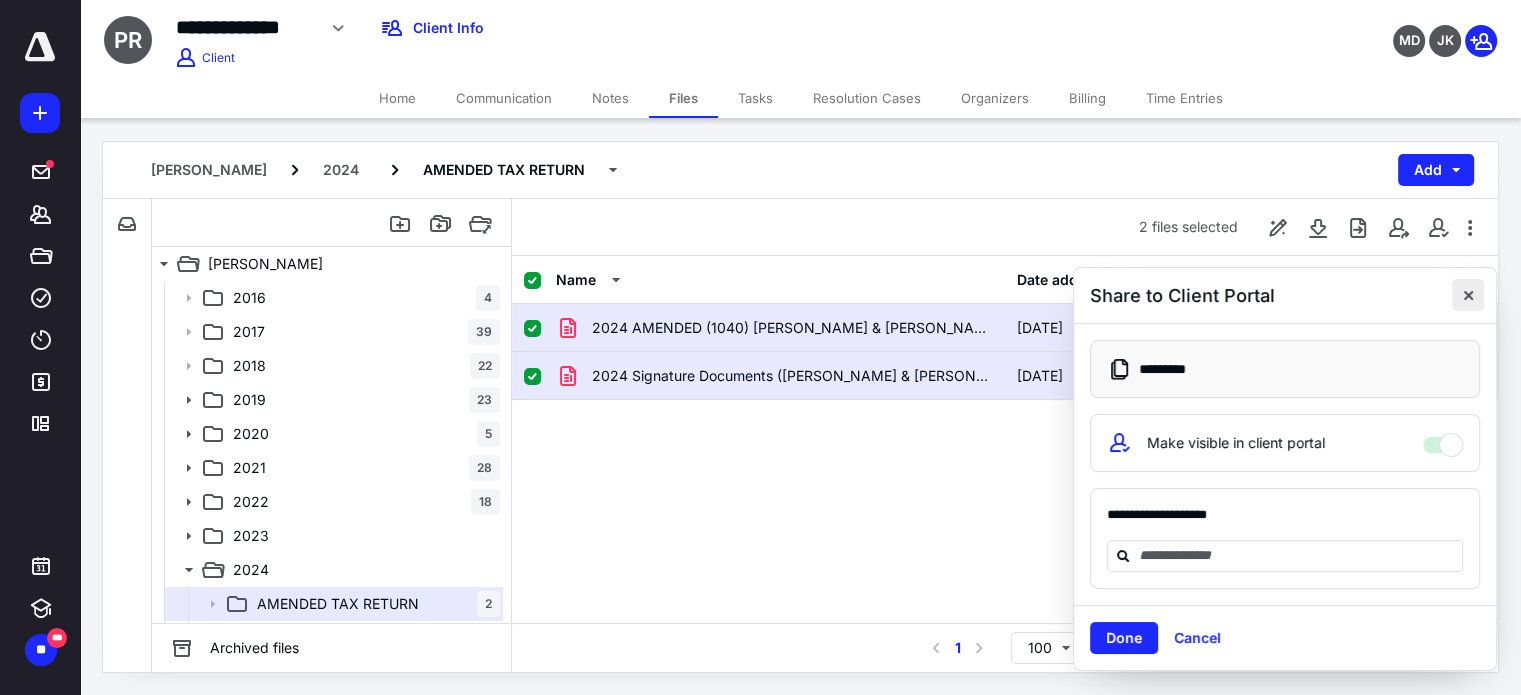 click at bounding box center [1468, 295] 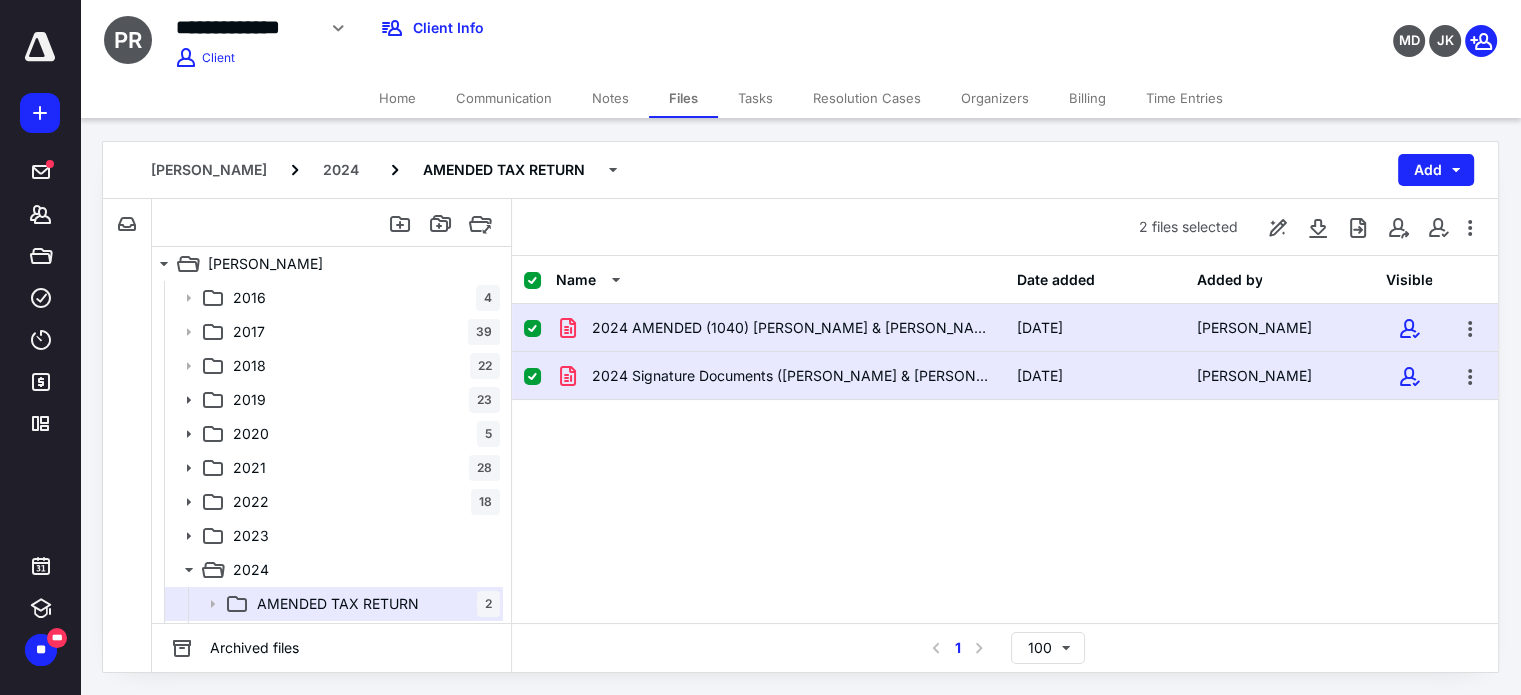 click 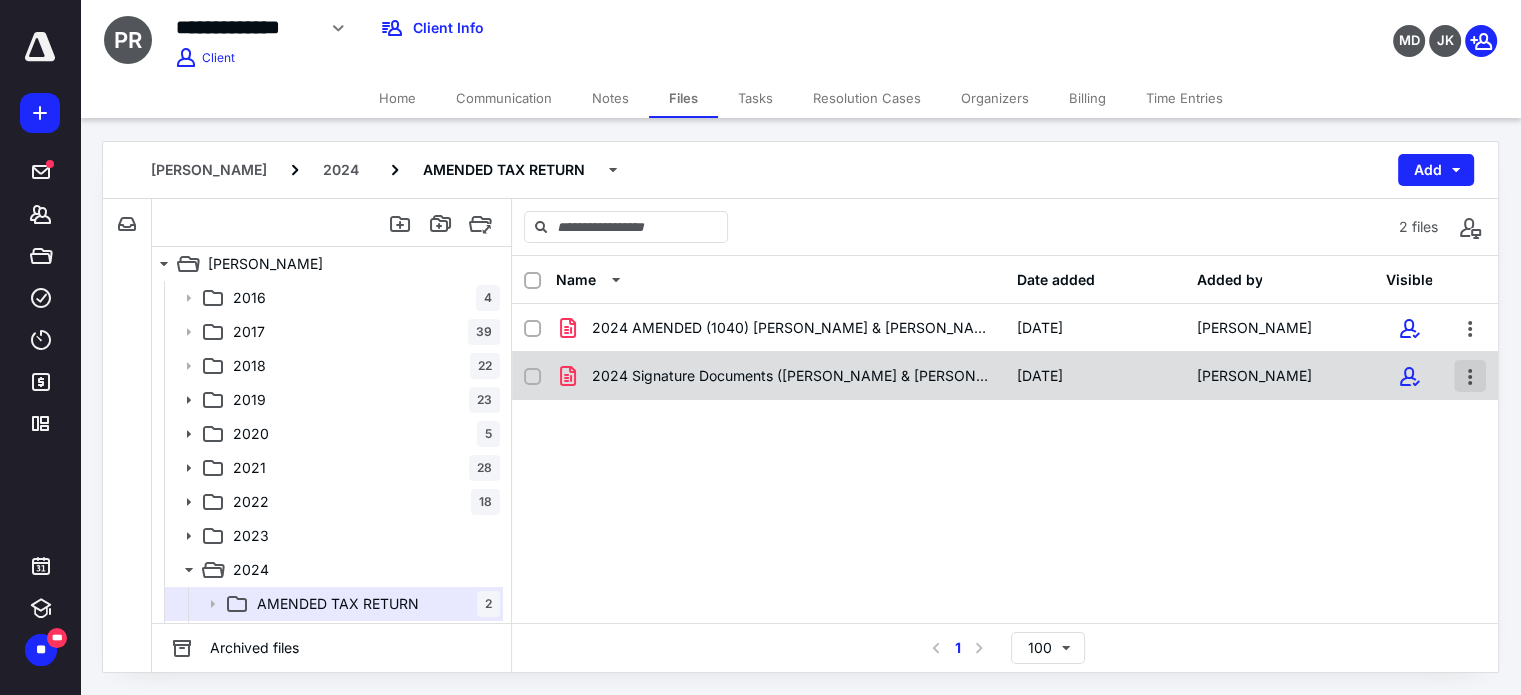 click at bounding box center [1470, 376] 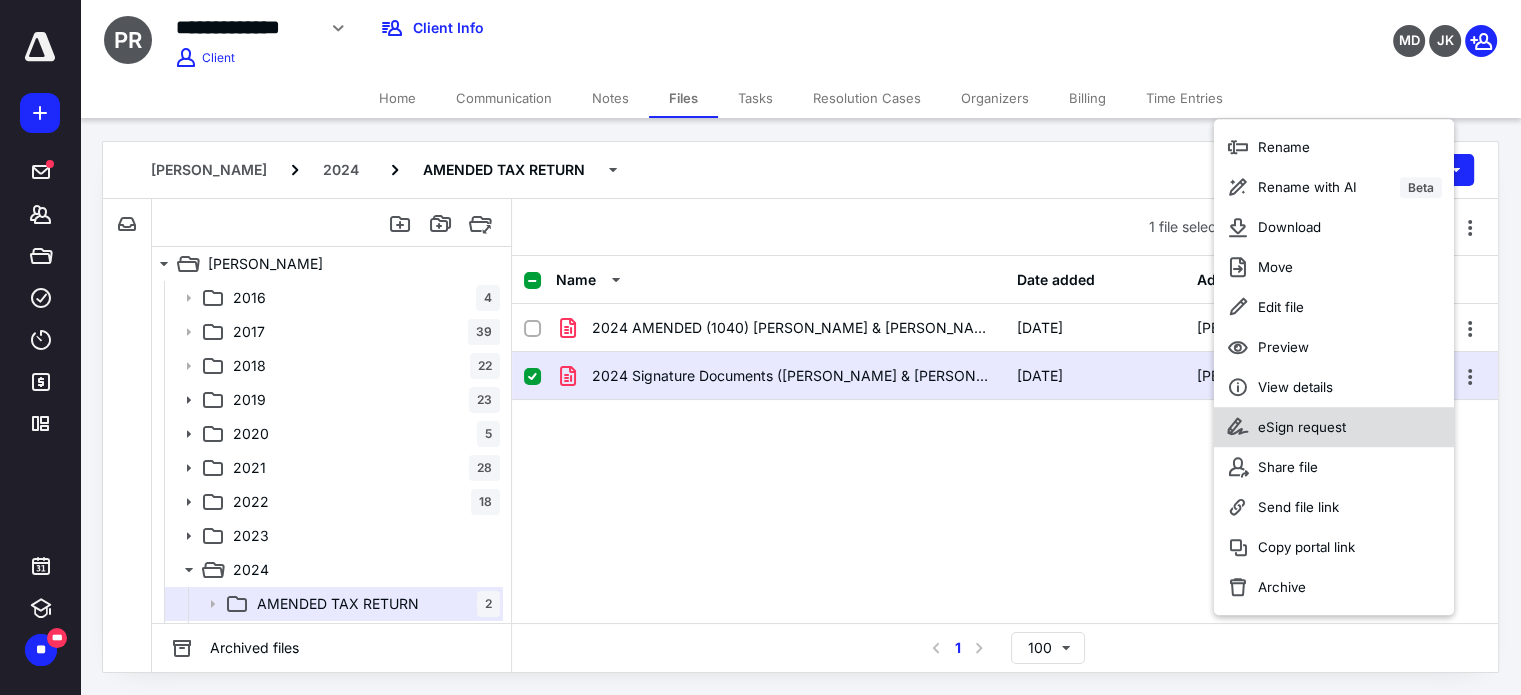 click on "eSign request" at bounding box center [1302, 427] 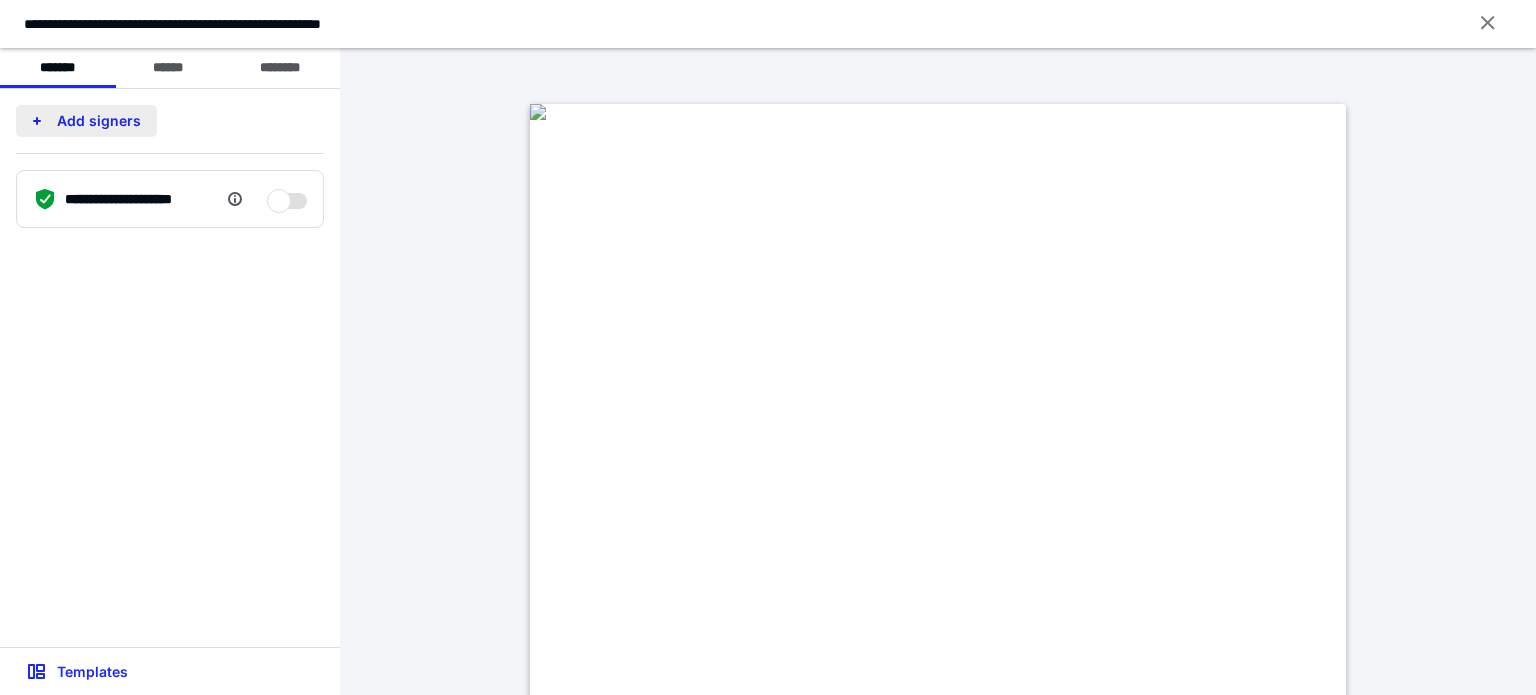 click on "Add signers" at bounding box center (86, 121) 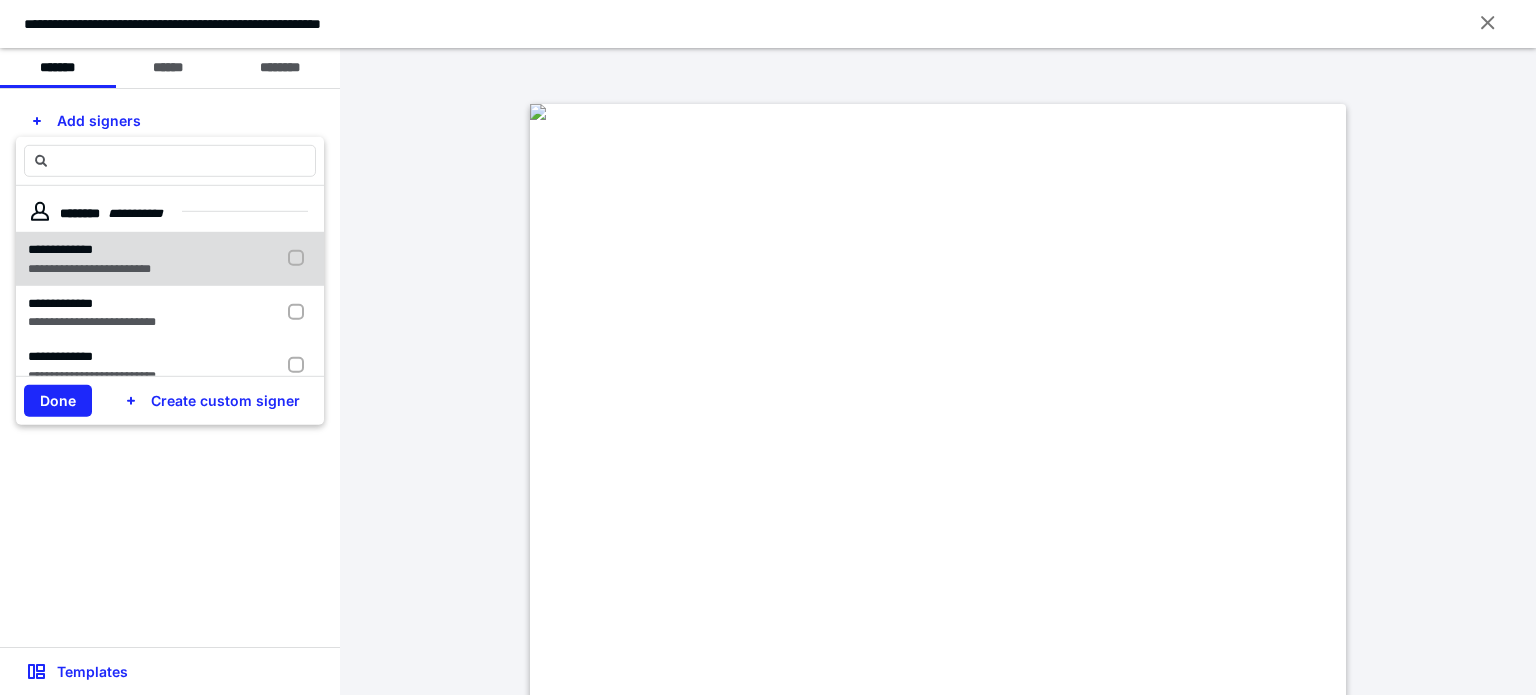click at bounding box center (300, 258) 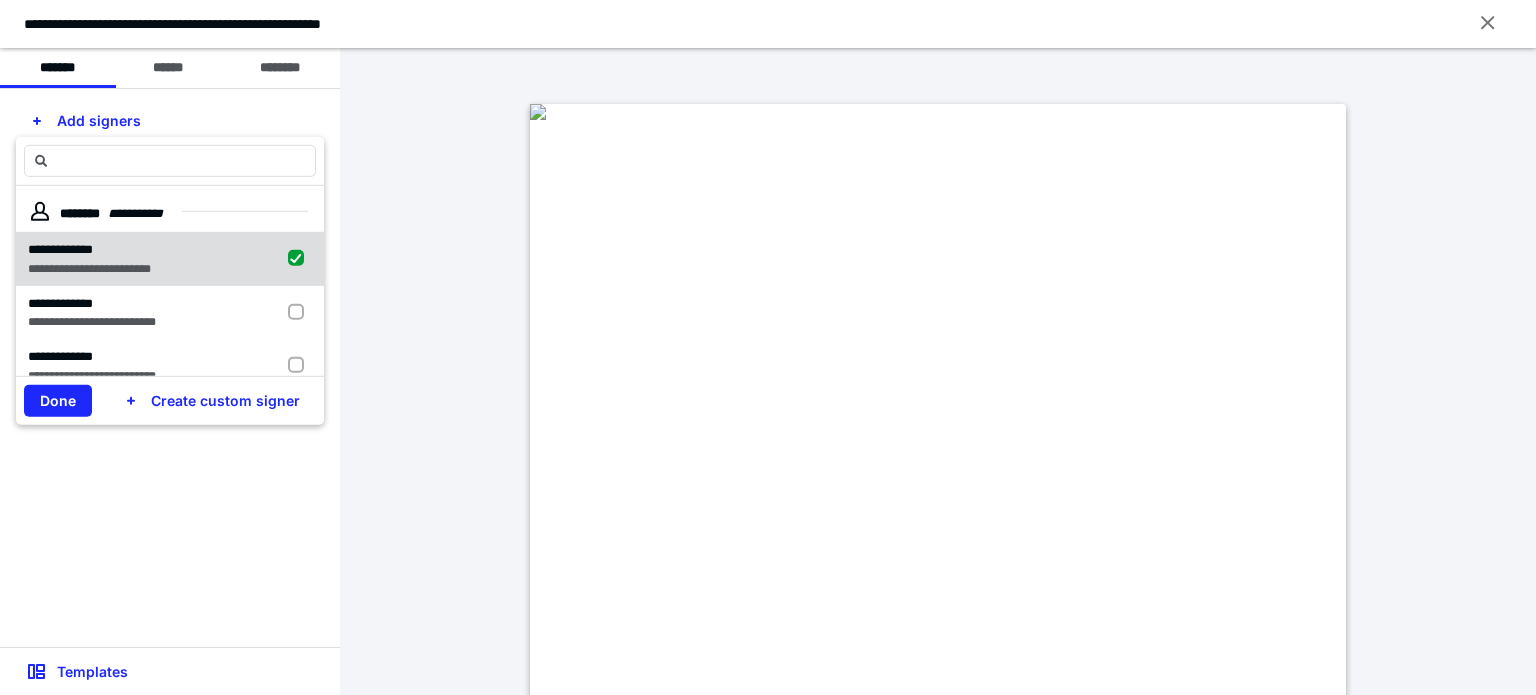 checkbox on "true" 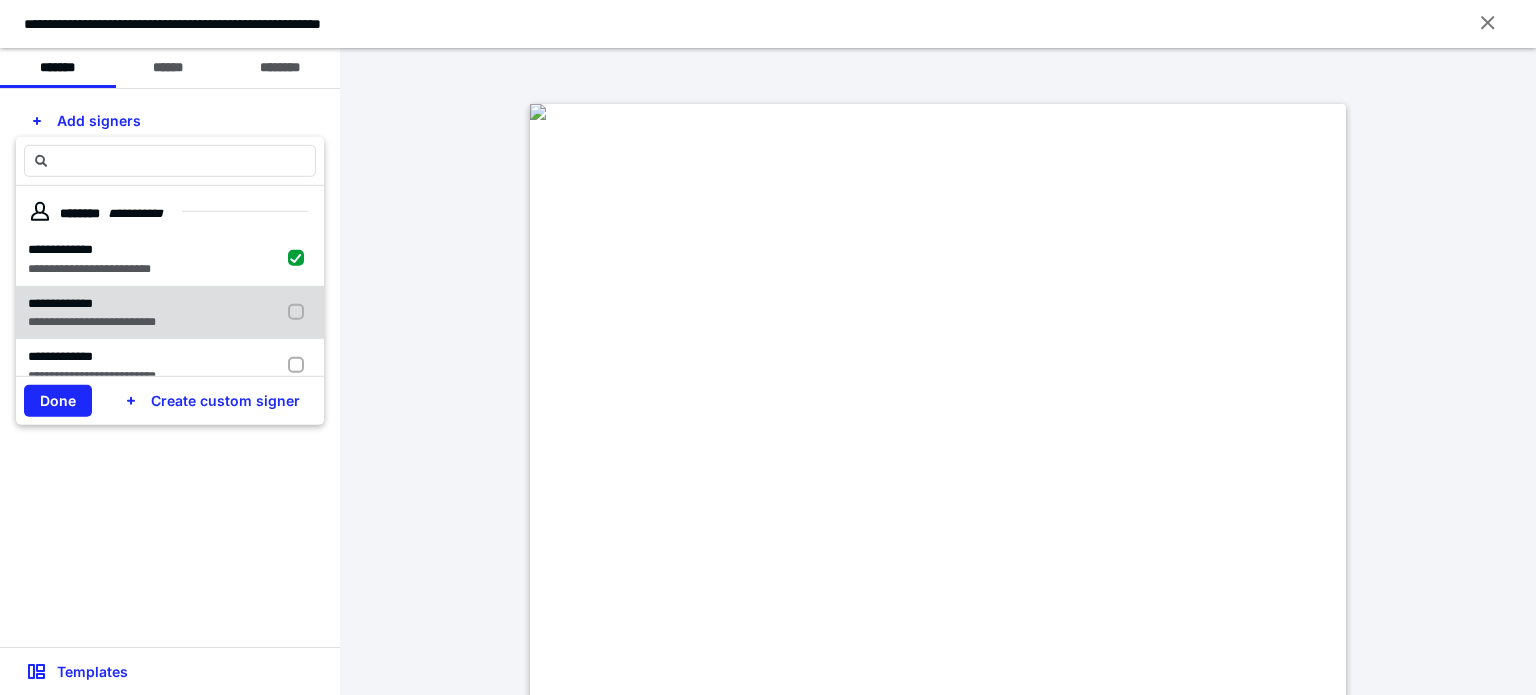 click at bounding box center [300, 312] 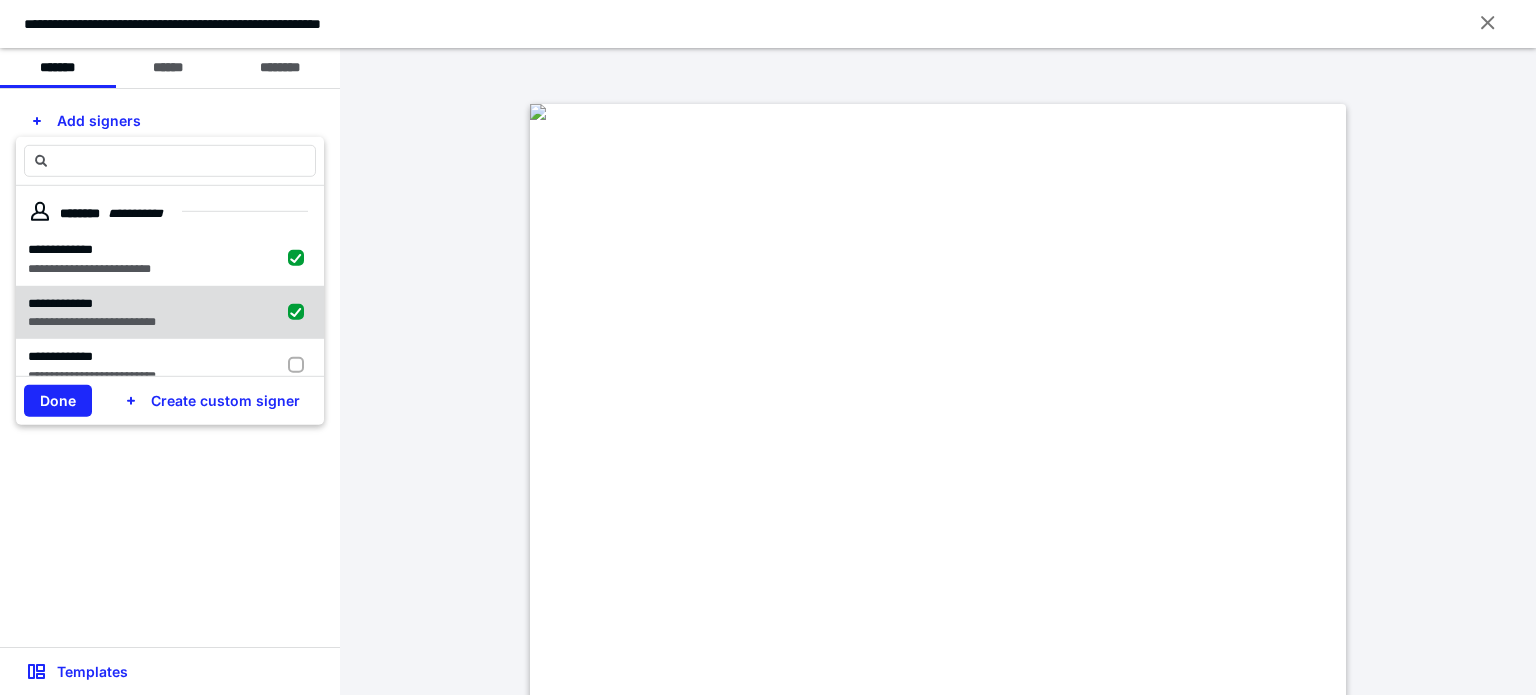 checkbox on "true" 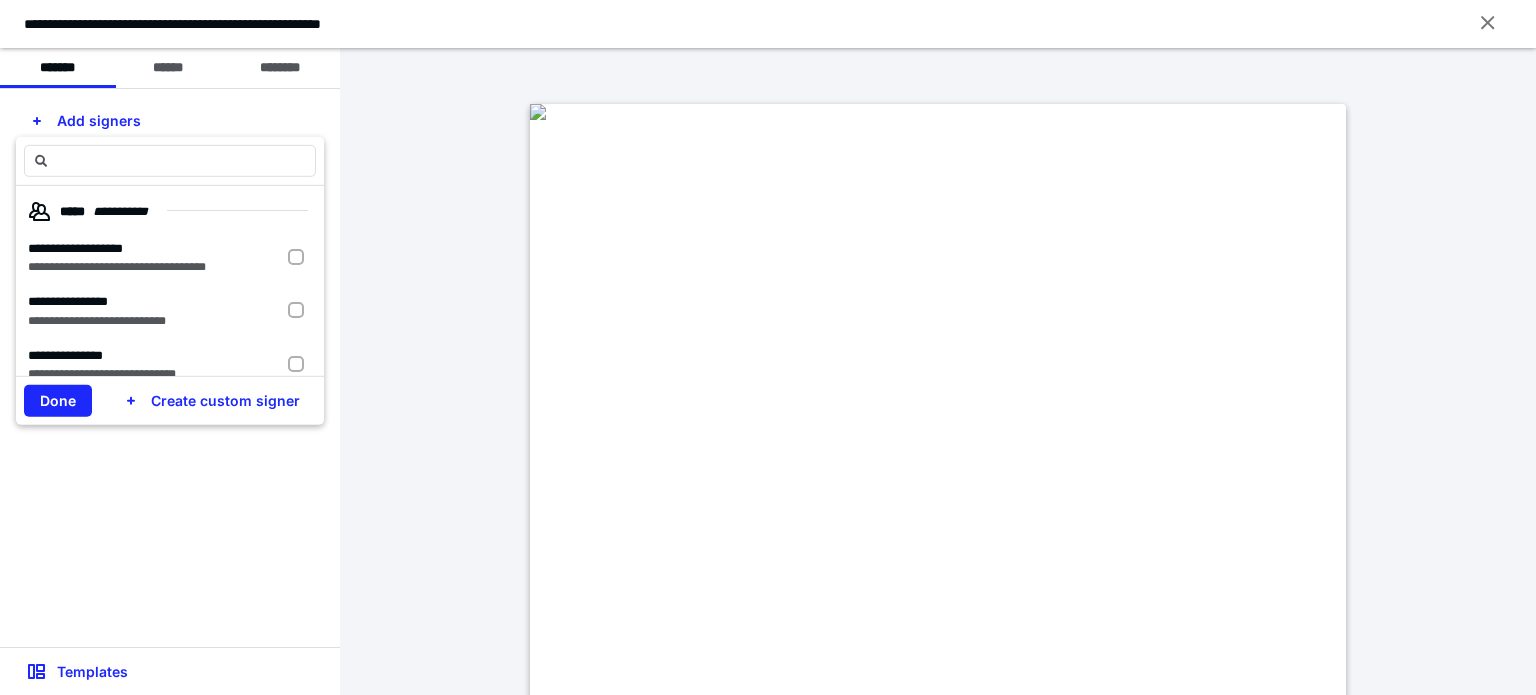 scroll, scrollTop: 0, scrollLeft: 0, axis: both 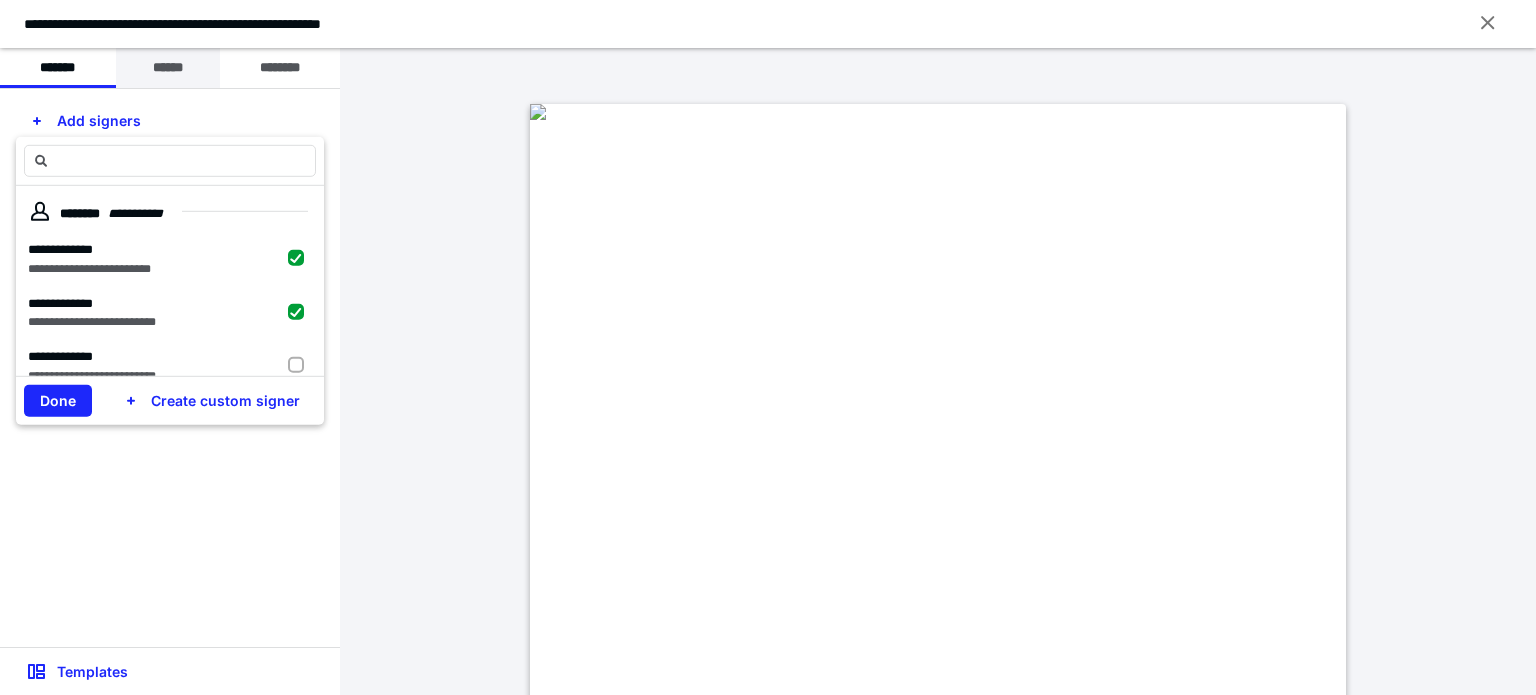 click on "******" at bounding box center [168, 68] 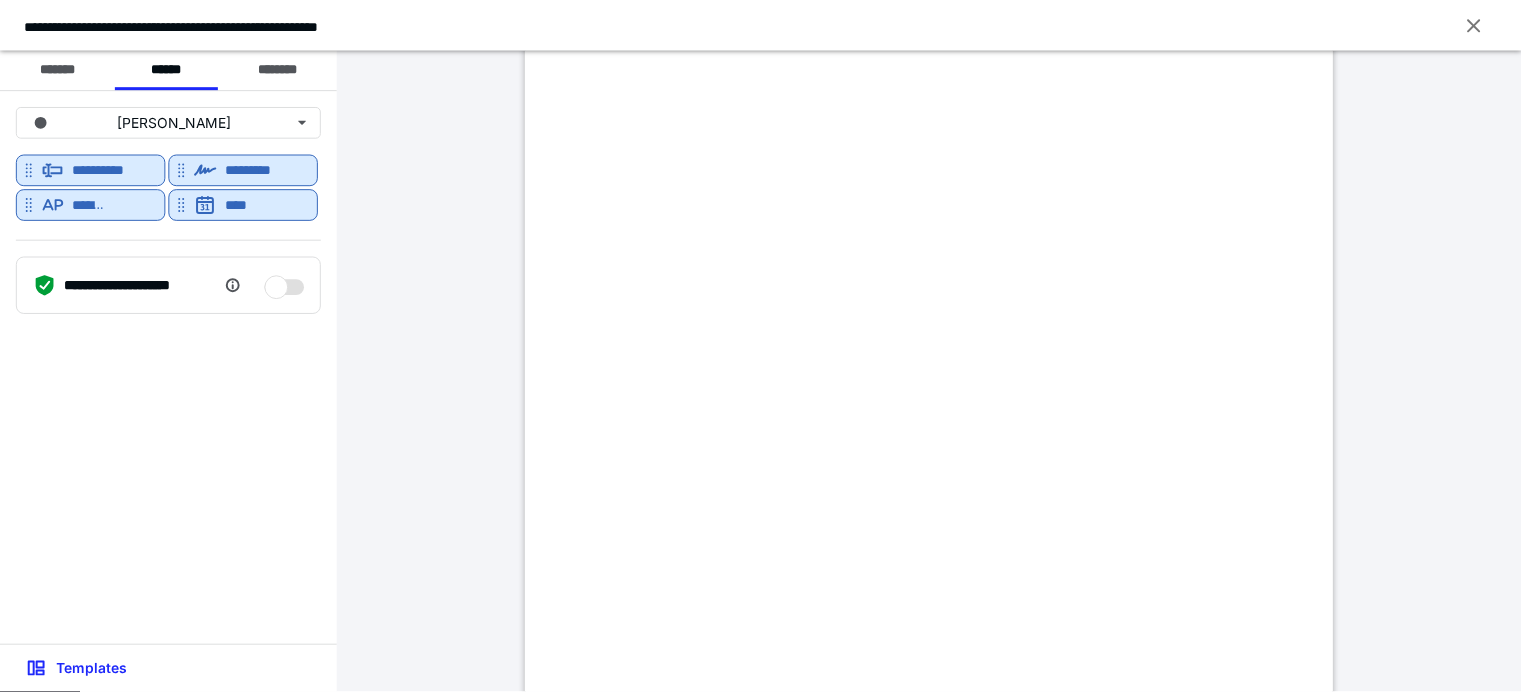 scroll, scrollTop: 400, scrollLeft: 0, axis: vertical 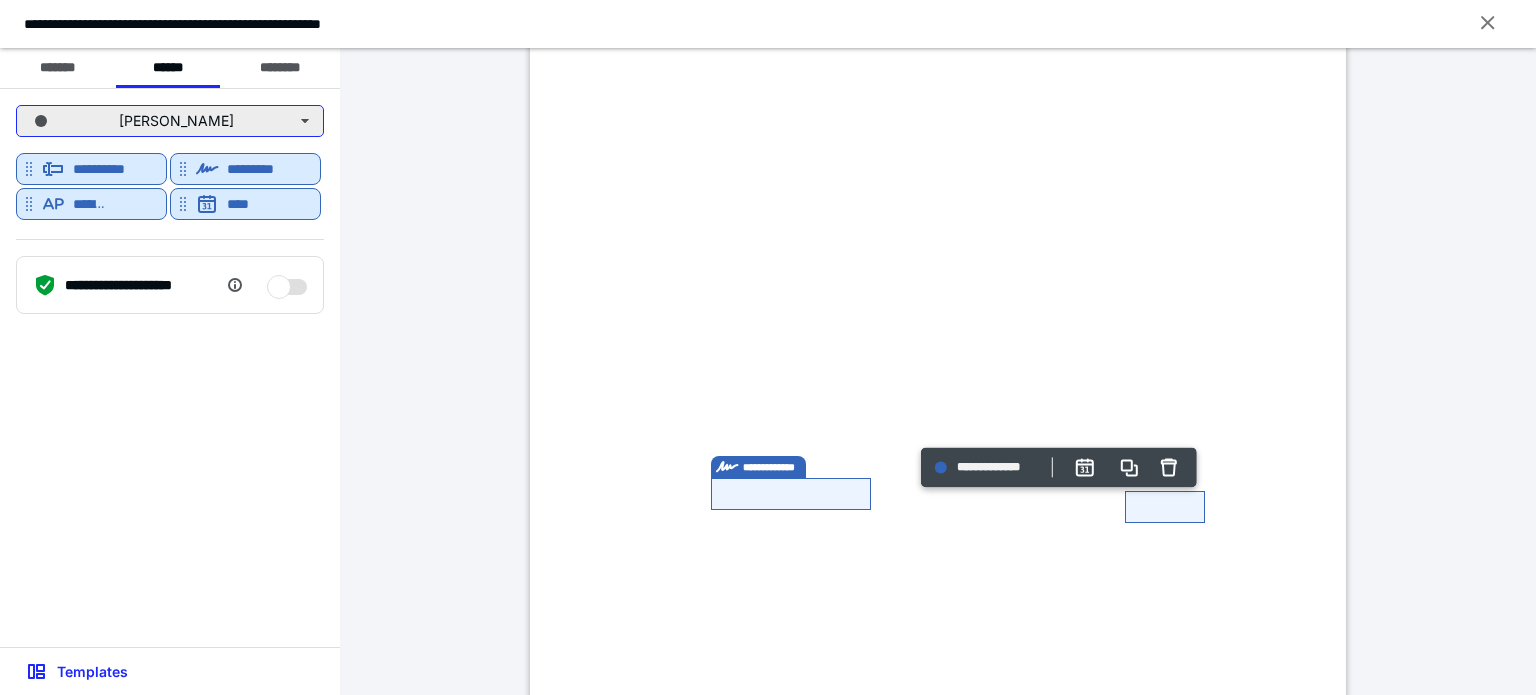 click on "[PERSON_NAME]" at bounding box center [170, 121] 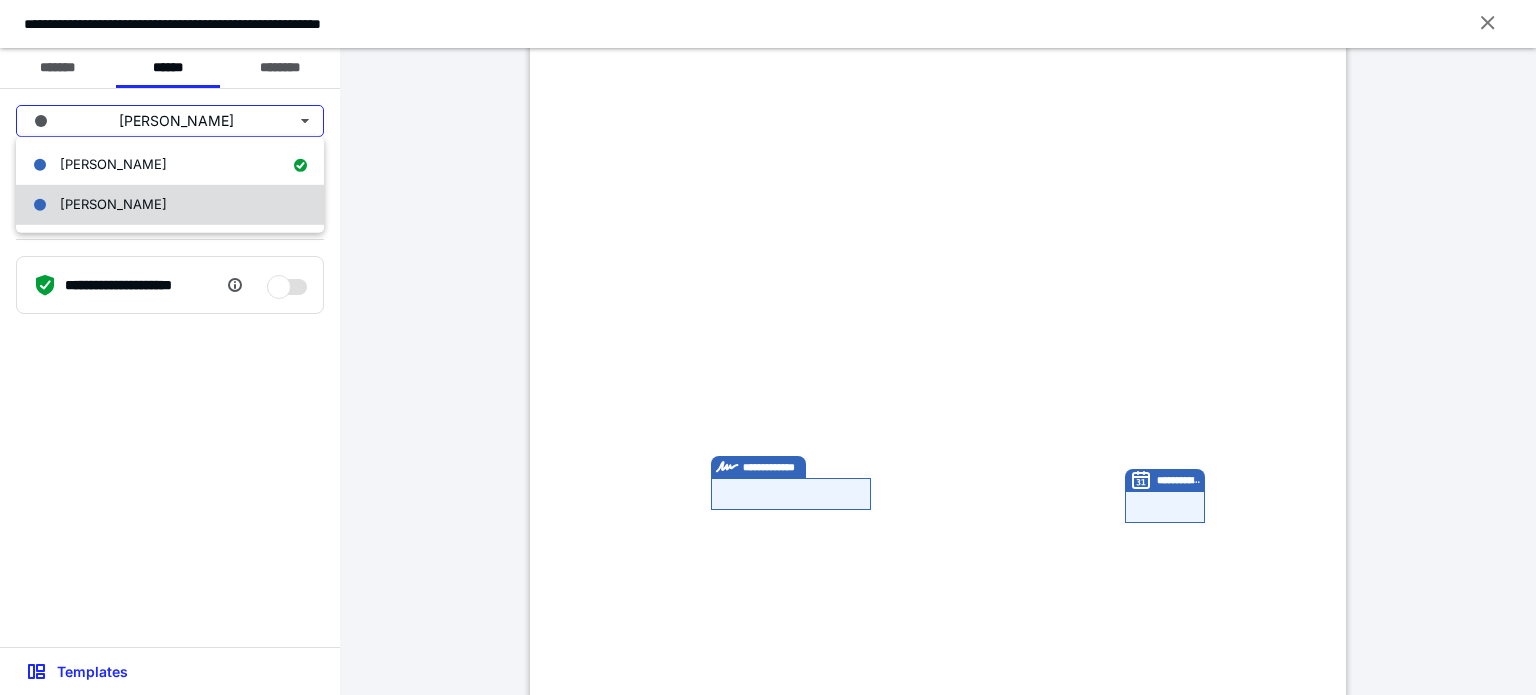 click on "[PERSON_NAME]" at bounding box center [113, 204] 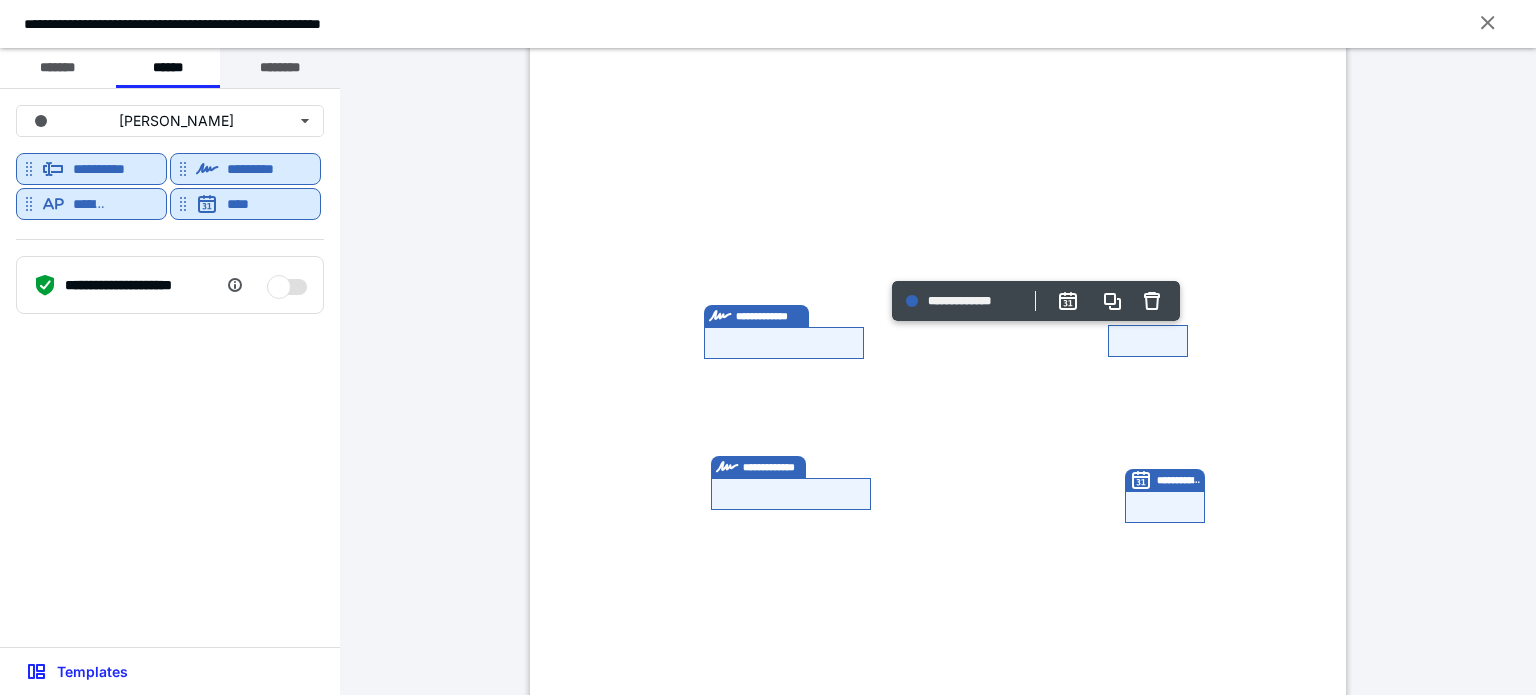 click on "********" at bounding box center [280, 68] 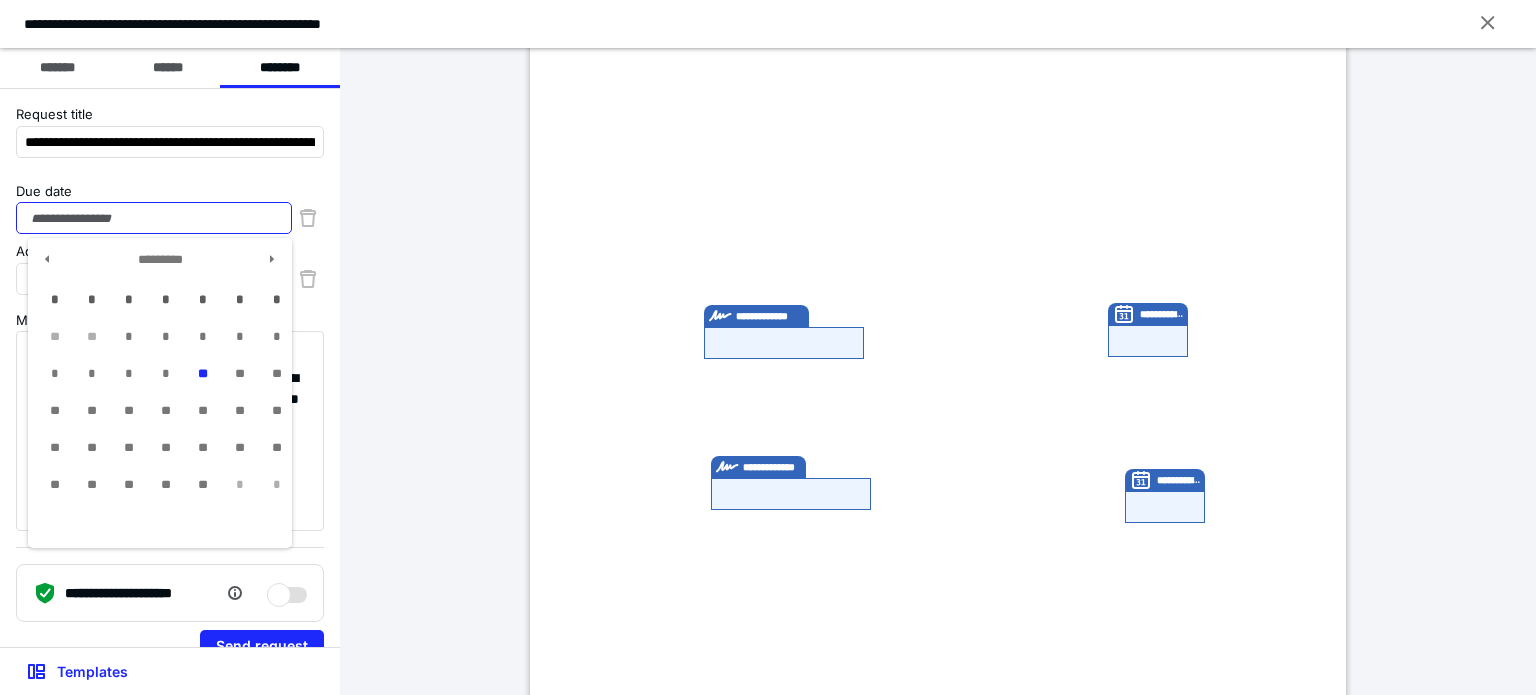 click on "Due date" at bounding box center (154, 218) 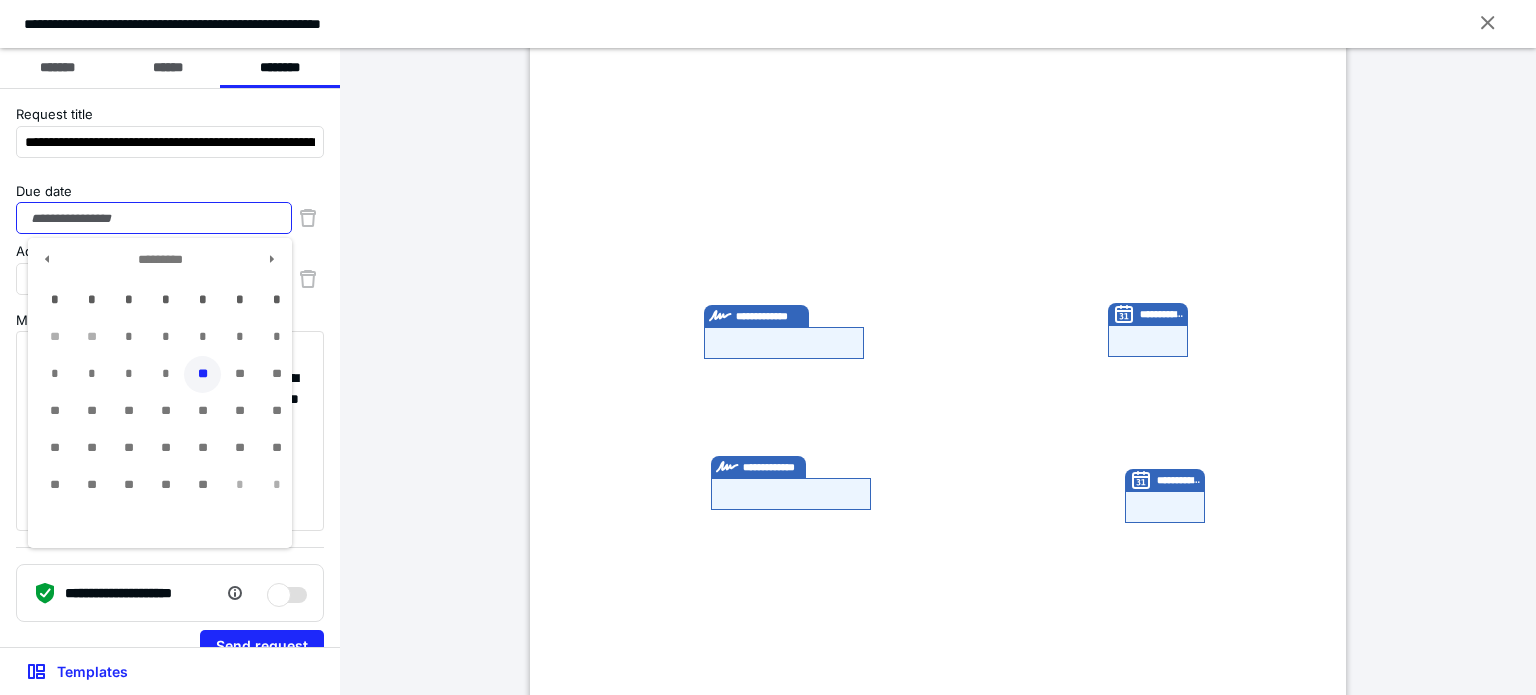 click on "**" at bounding box center [202, 374] 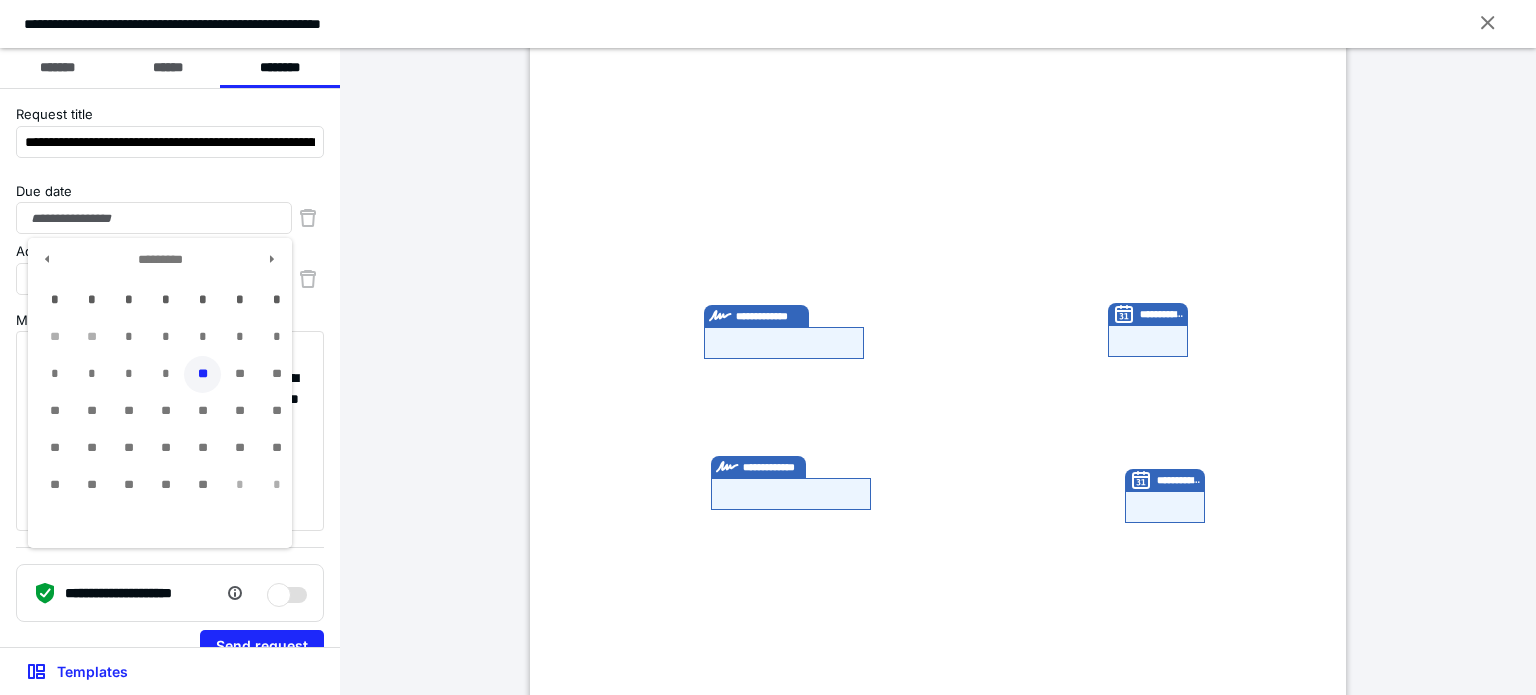 type on "**********" 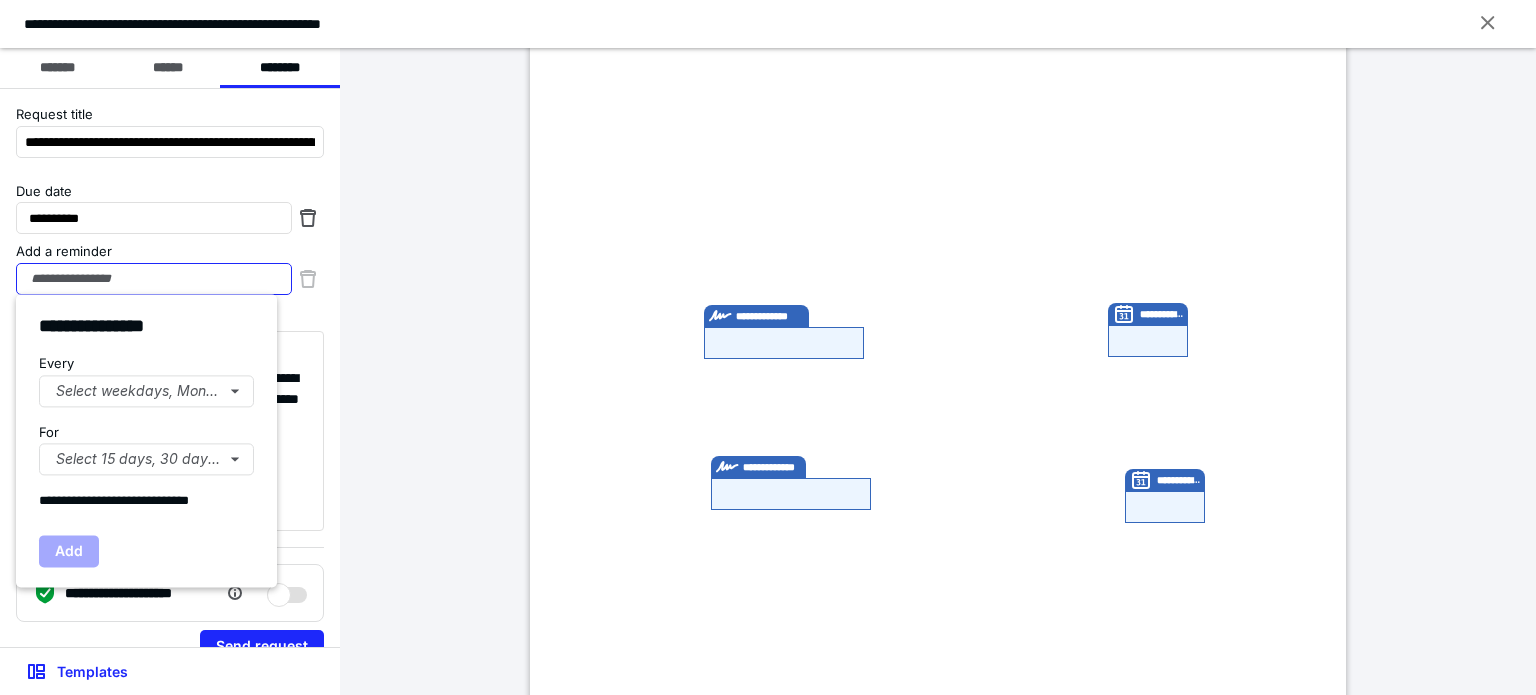 click on "Add a reminder" at bounding box center (154, 279) 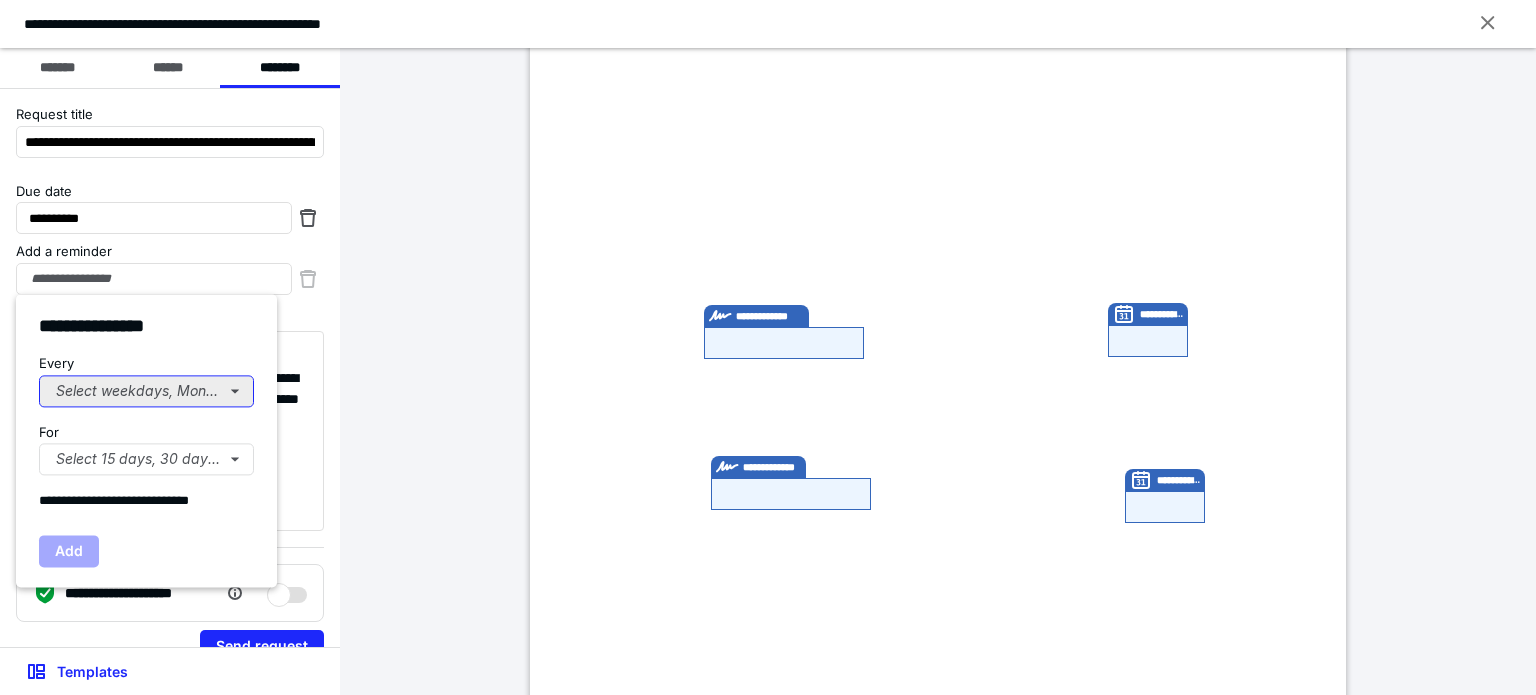 click on "Select weekdays, Mondays, or Tues..." at bounding box center (146, 391) 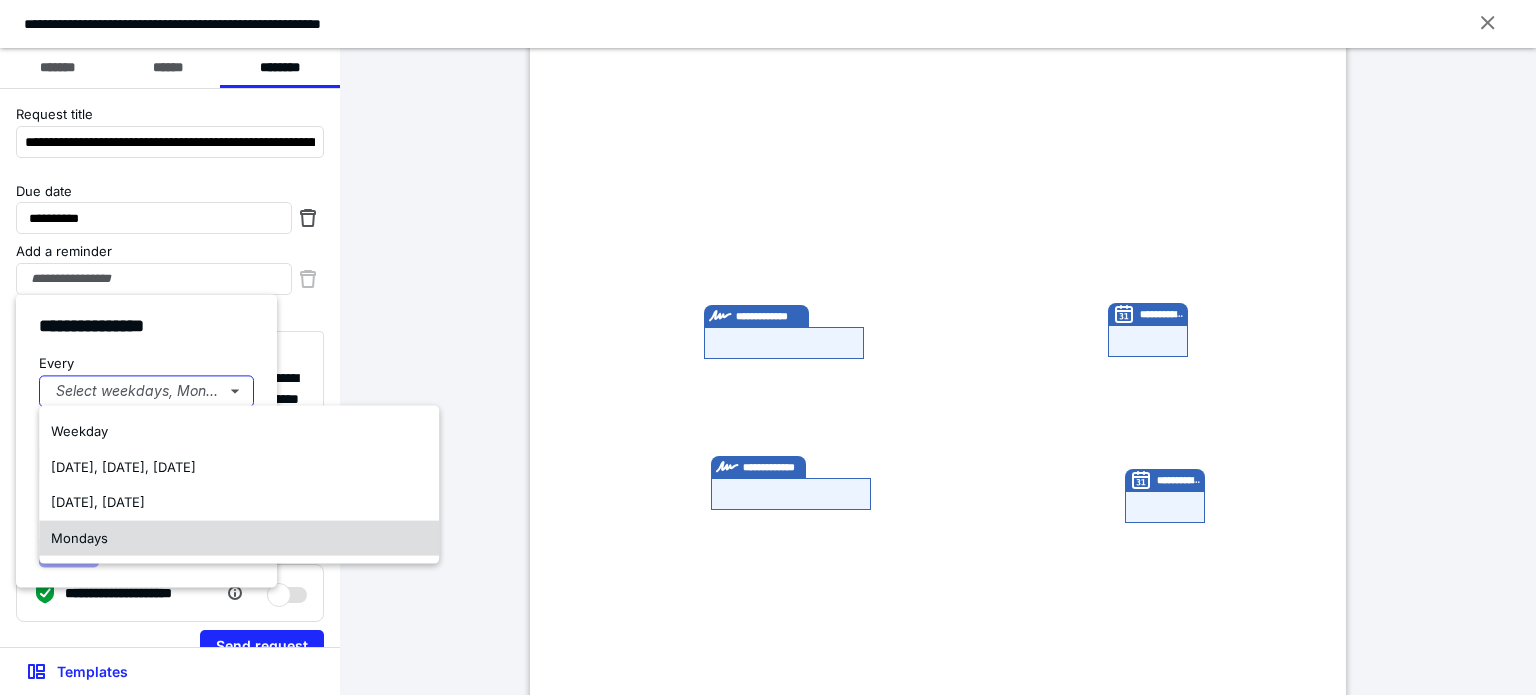 click on "Mondays" at bounding box center [79, 537] 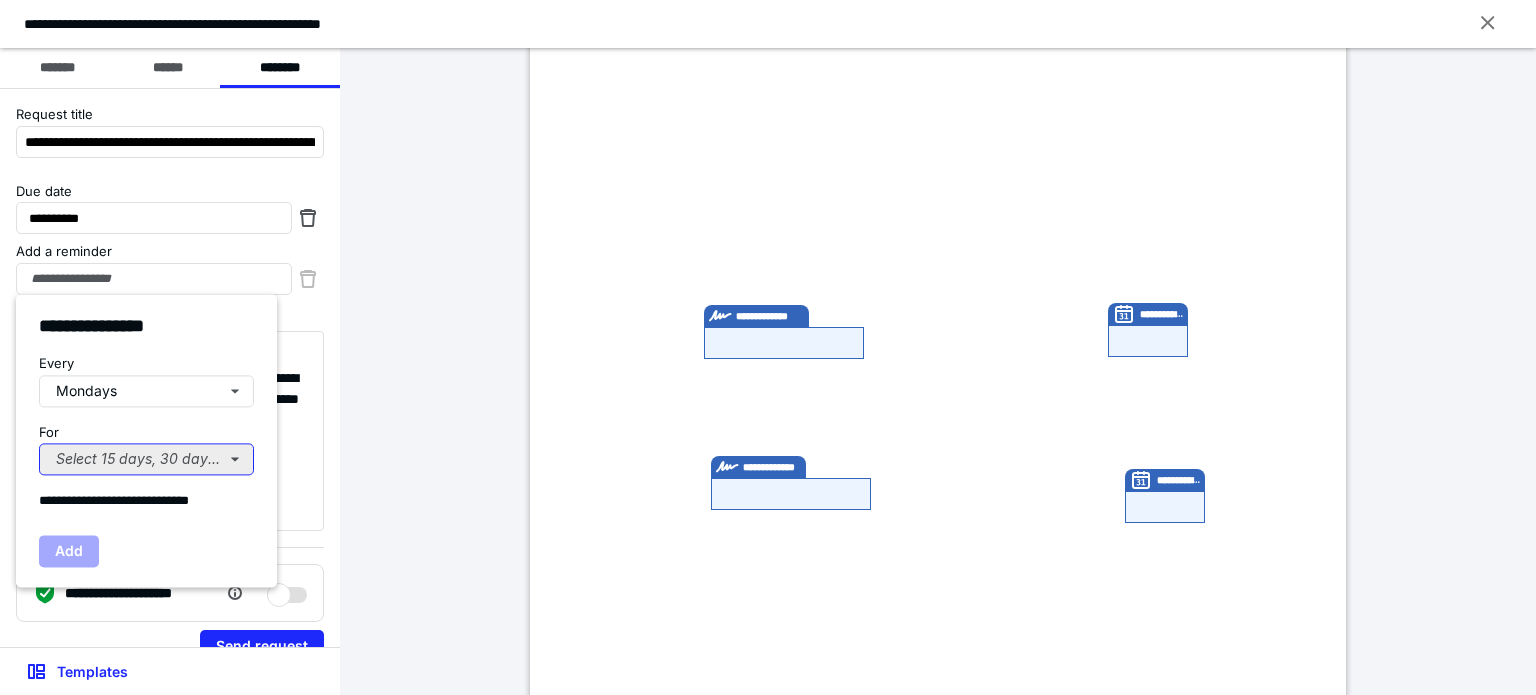 click on "Select 15 days, 30 days, or 45 days..." at bounding box center (146, 459) 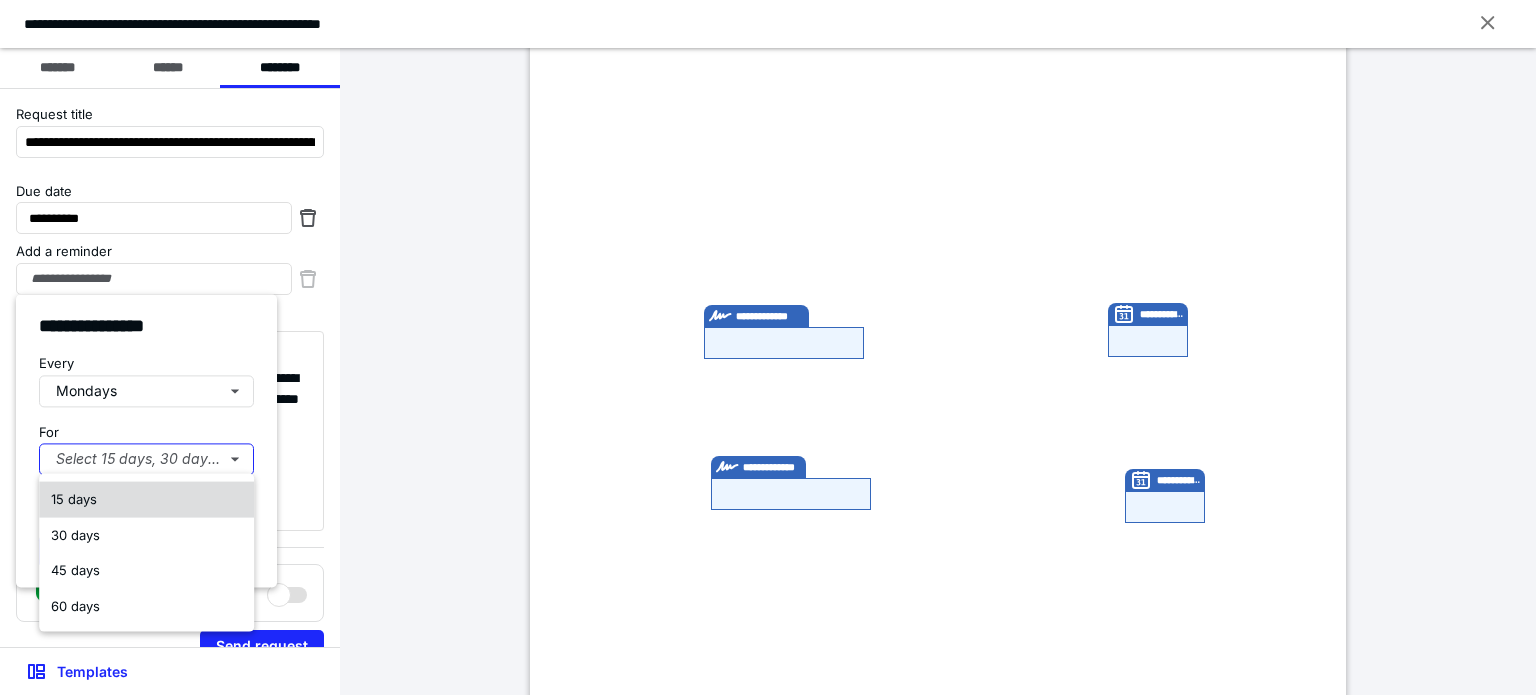 click on "15 days" at bounding box center (146, 500) 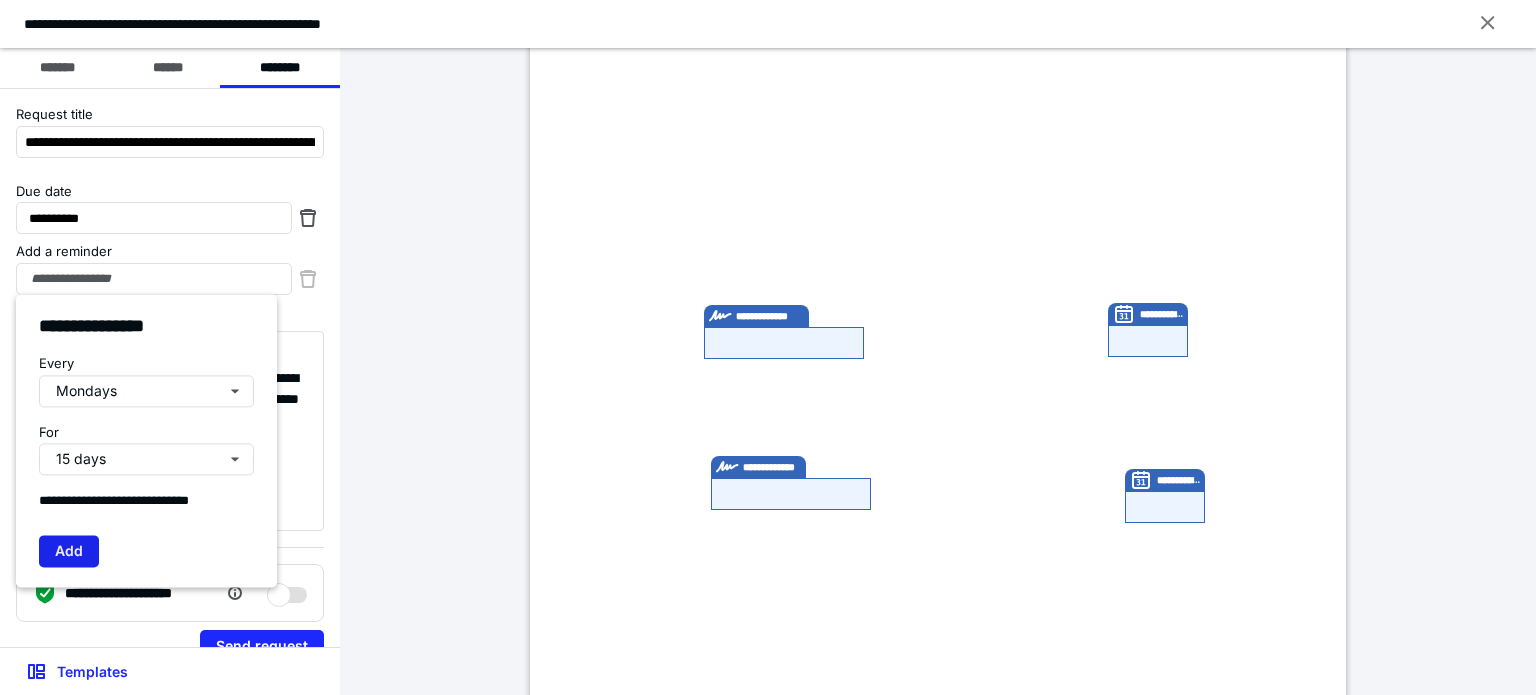 click on "Add" at bounding box center (69, 551) 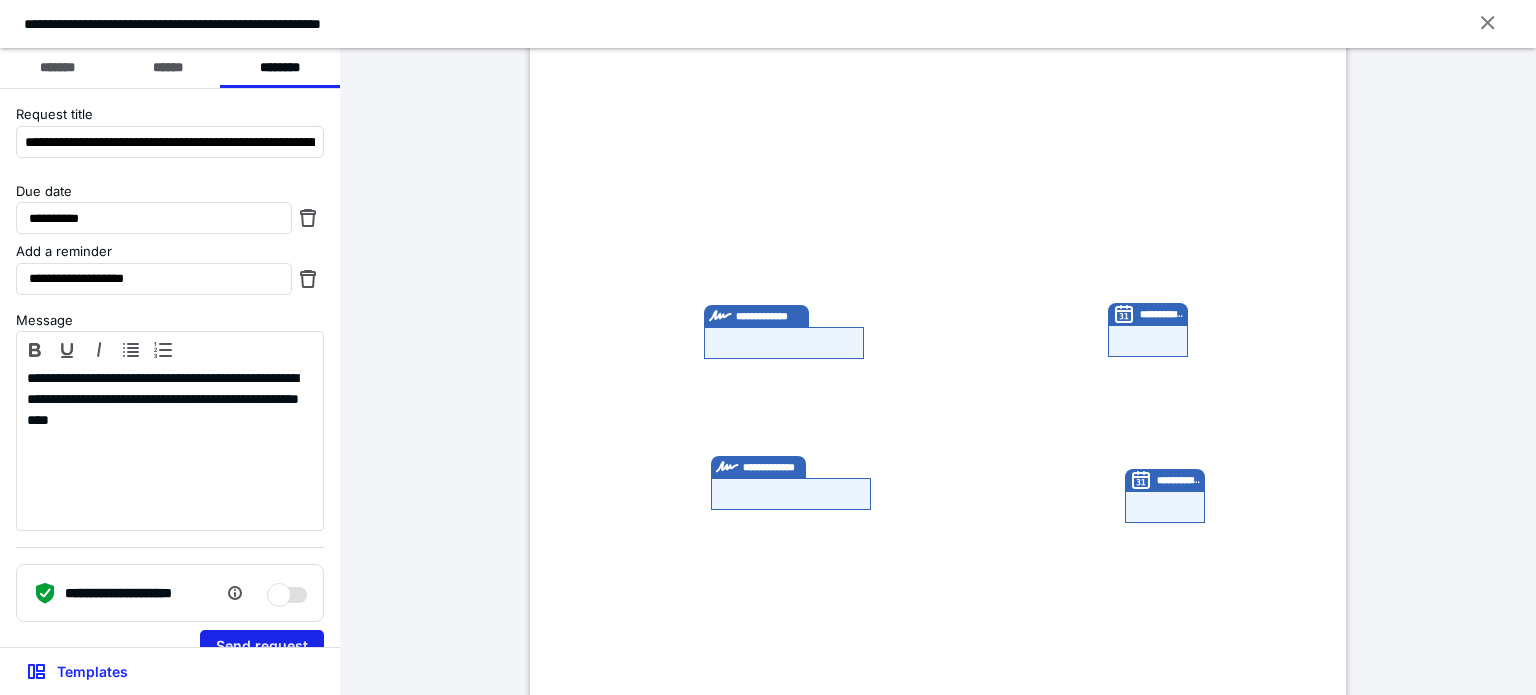 click on "Send request" at bounding box center [262, 646] 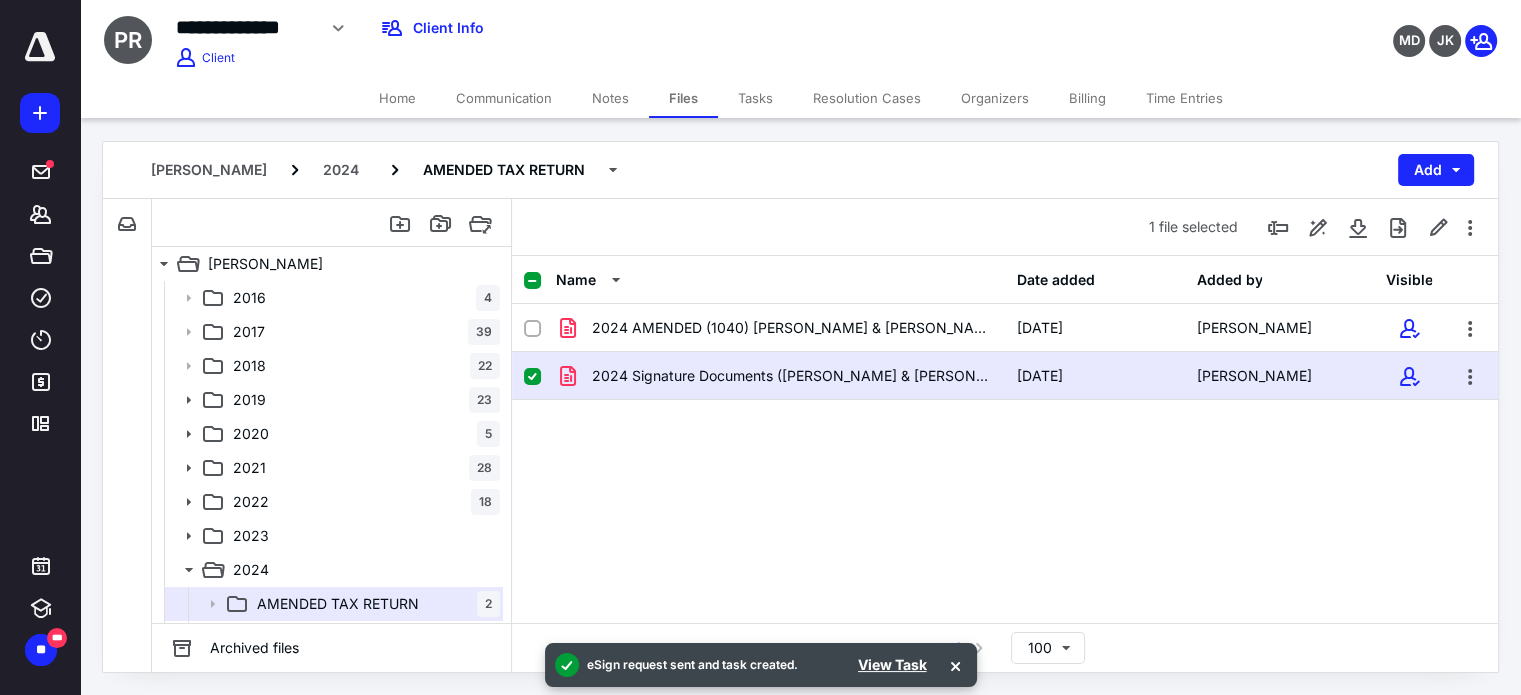 click on "Tasks" at bounding box center [755, 98] 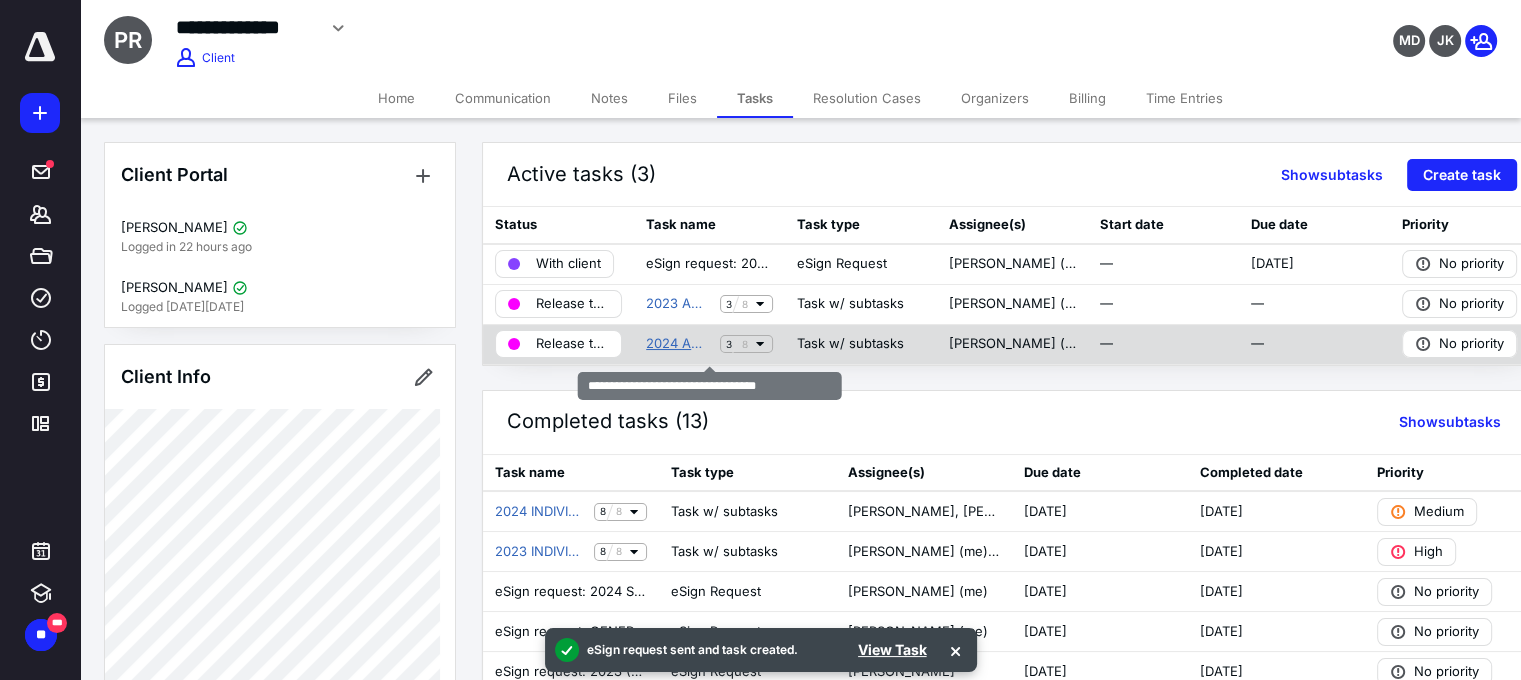click on "2024 AMENDED INDIVIDUAL TAX RETURN" at bounding box center [679, 344] 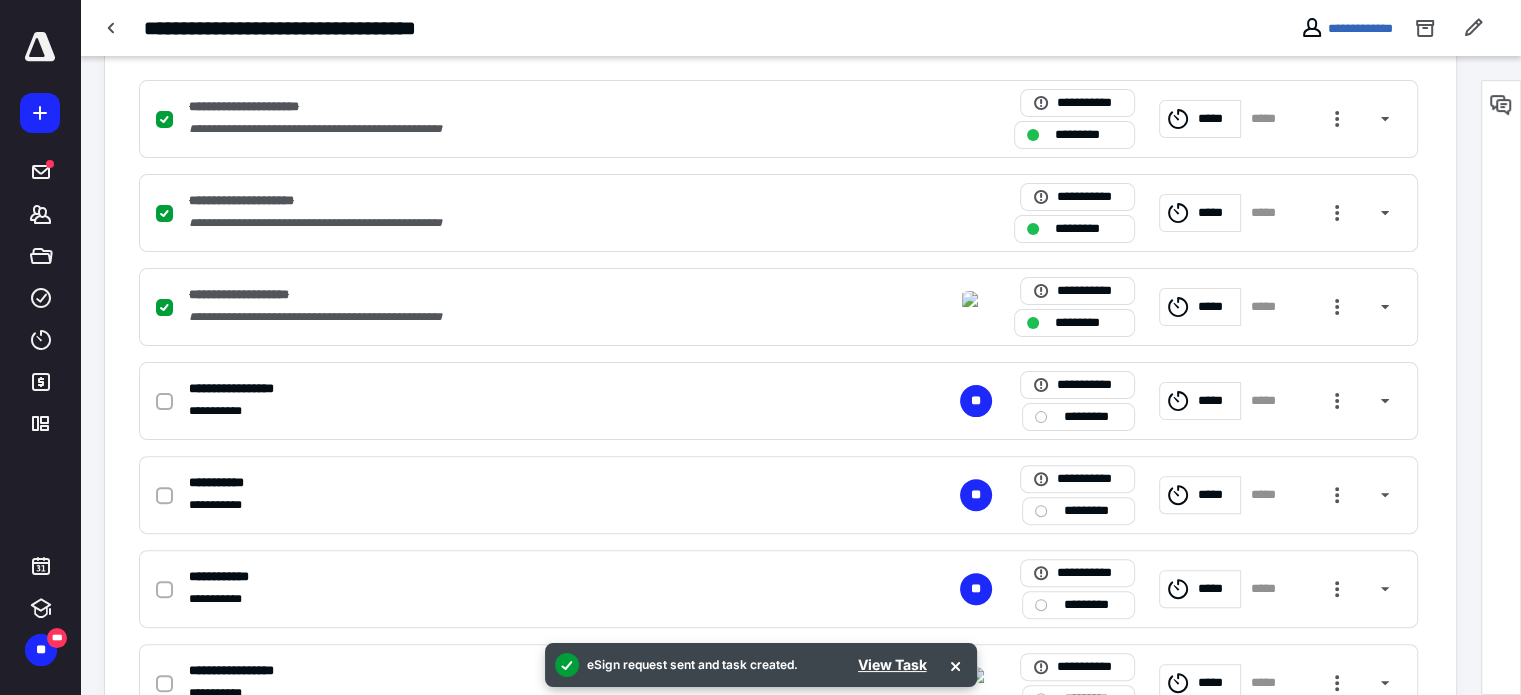 scroll, scrollTop: 500, scrollLeft: 0, axis: vertical 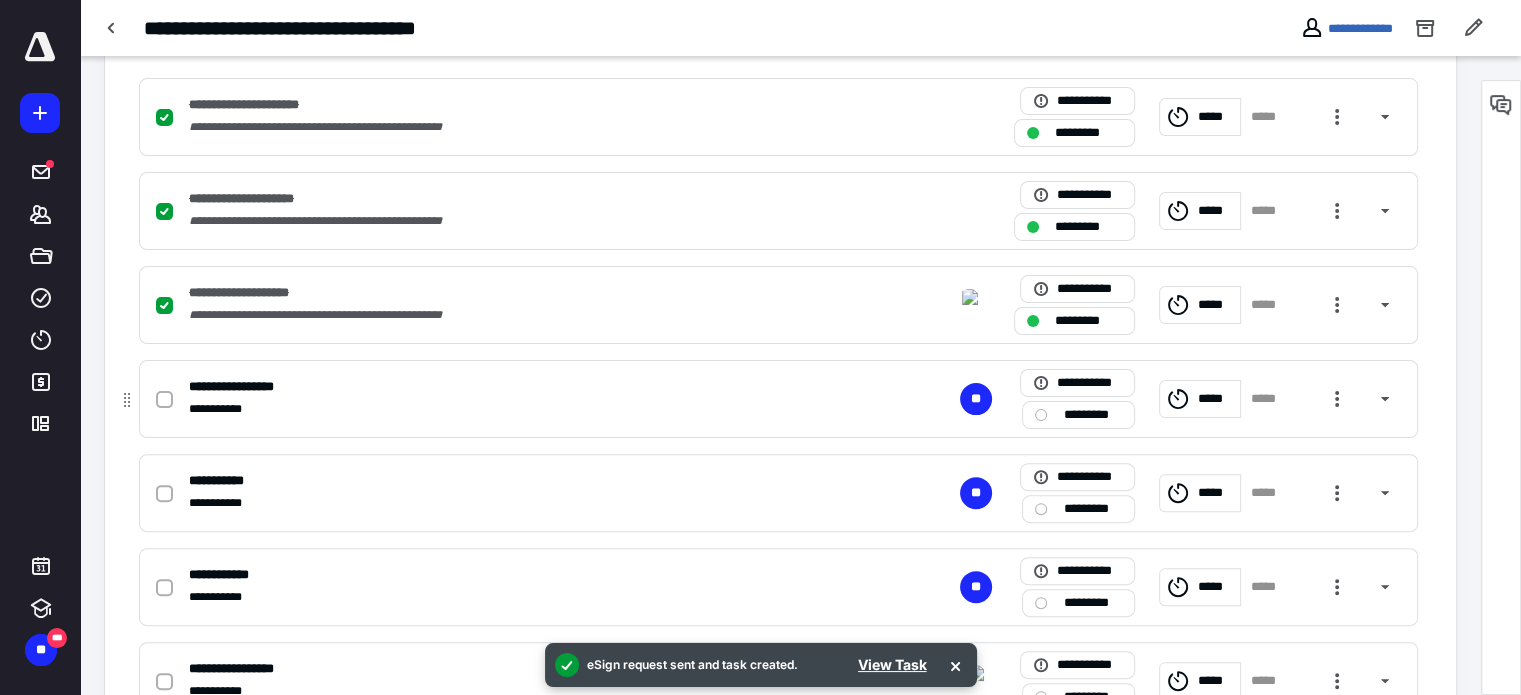 click at bounding box center [164, 400] 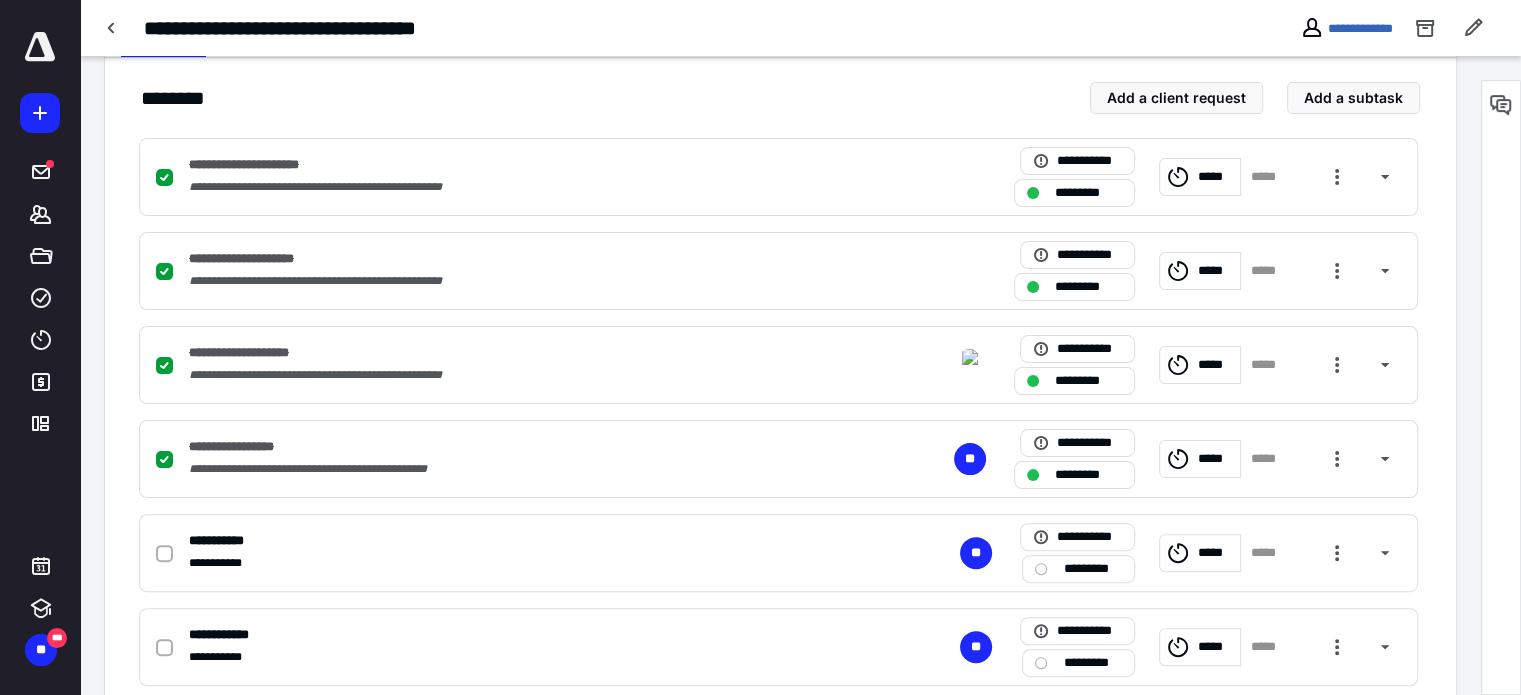 scroll, scrollTop: 0, scrollLeft: 0, axis: both 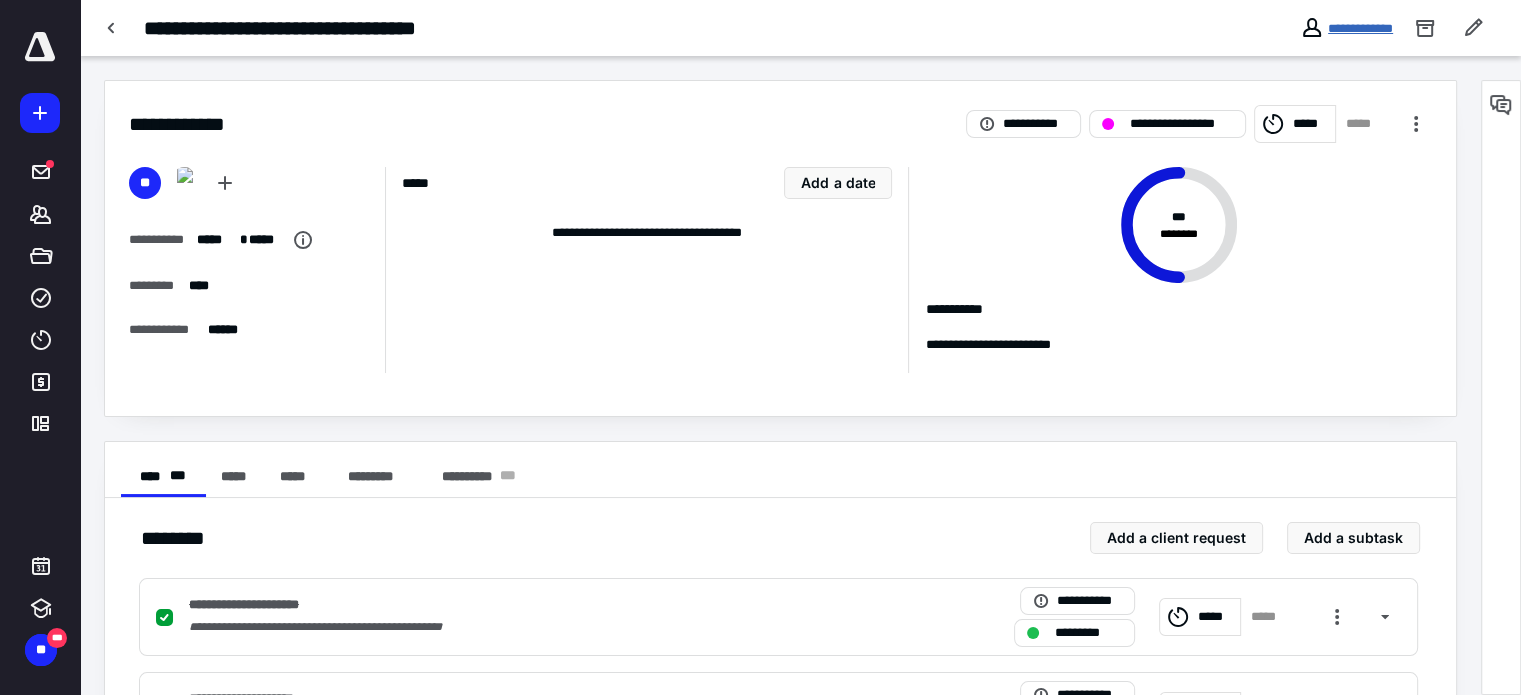 click on "**********" at bounding box center [1360, 28] 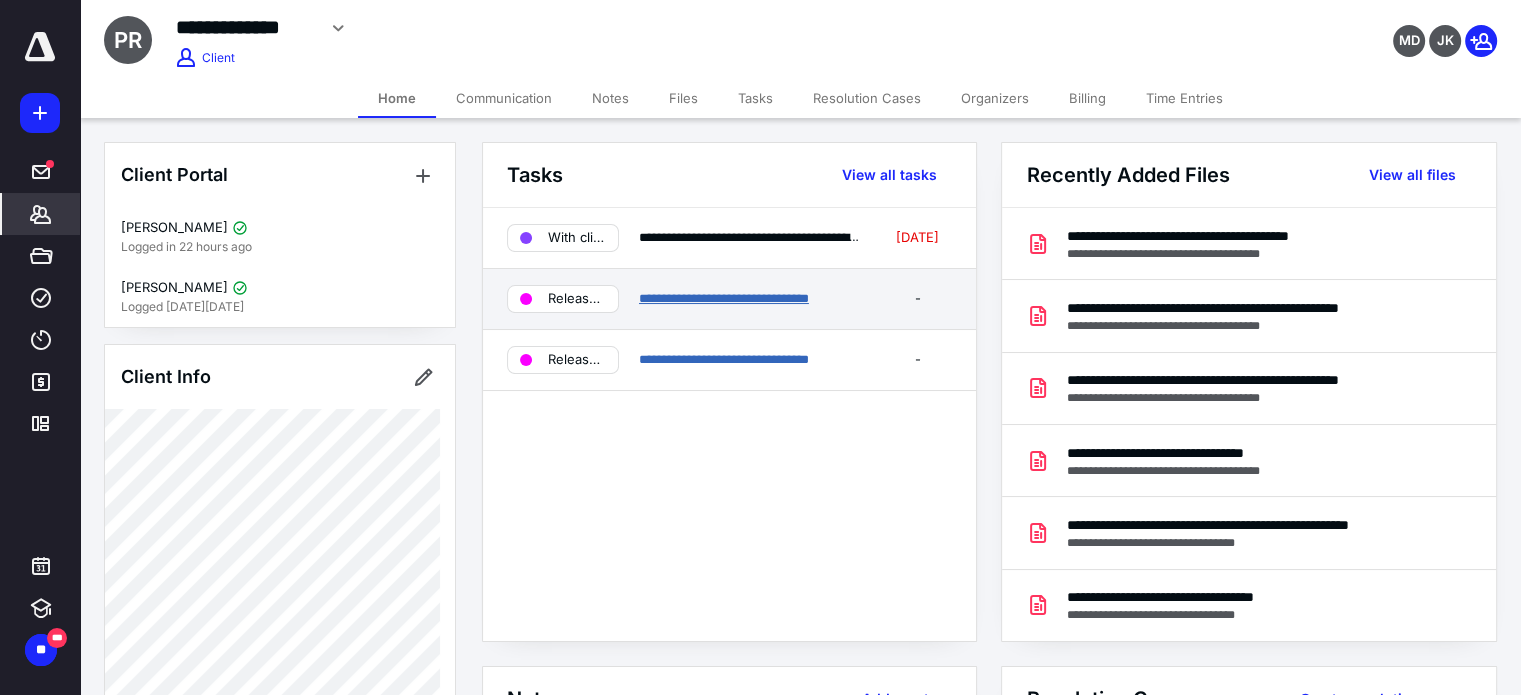 click on "**********" at bounding box center (724, 298) 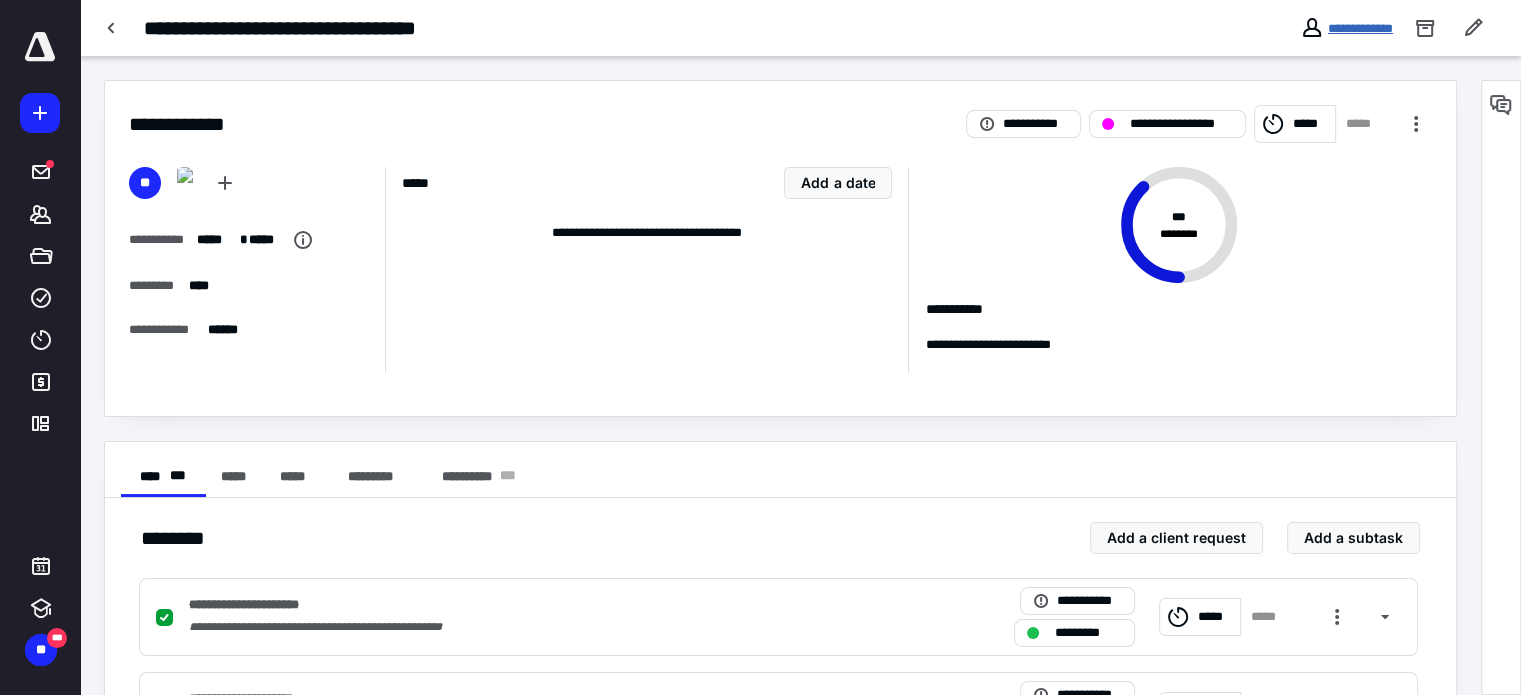 click on "**********" at bounding box center (1360, 28) 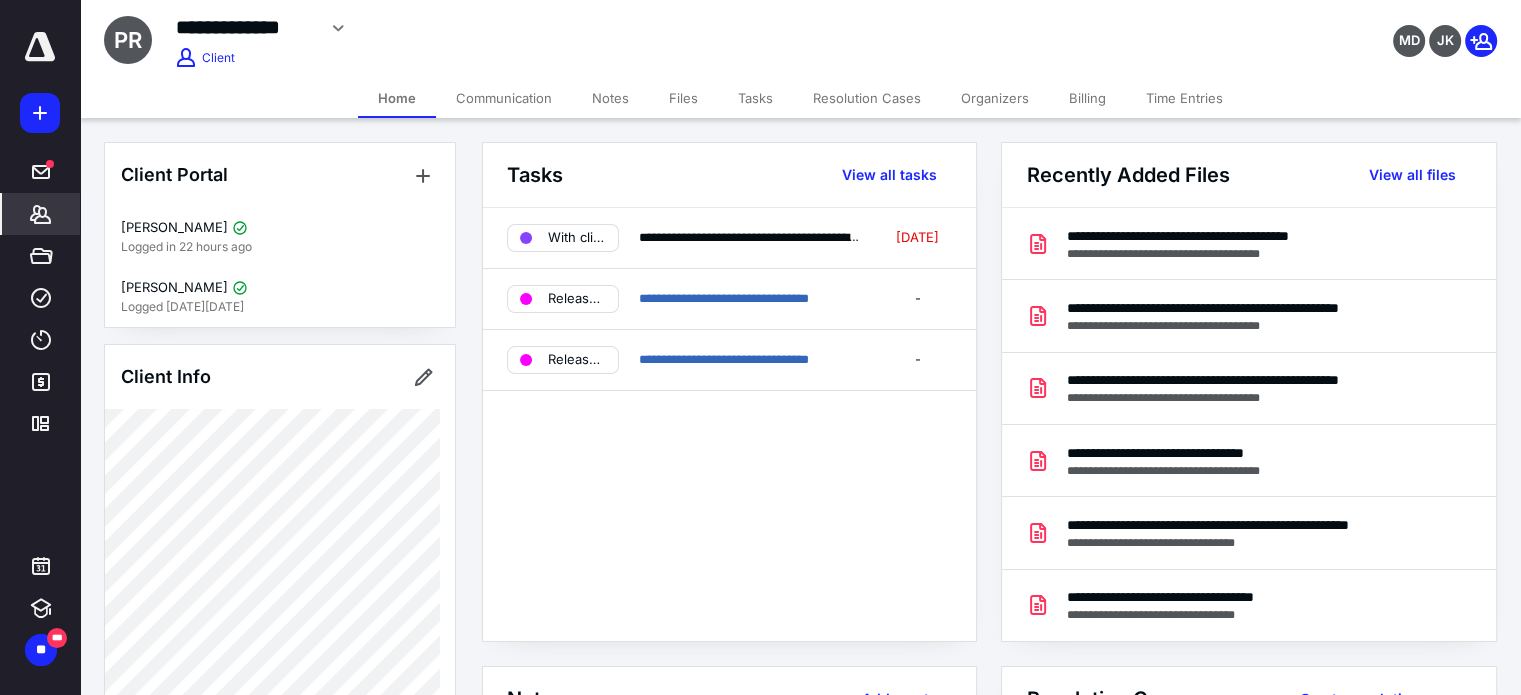 click on "Files" at bounding box center [683, 98] 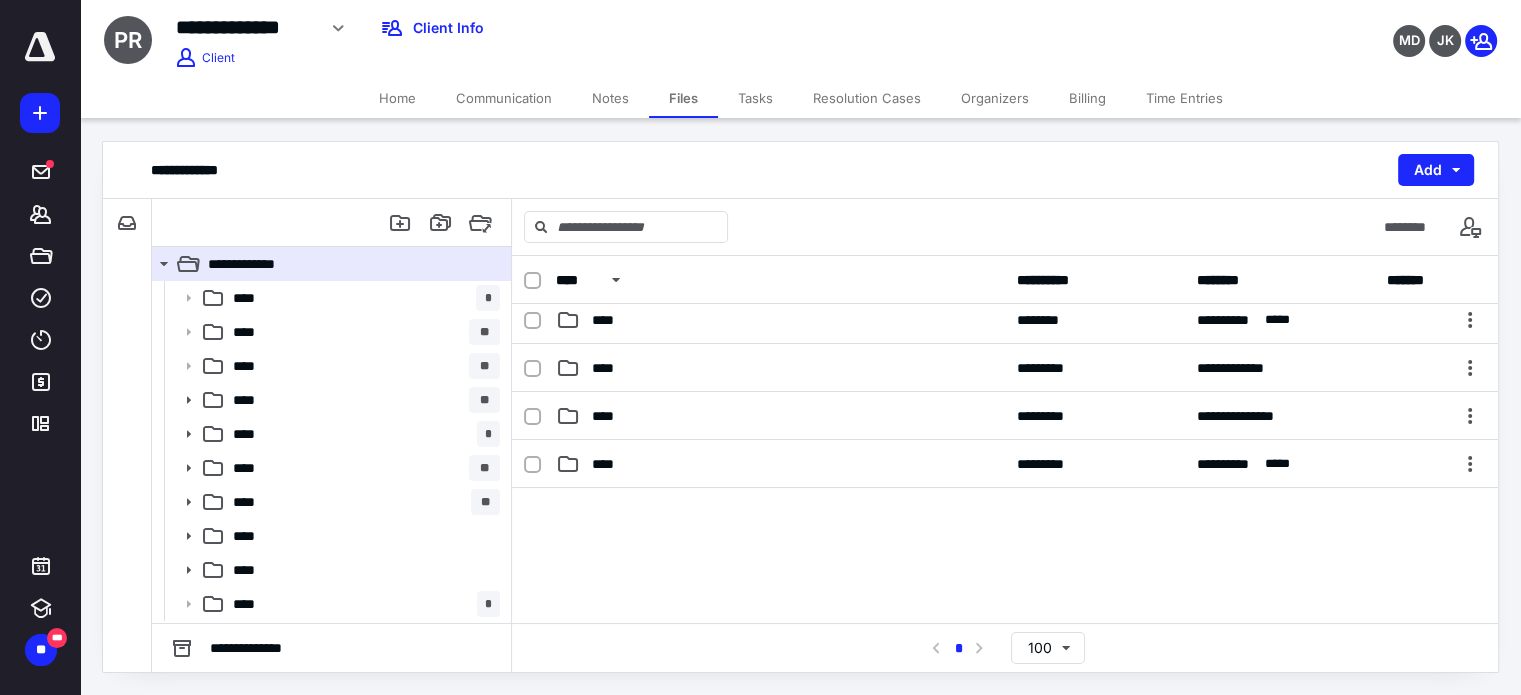 scroll, scrollTop: 300, scrollLeft: 0, axis: vertical 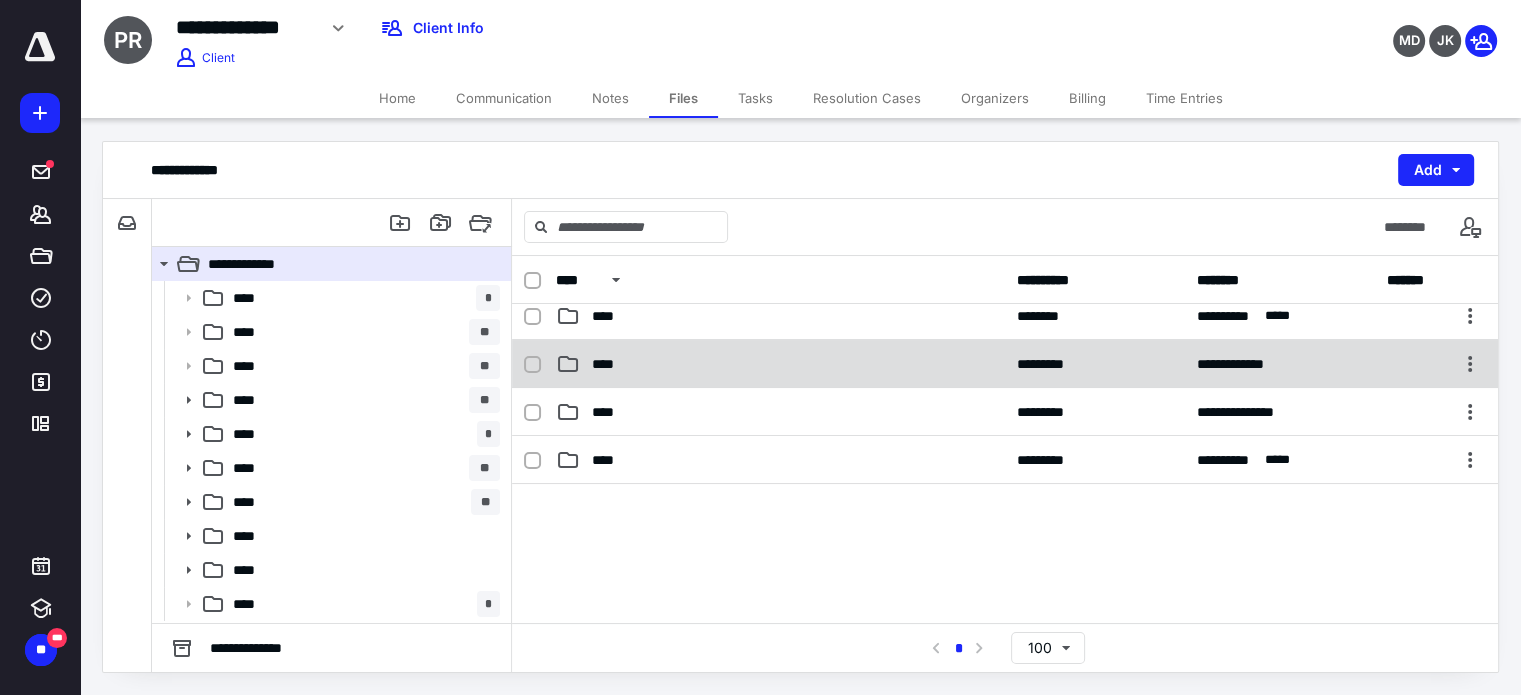 click on "****" at bounding box center [780, 364] 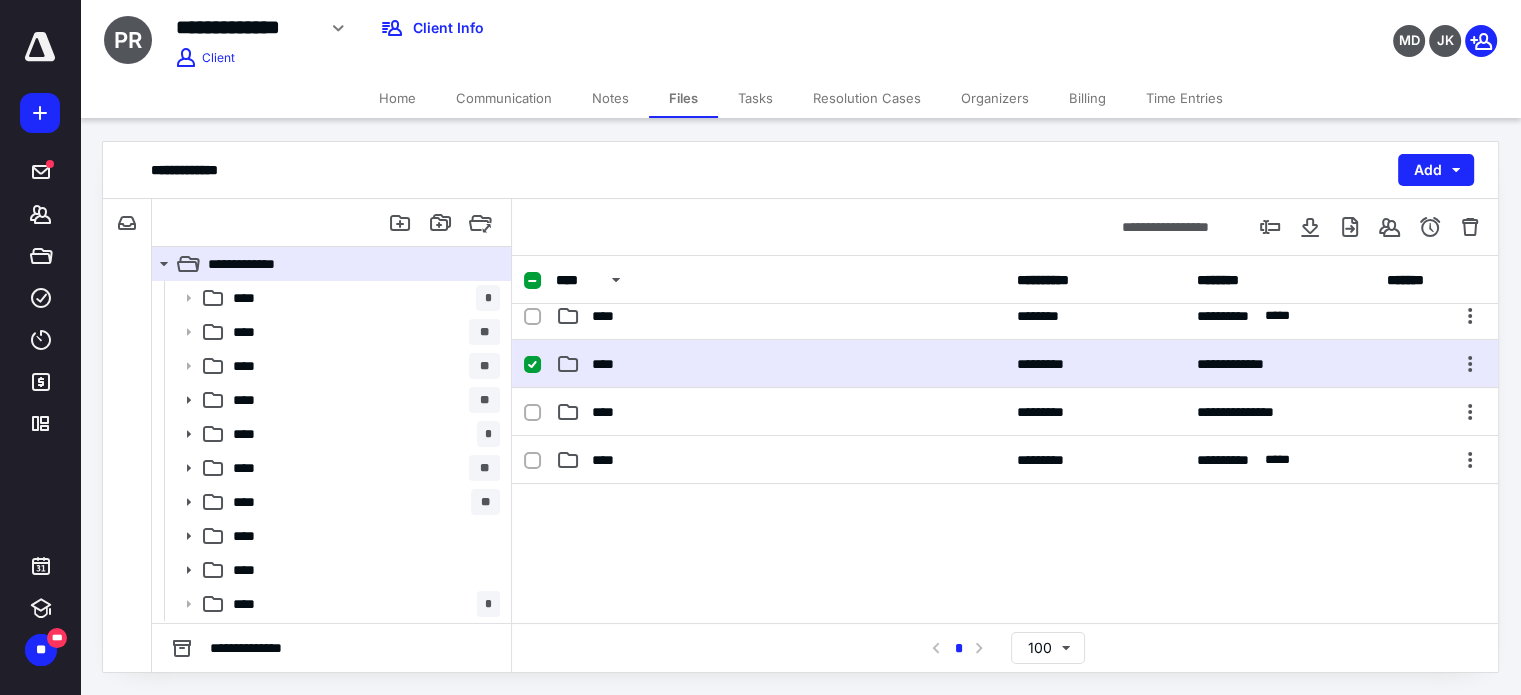 click on "****" at bounding box center [780, 364] 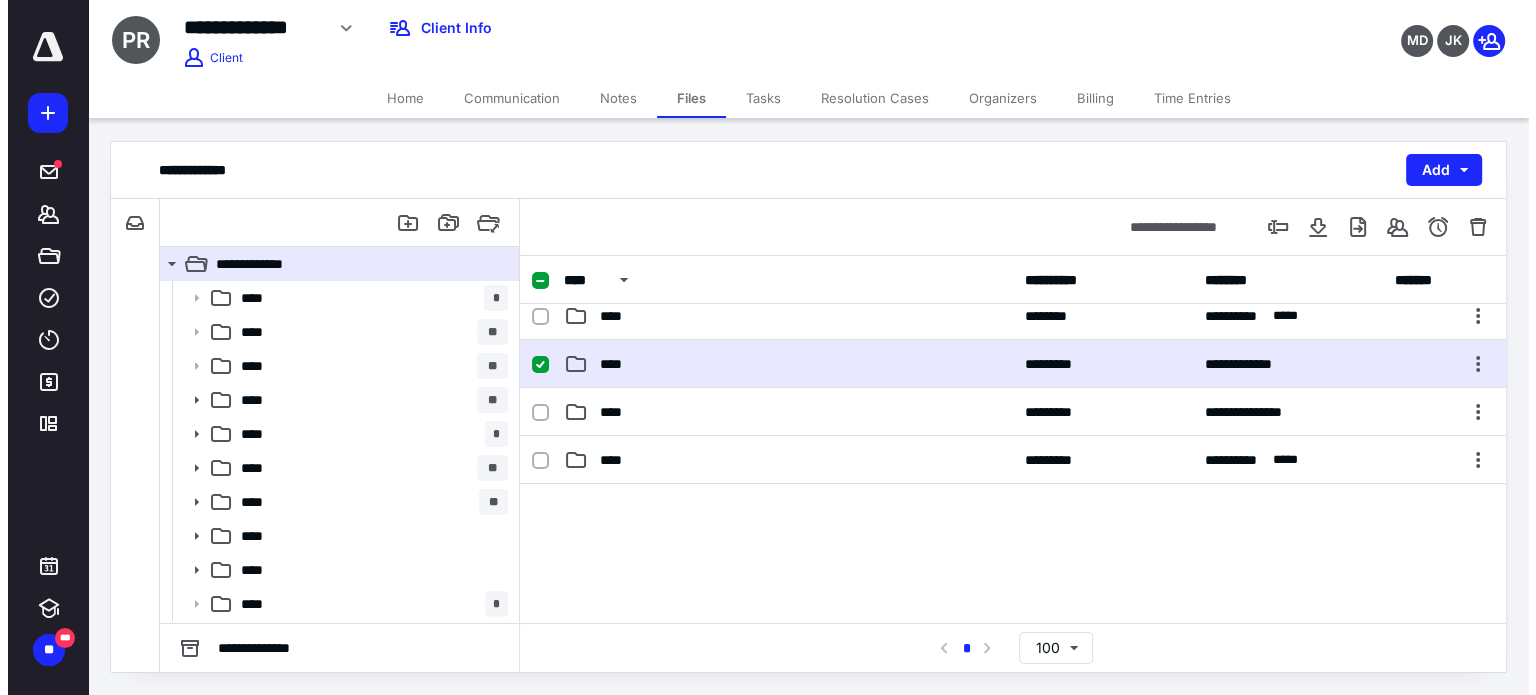 scroll, scrollTop: 0, scrollLeft: 0, axis: both 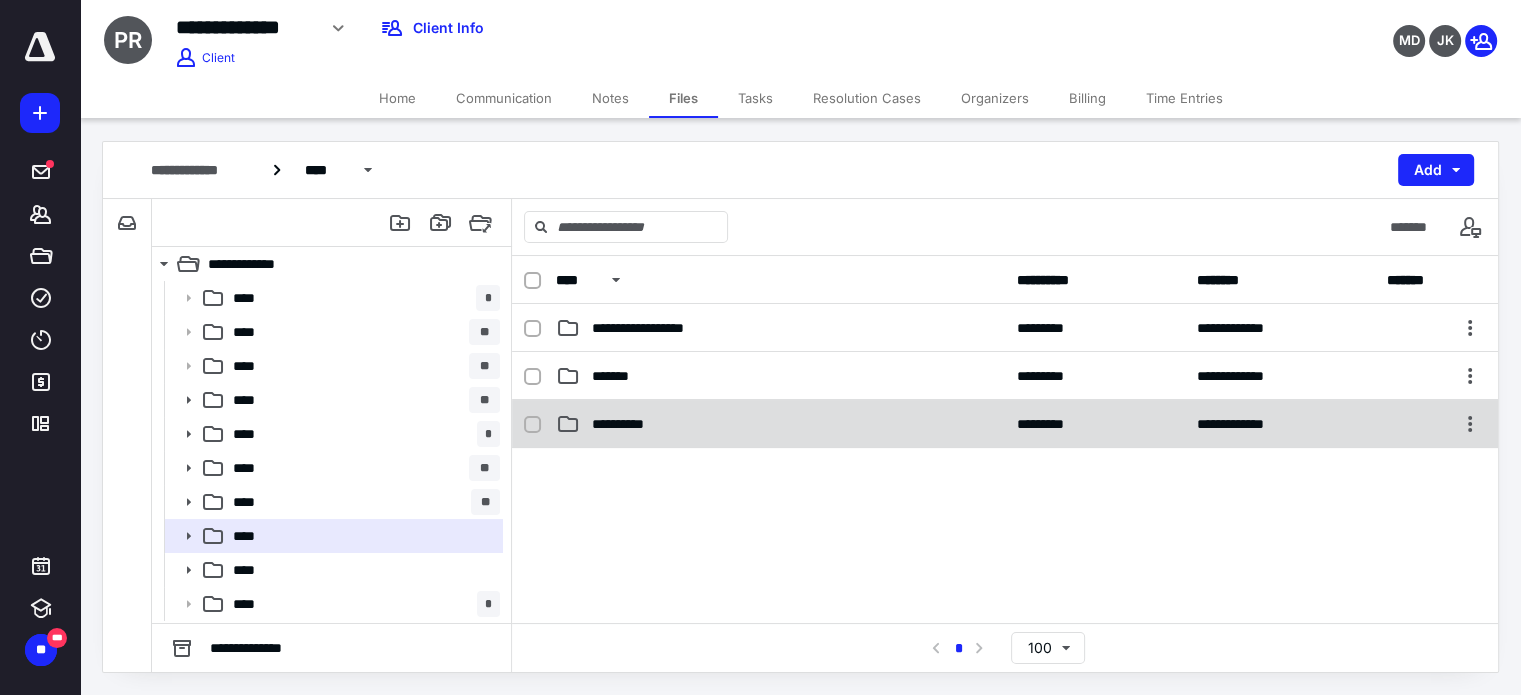 click on "**********" at bounding box center (1005, 424) 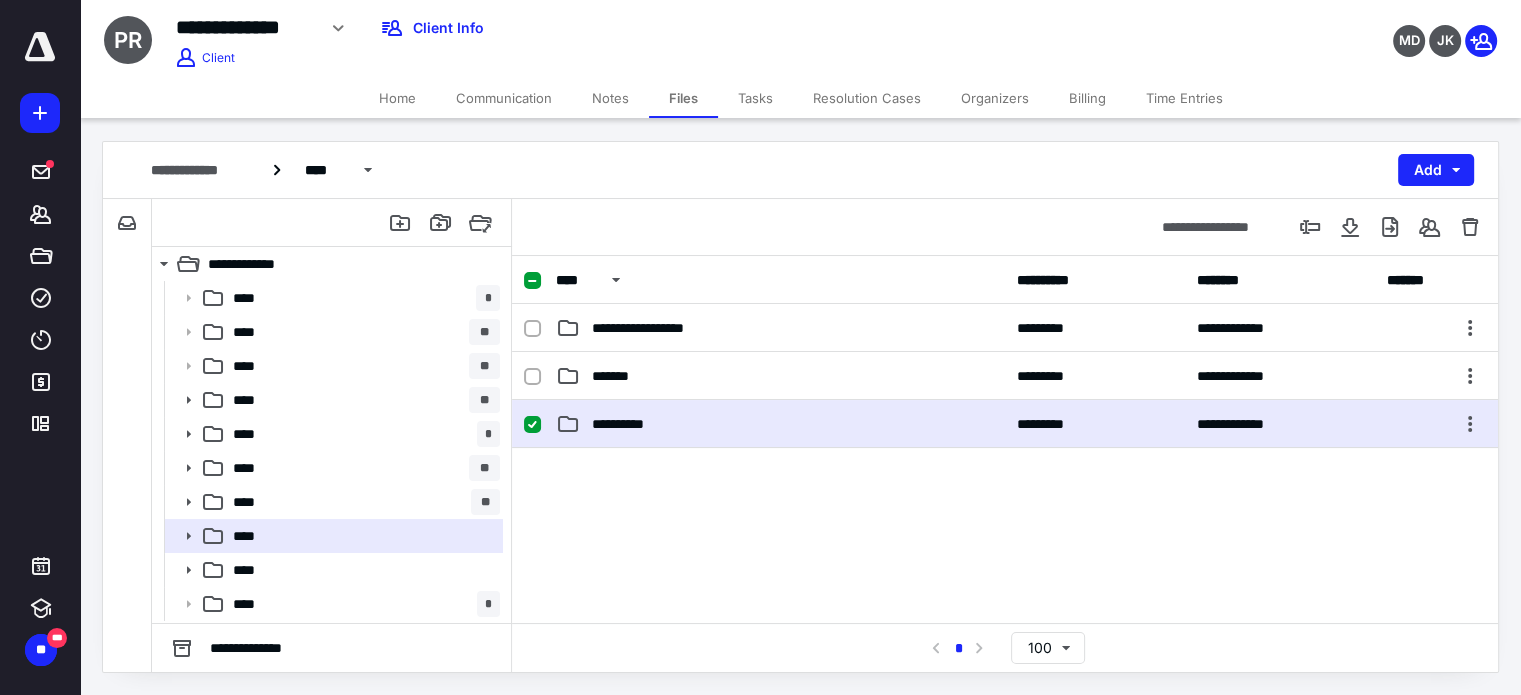 click on "**********" at bounding box center (1005, 424) 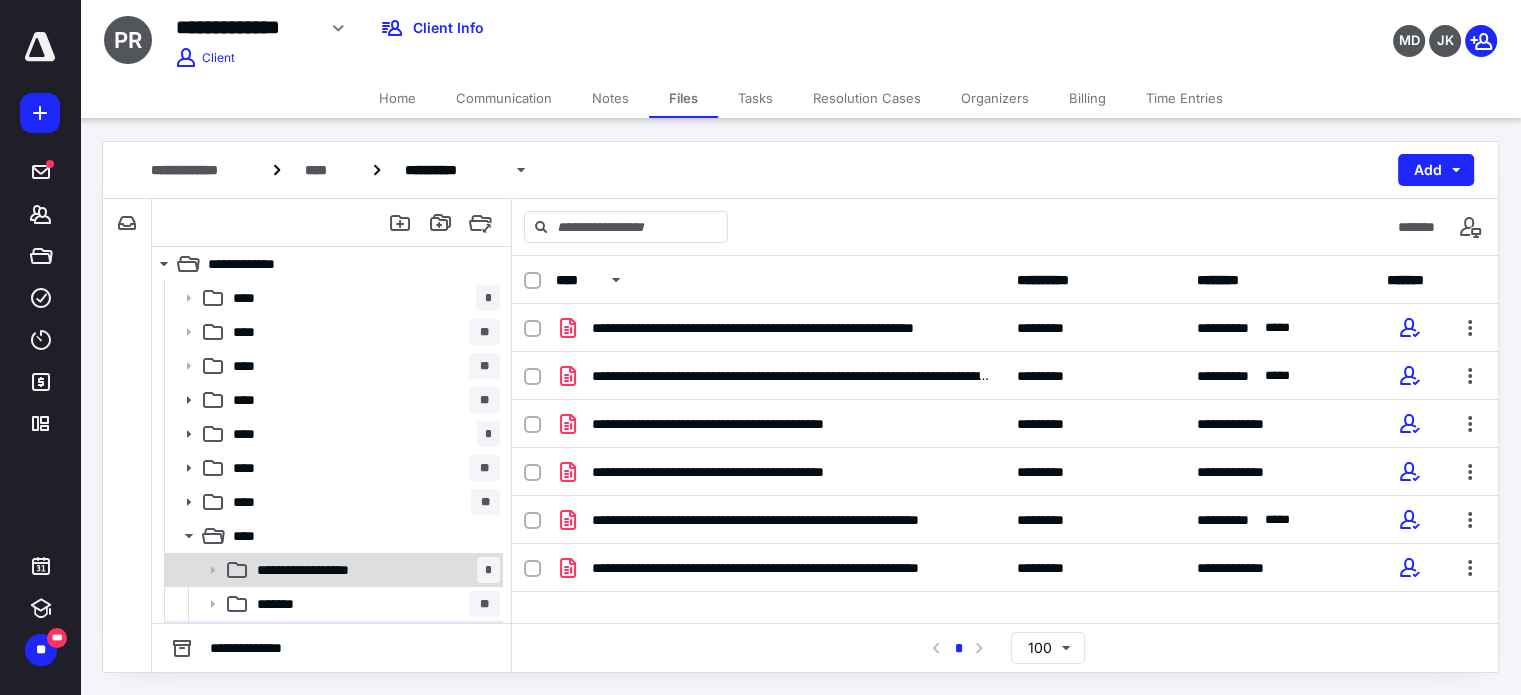 click on "**********" at bounding box center (337, 570) 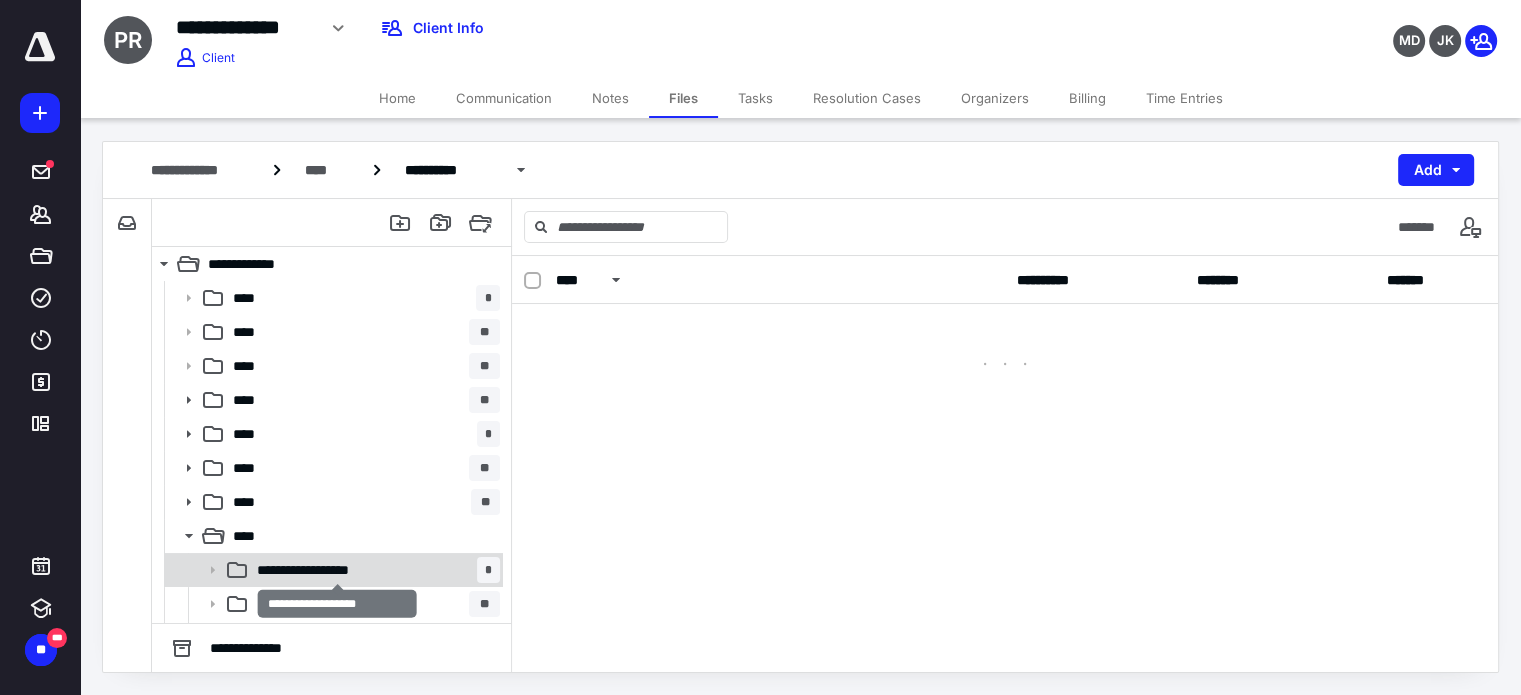 click on "**********" at bounding box center [337, 570] 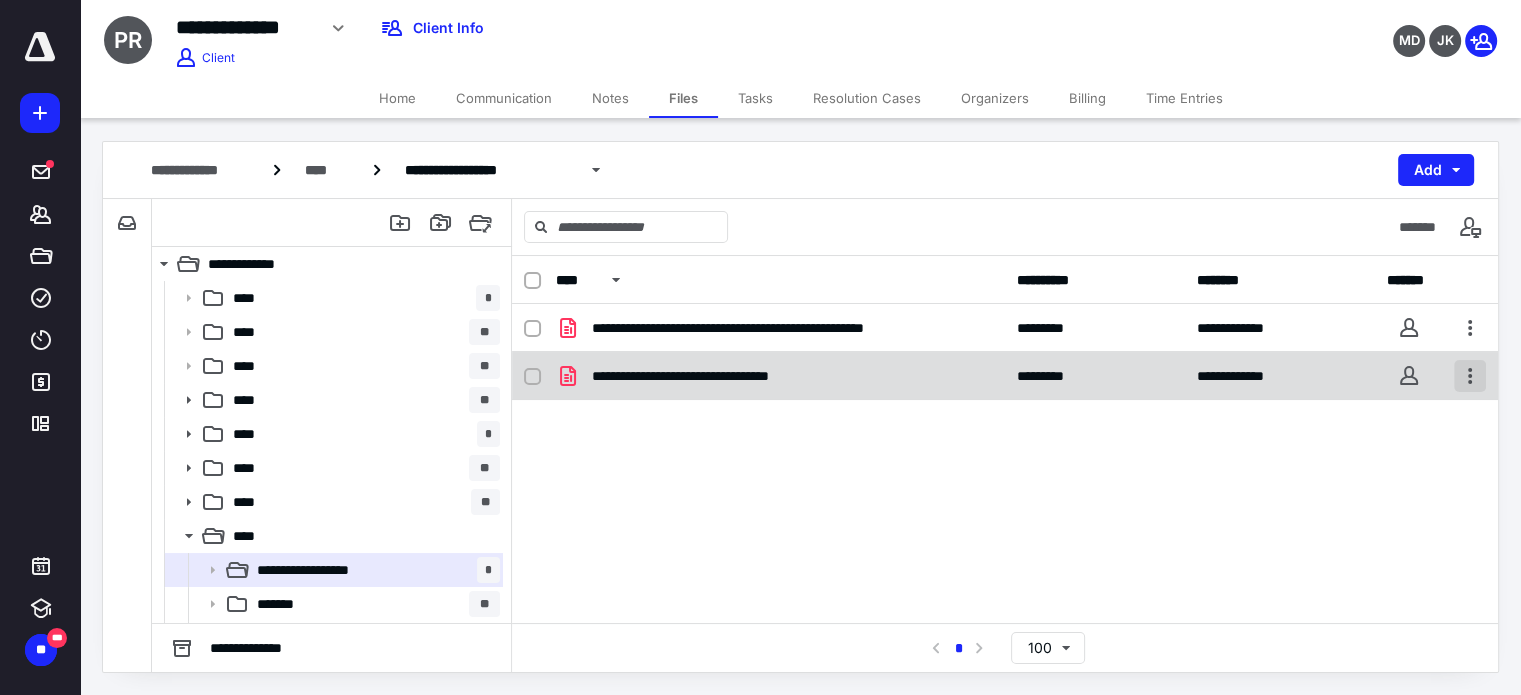 click at bounding box center [1470, 376] 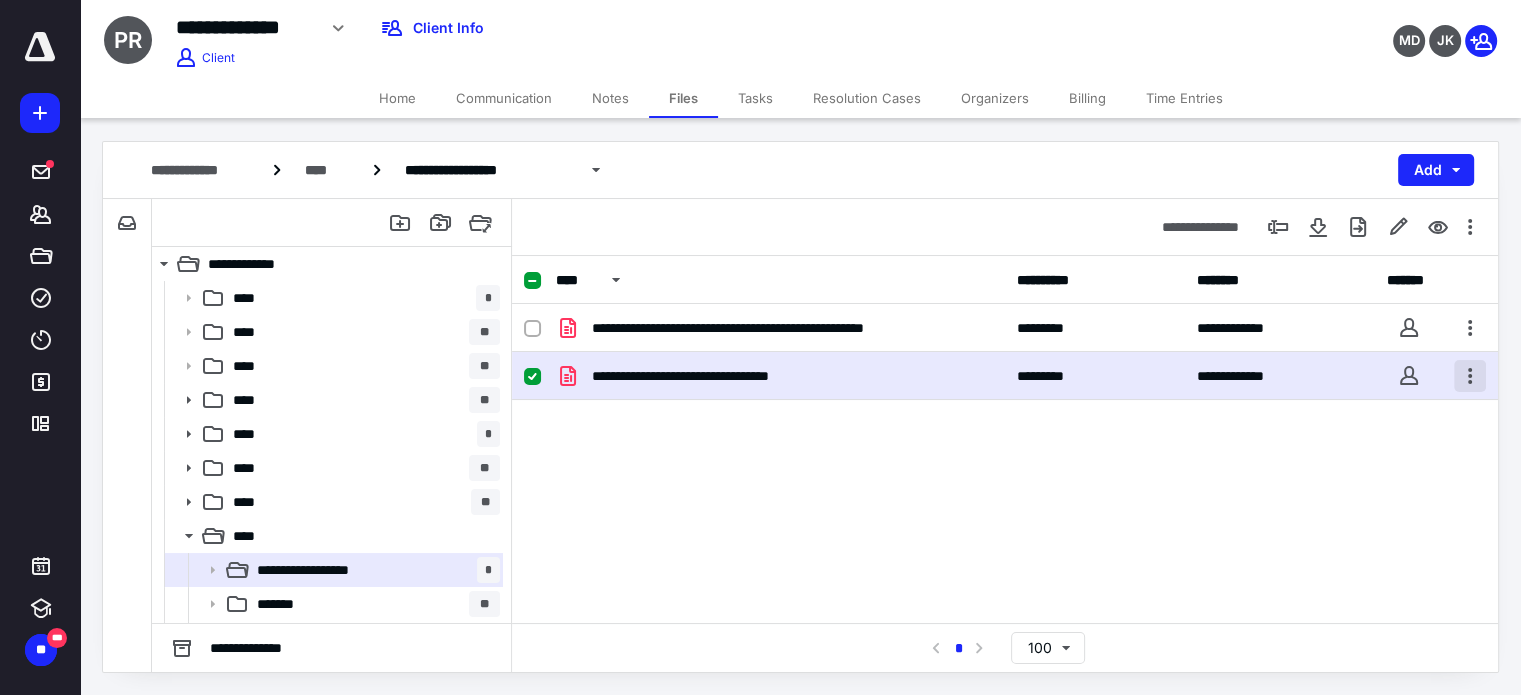checkbox on "true" 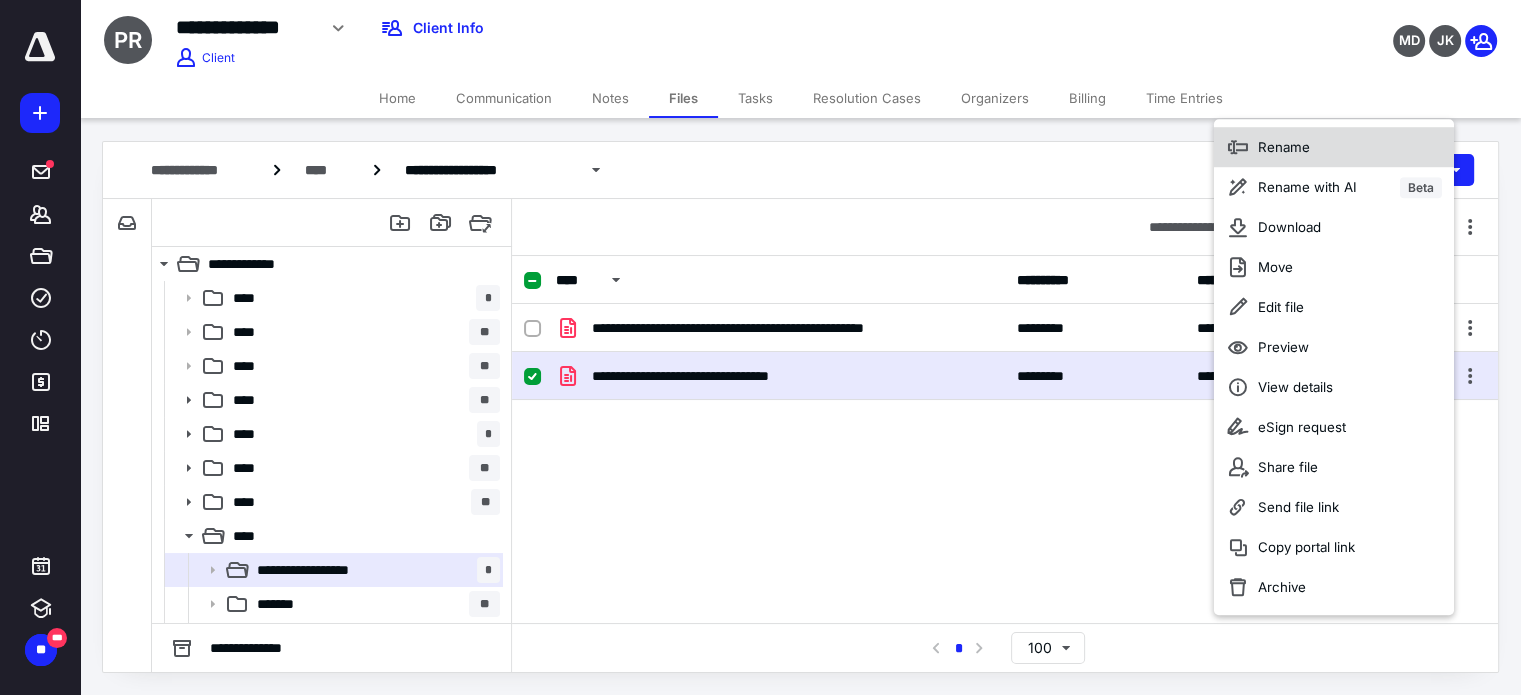 click on "Rename" at bounding box center [1284, 147] 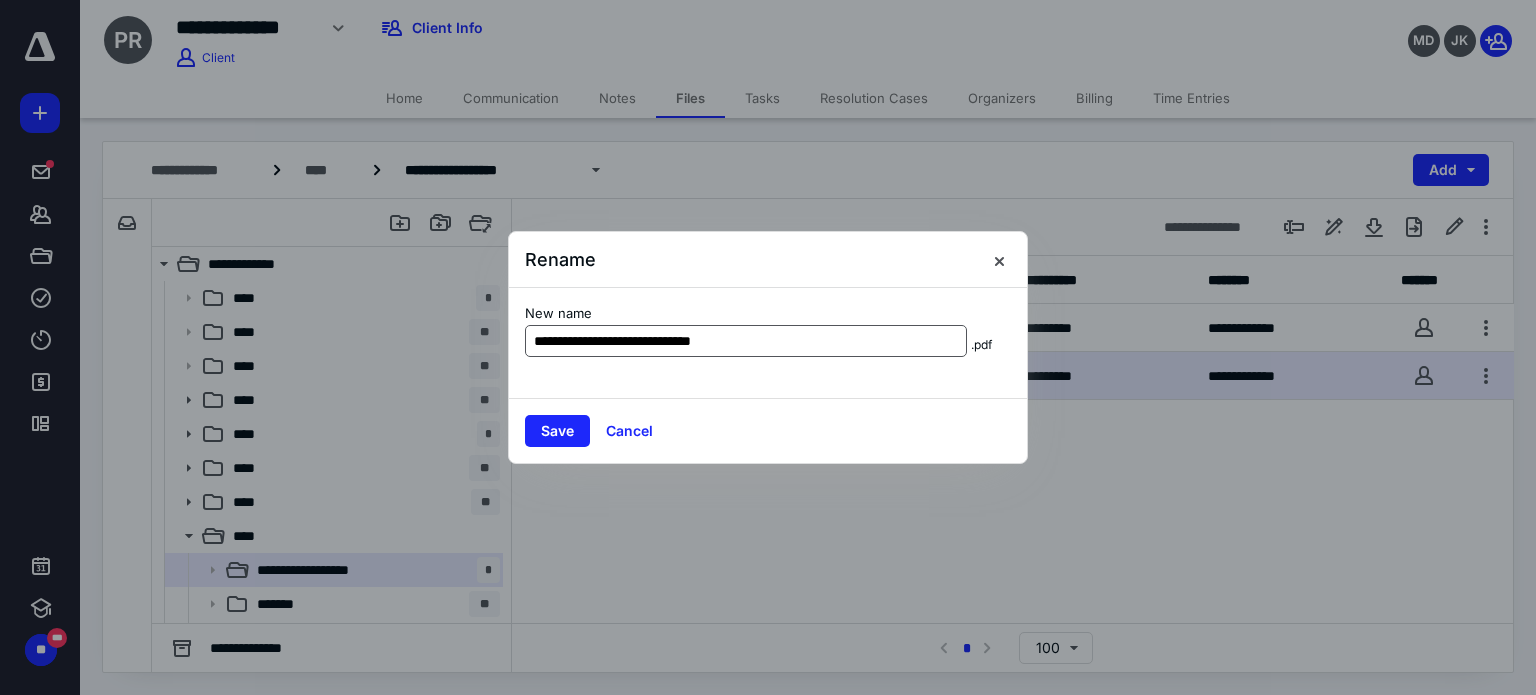 click on "**********" at bounding box center (746, 341) 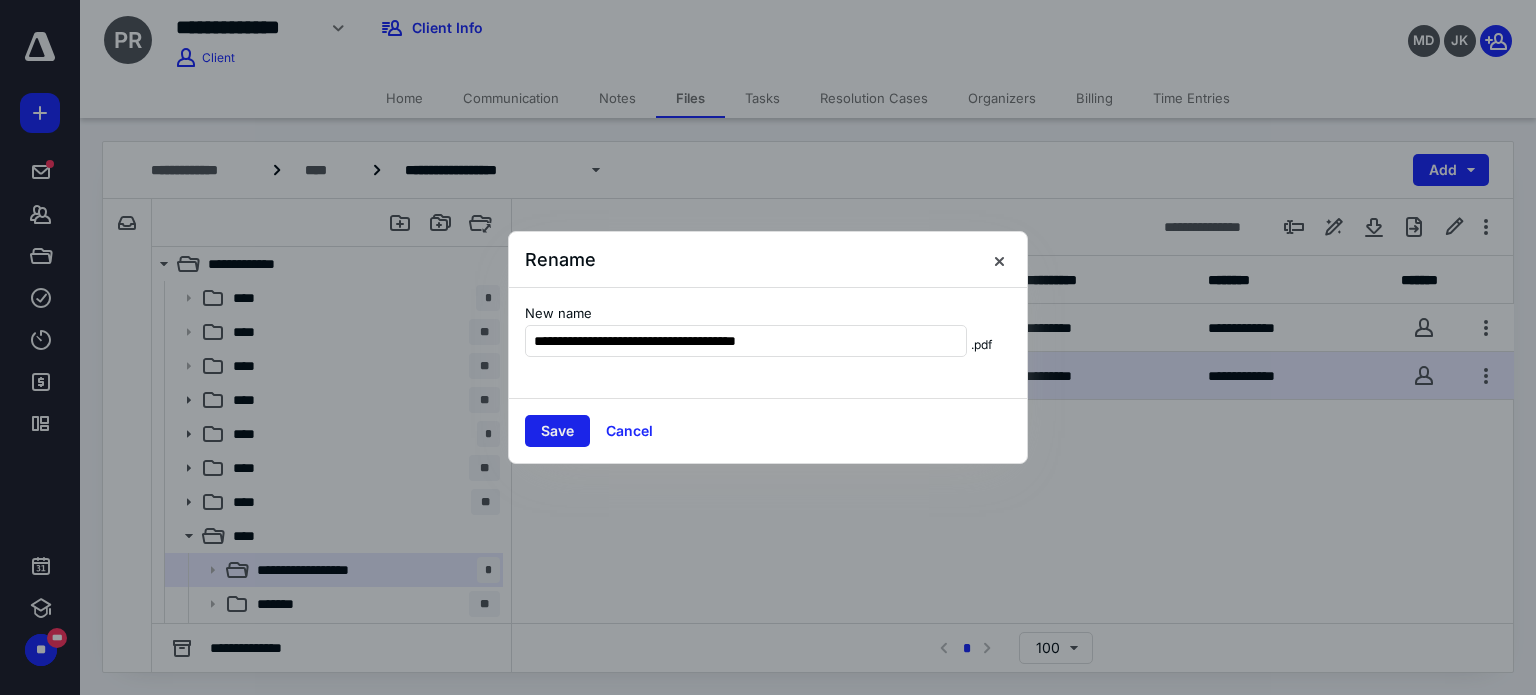 type on "**********" 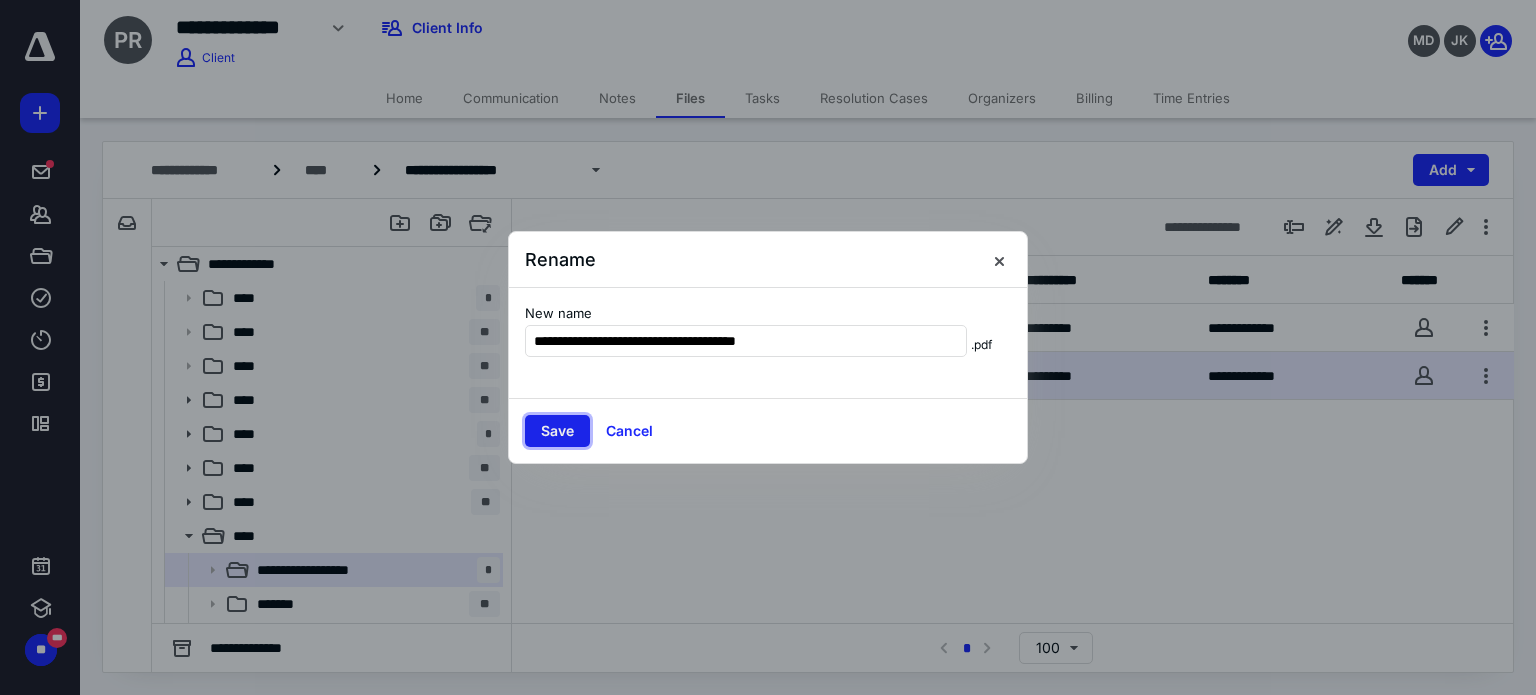 click on "Save" at bounding box center [557, 431] 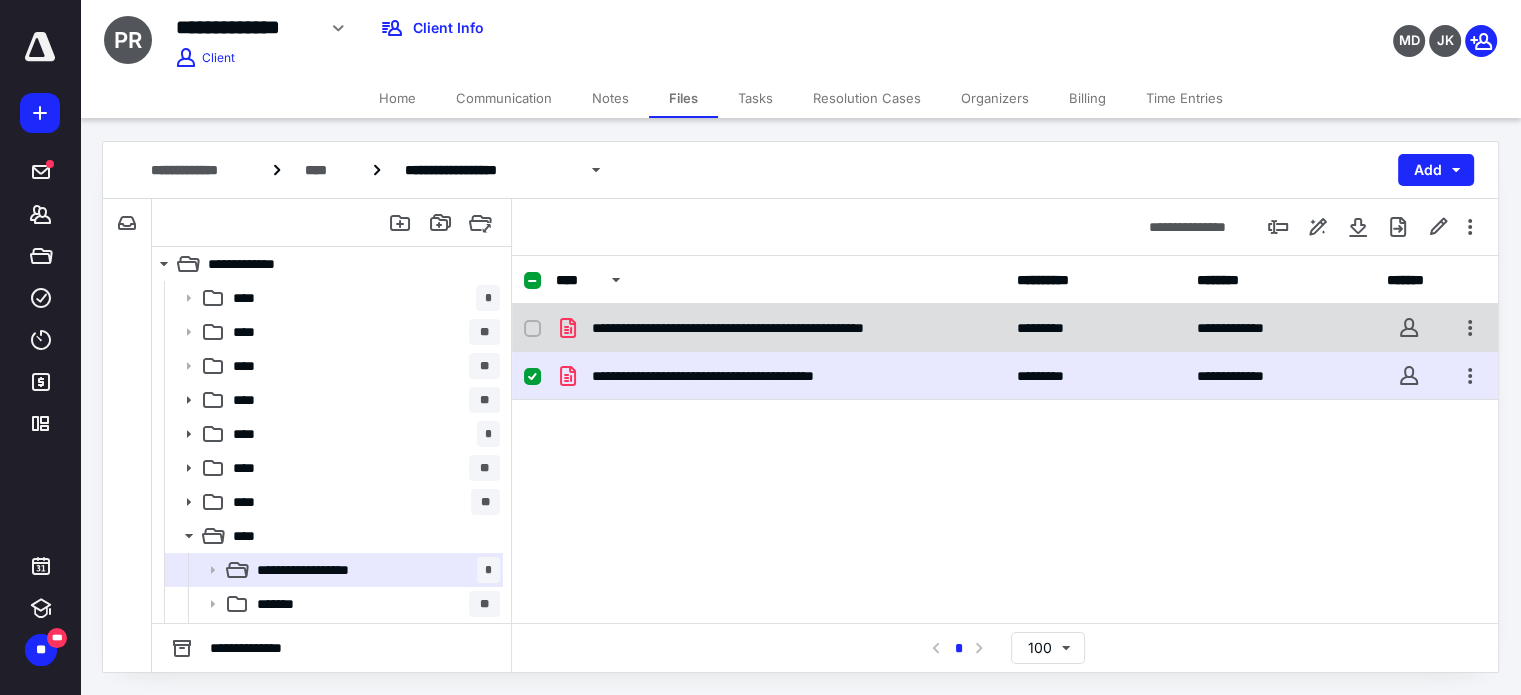 click at bounding box center (540, 328) 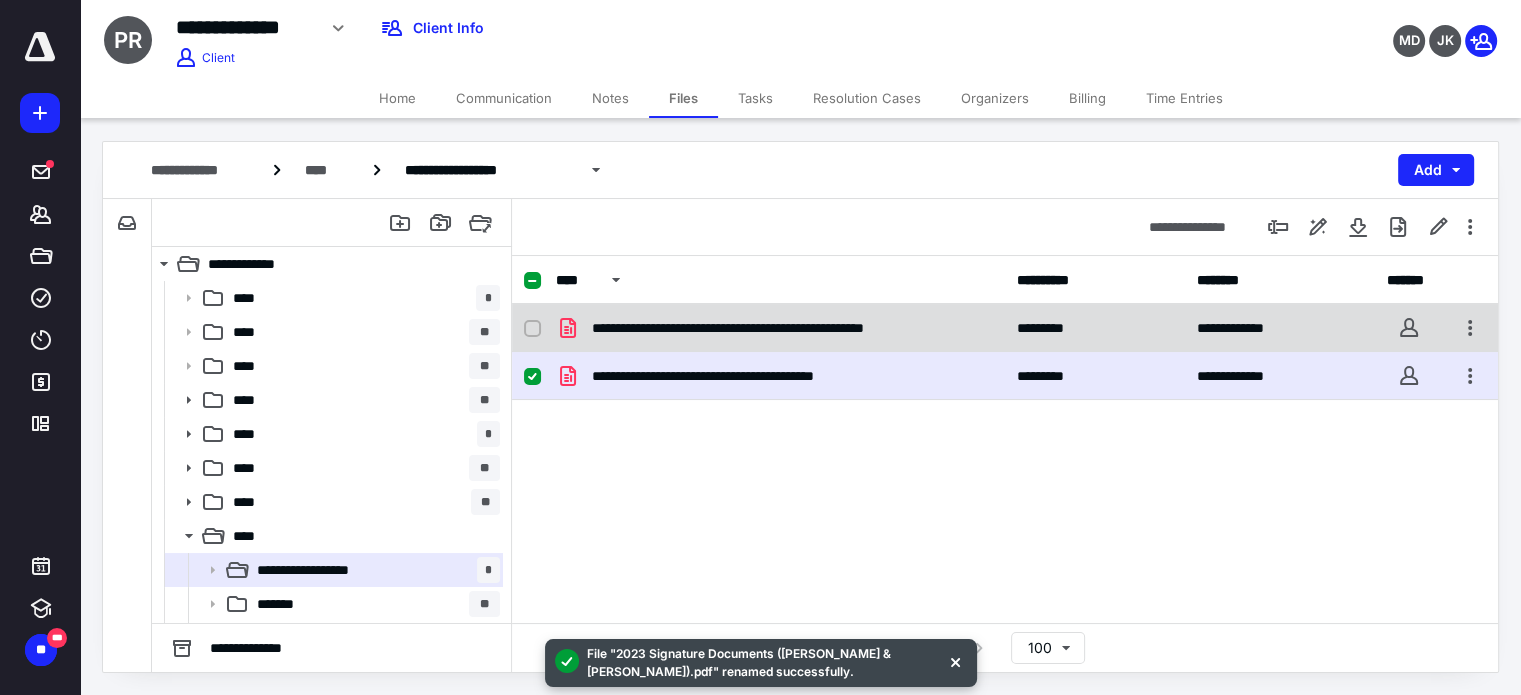 click 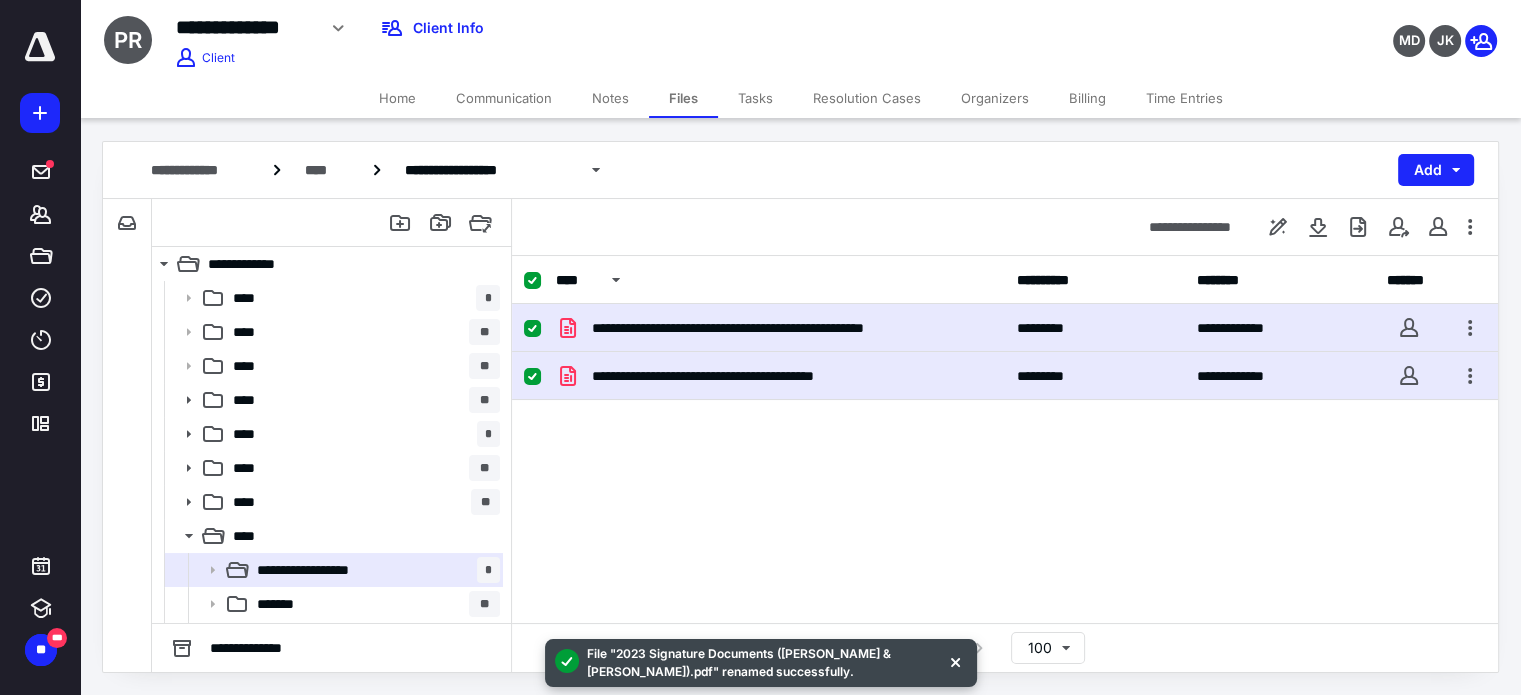 checkbox on "true" 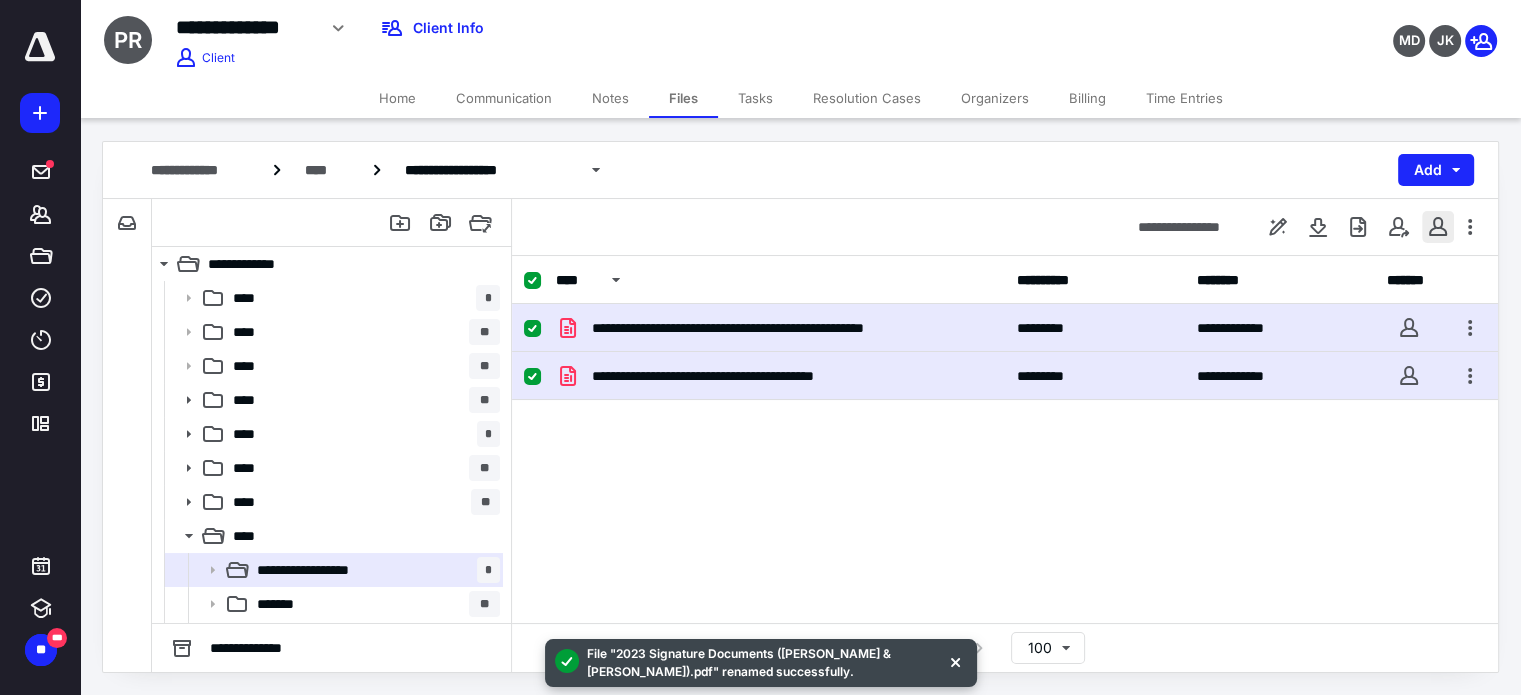 click at bounding box center (1438, 227) 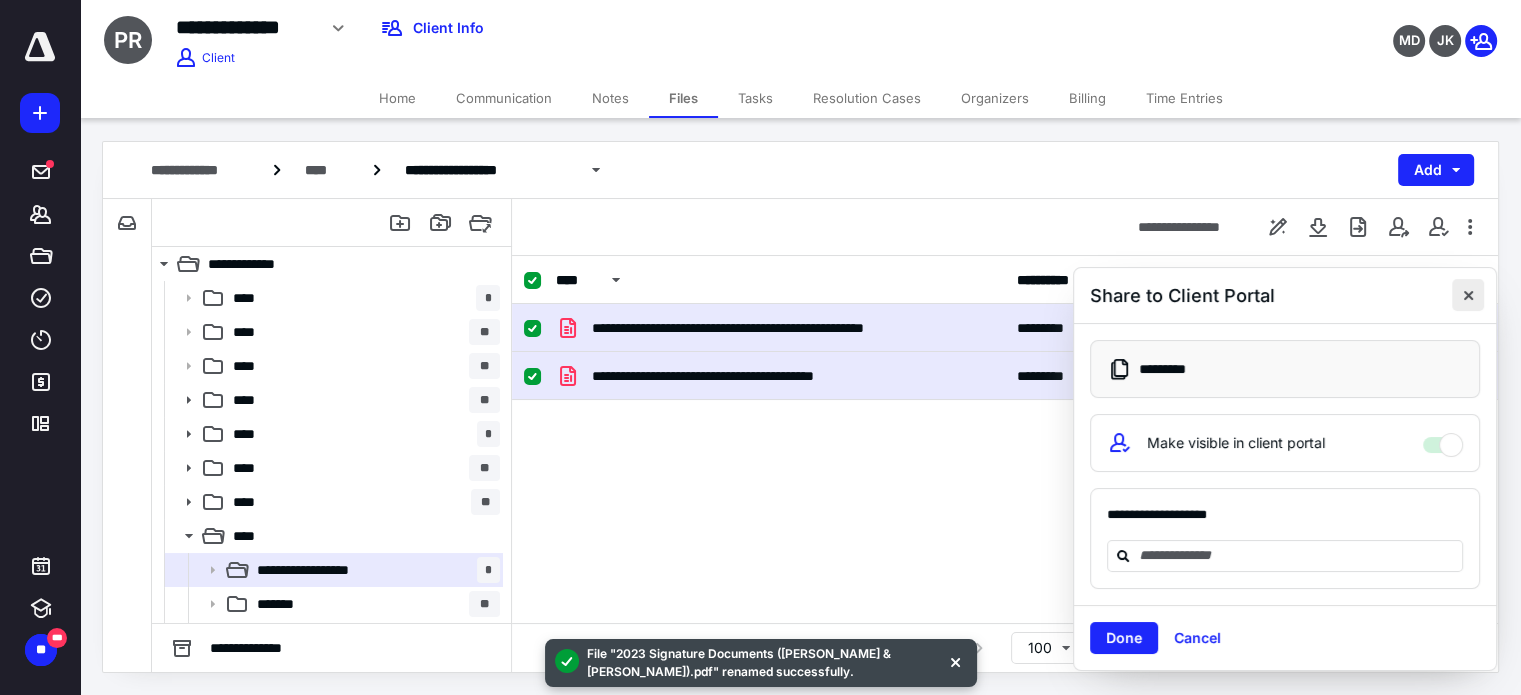 click at bounding box center (1468, 295) 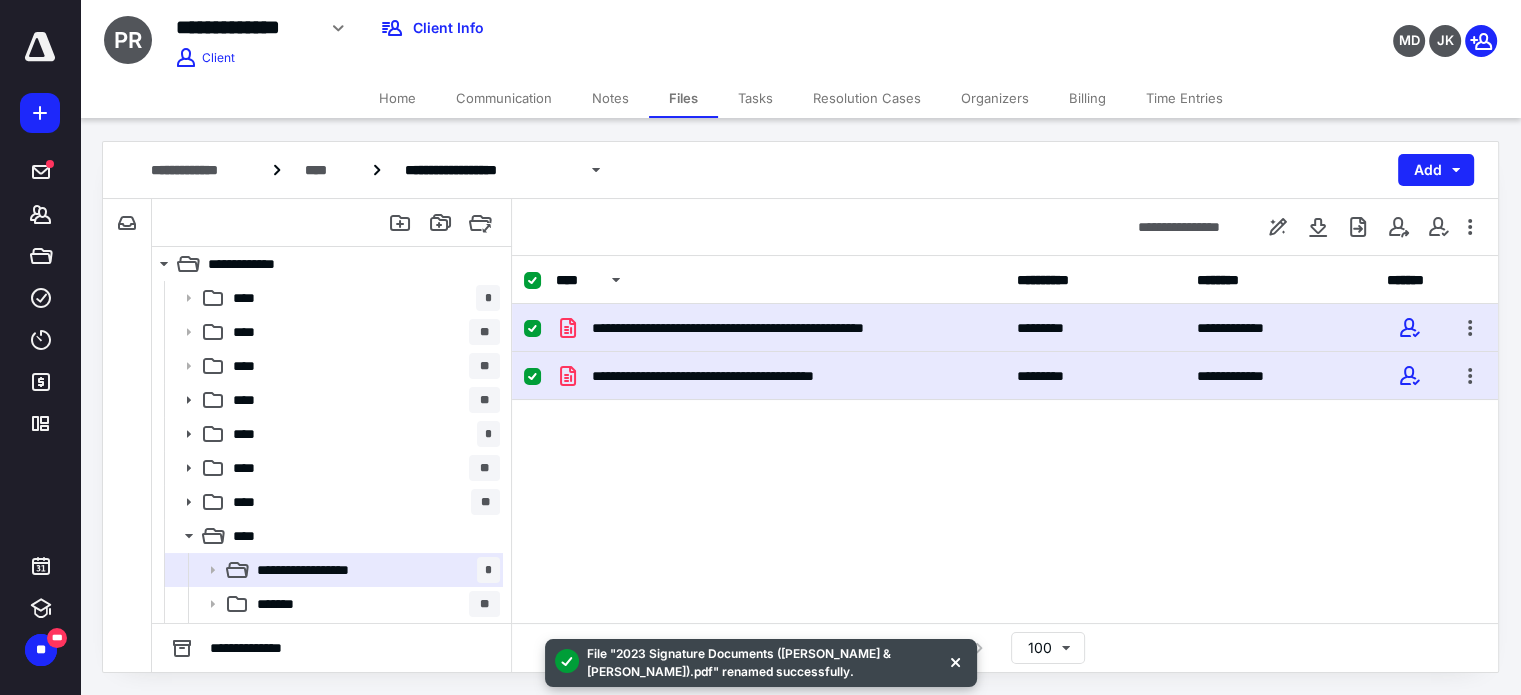 click at bounding box center (540, 280) 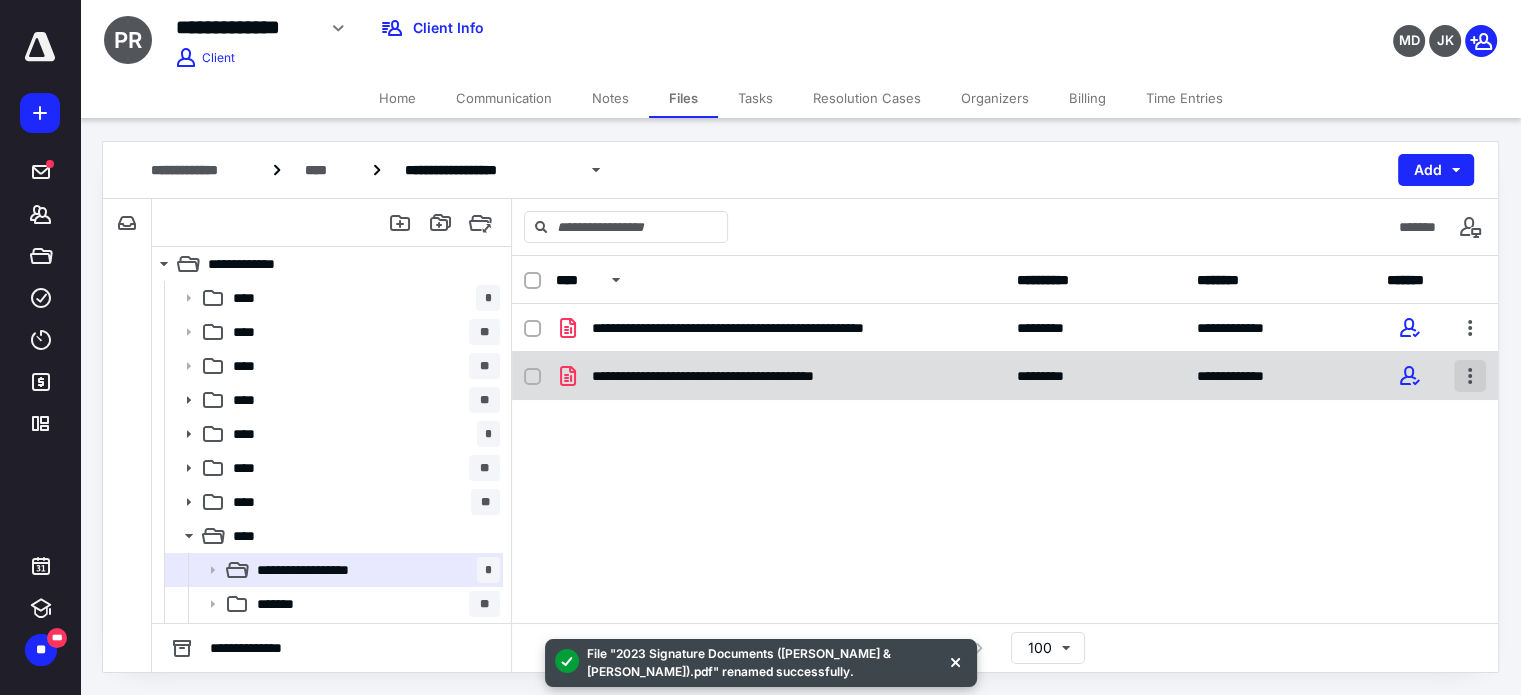 click at bounding box center [1470, 376] 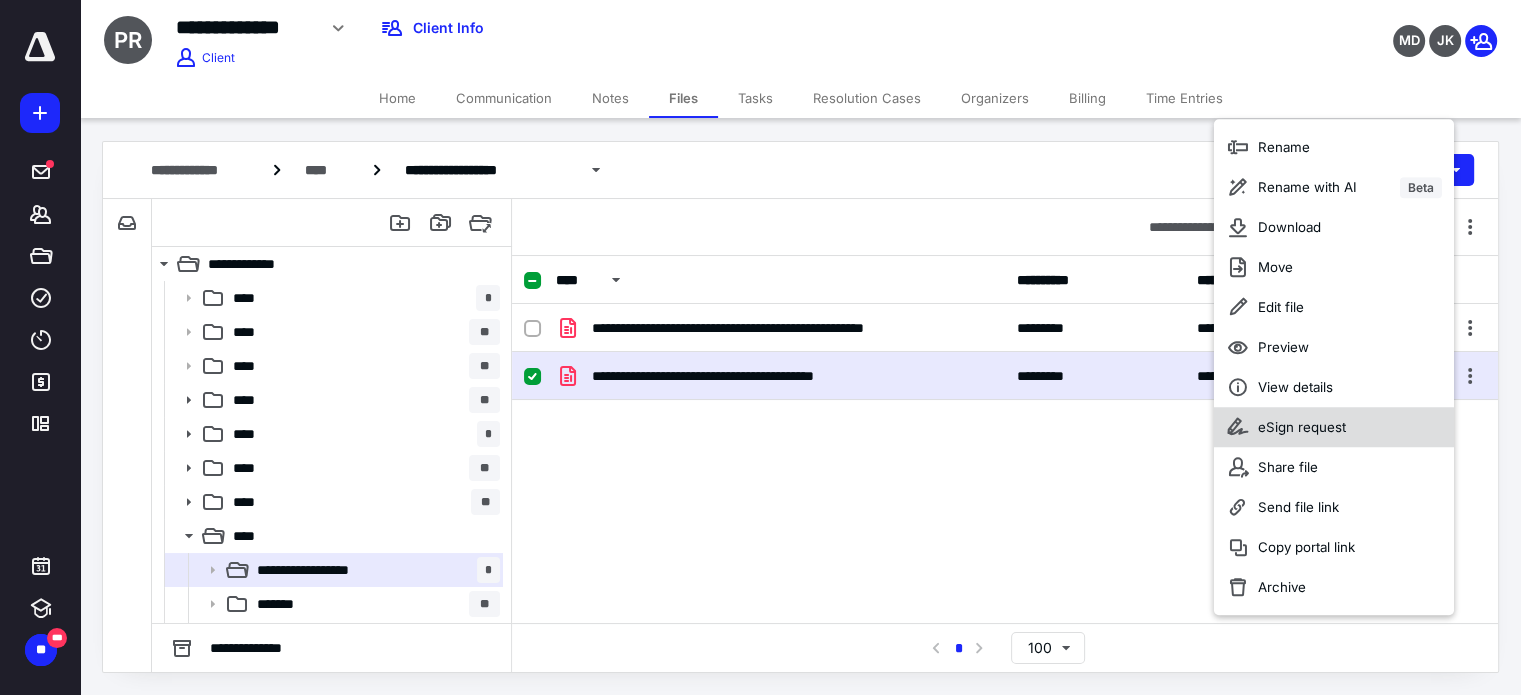 click on "eSign request" at bounding box center [1302, 427] 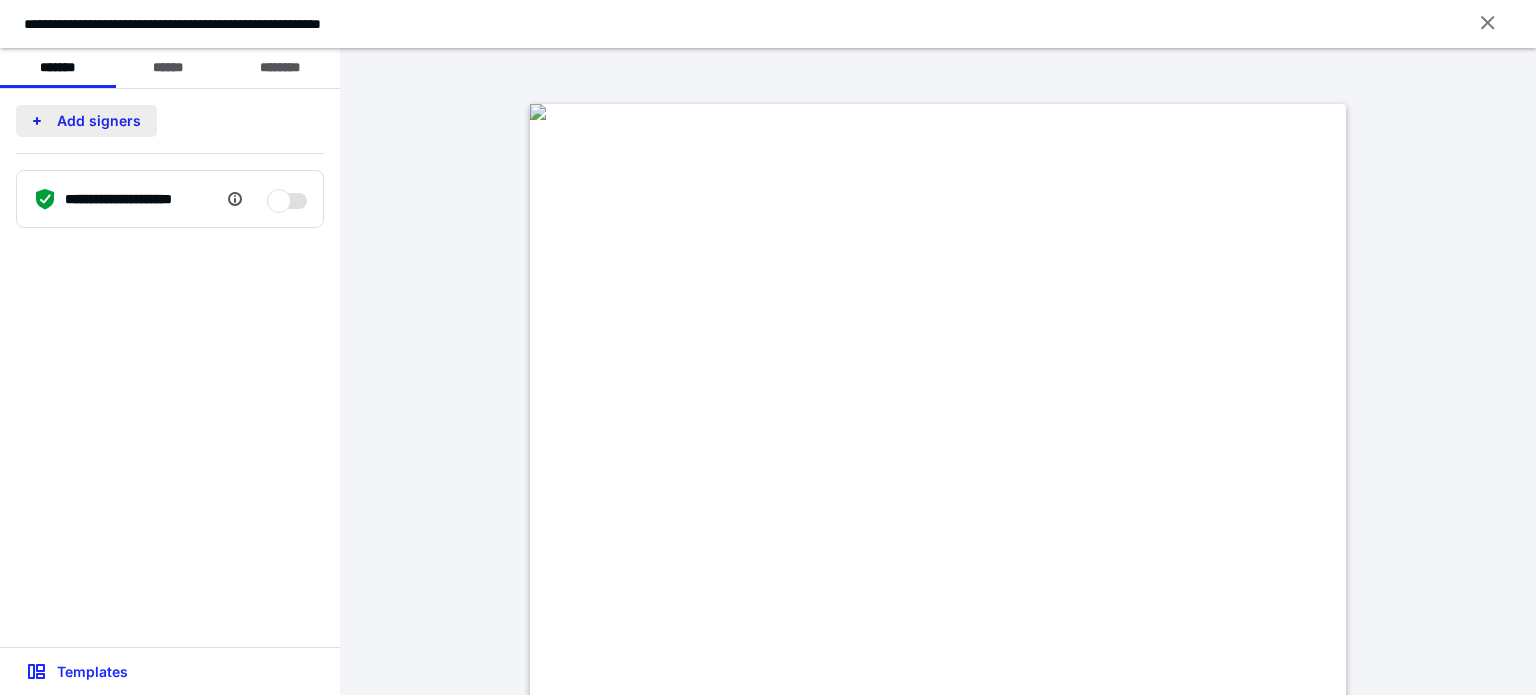 click on "Add signers" at bounding box center (86, 121) 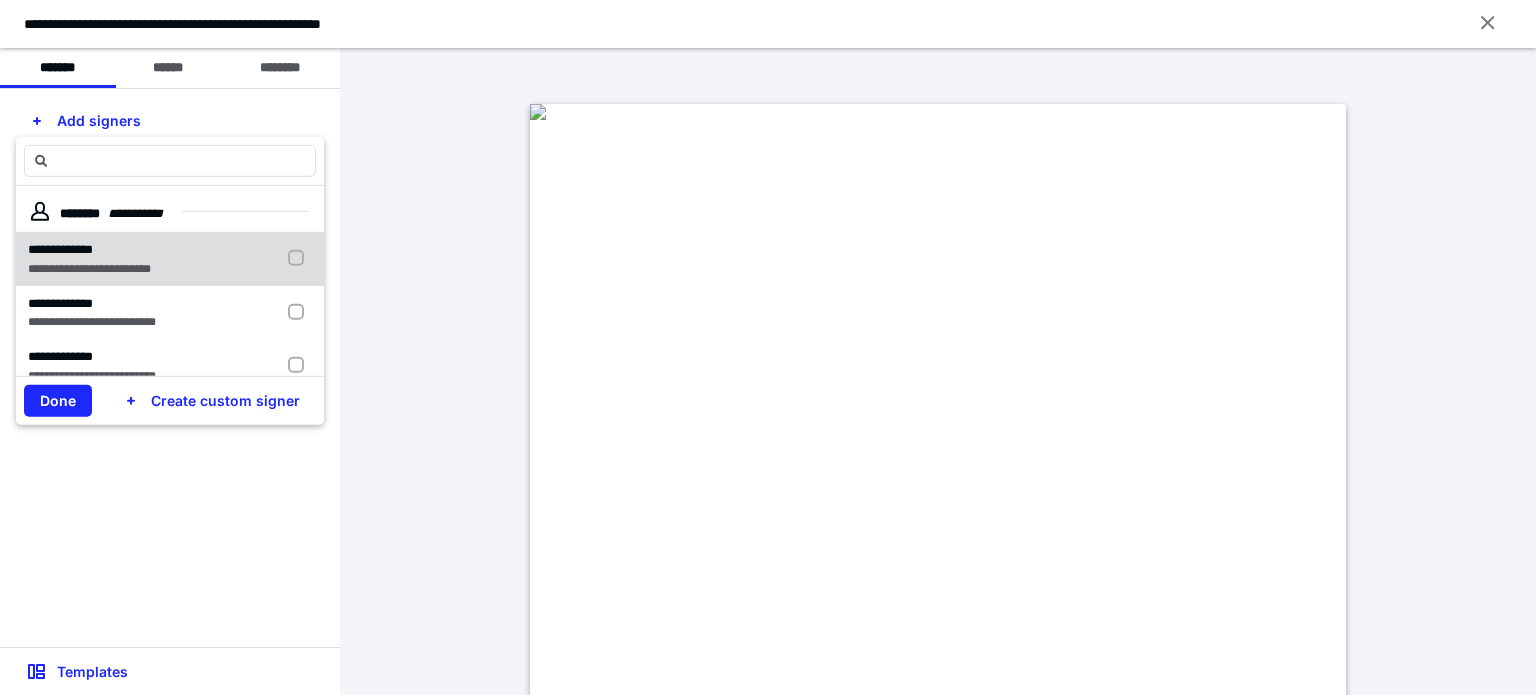 click at bounding box center (300, 258) 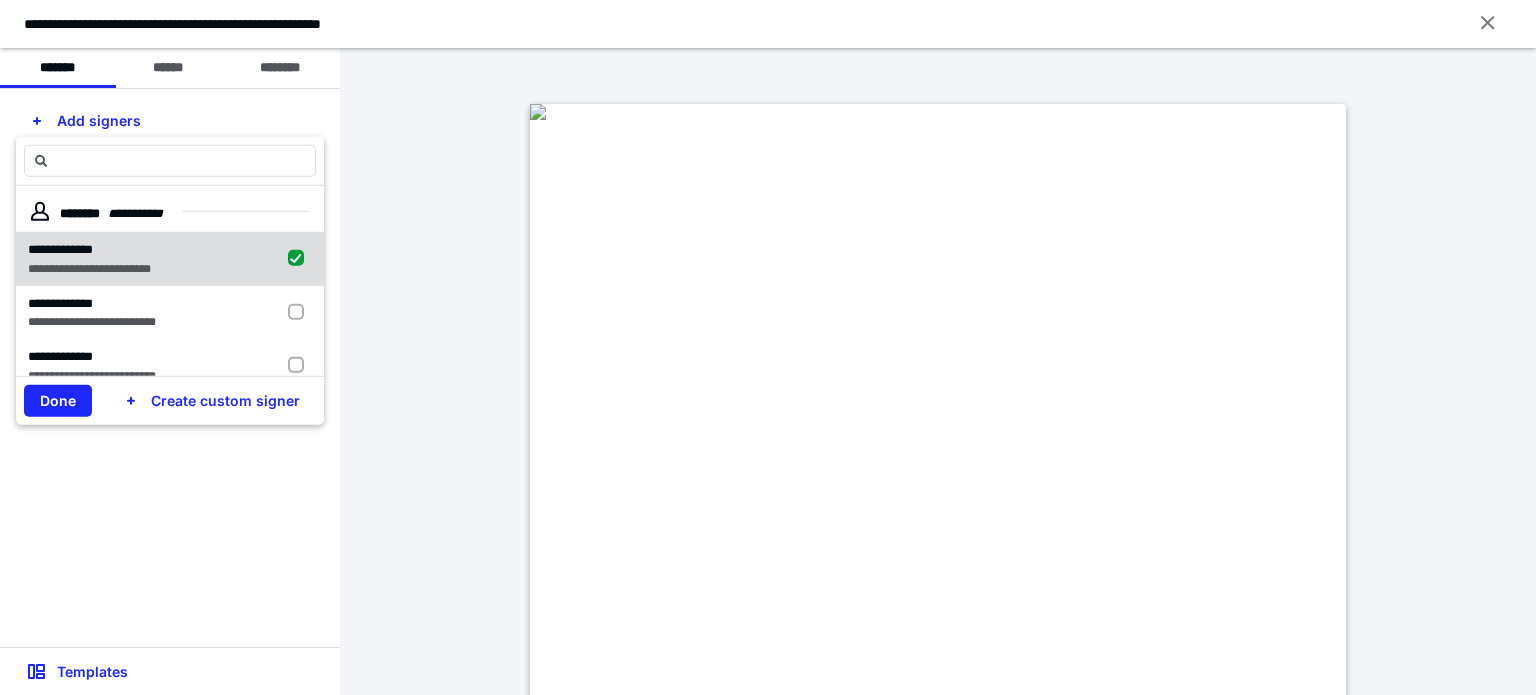 checkbox on "true" 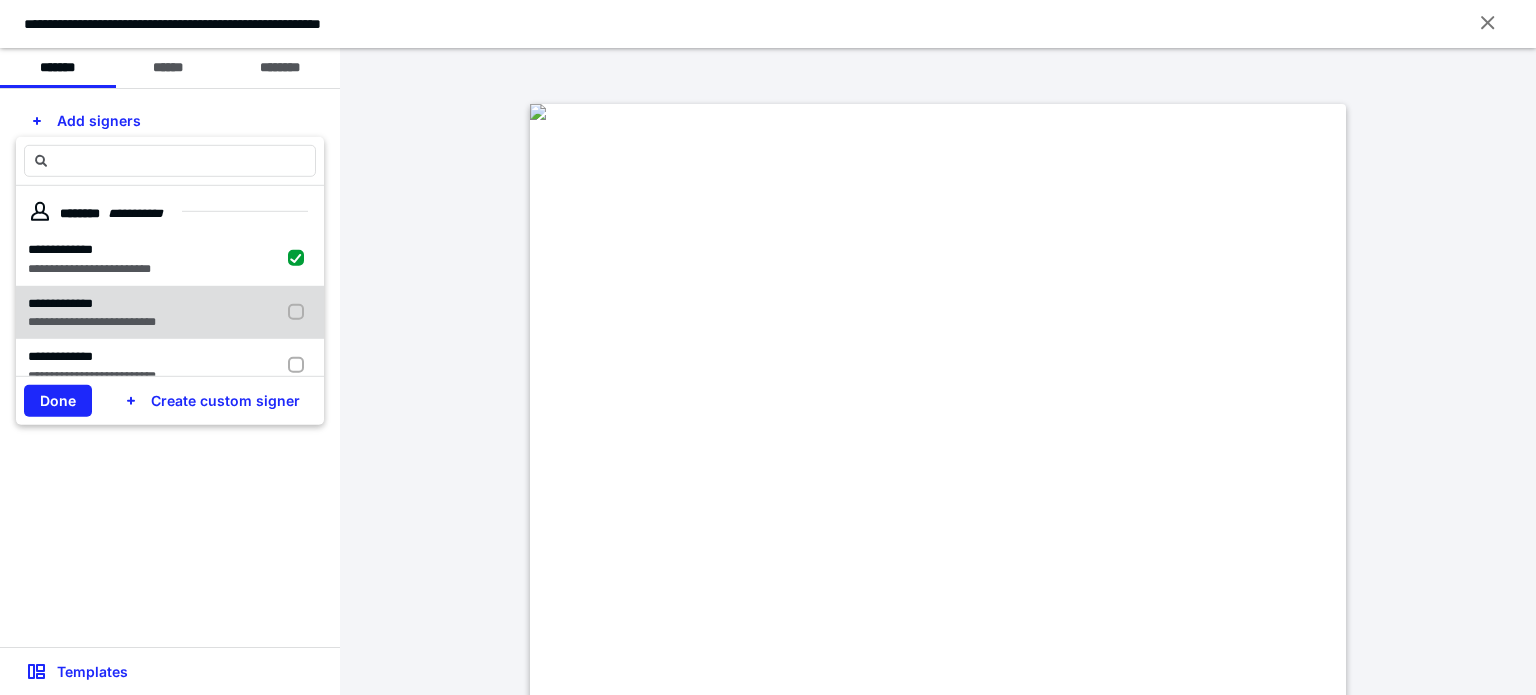 click at bounding box center (300, 312) 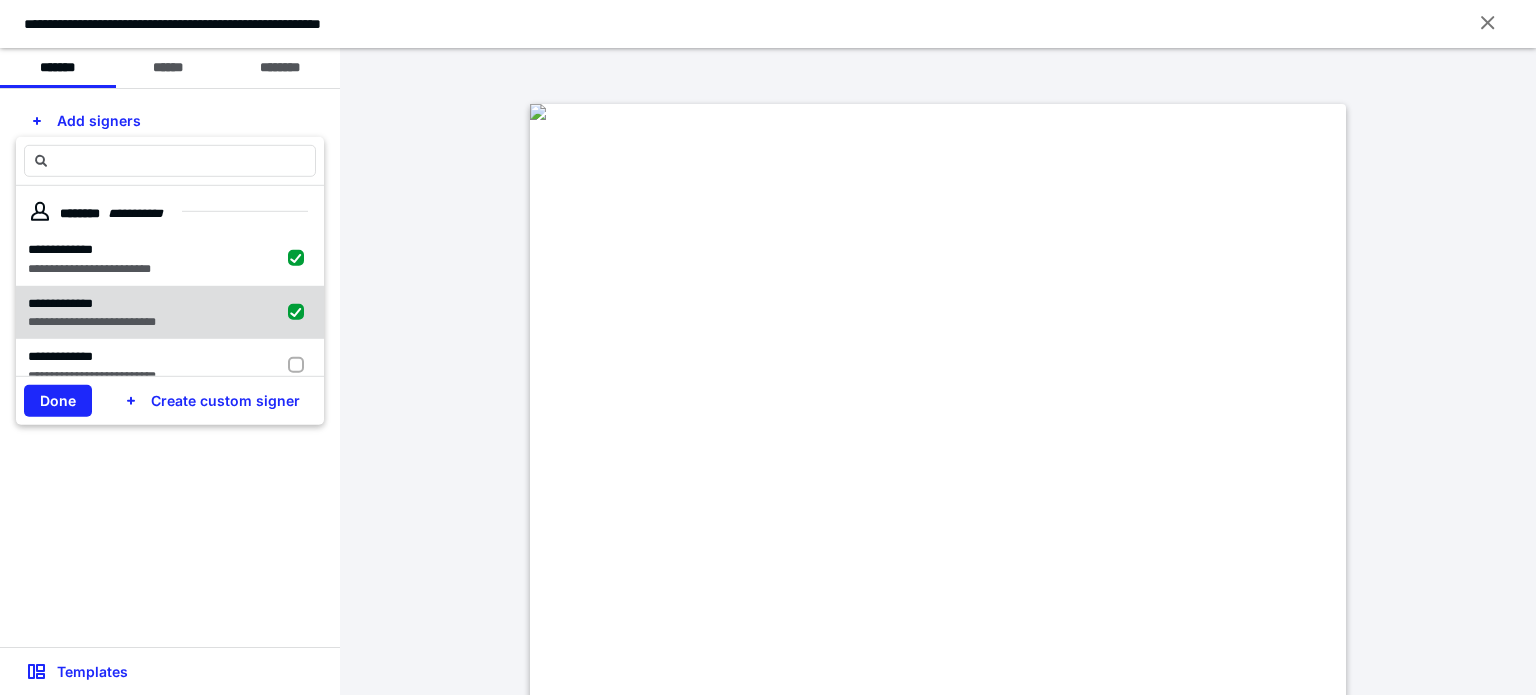 checkbox on "true" 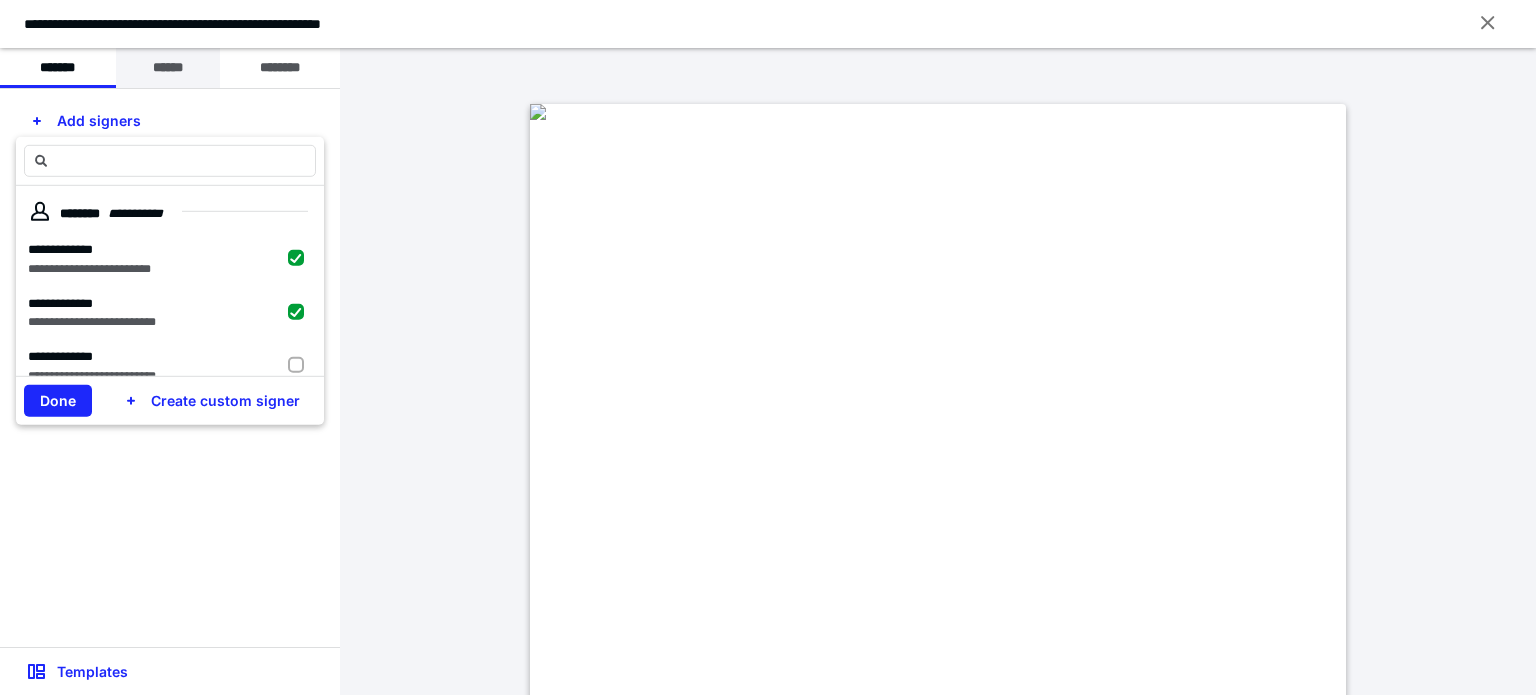 click on "******" at bounding box center (168, 68) 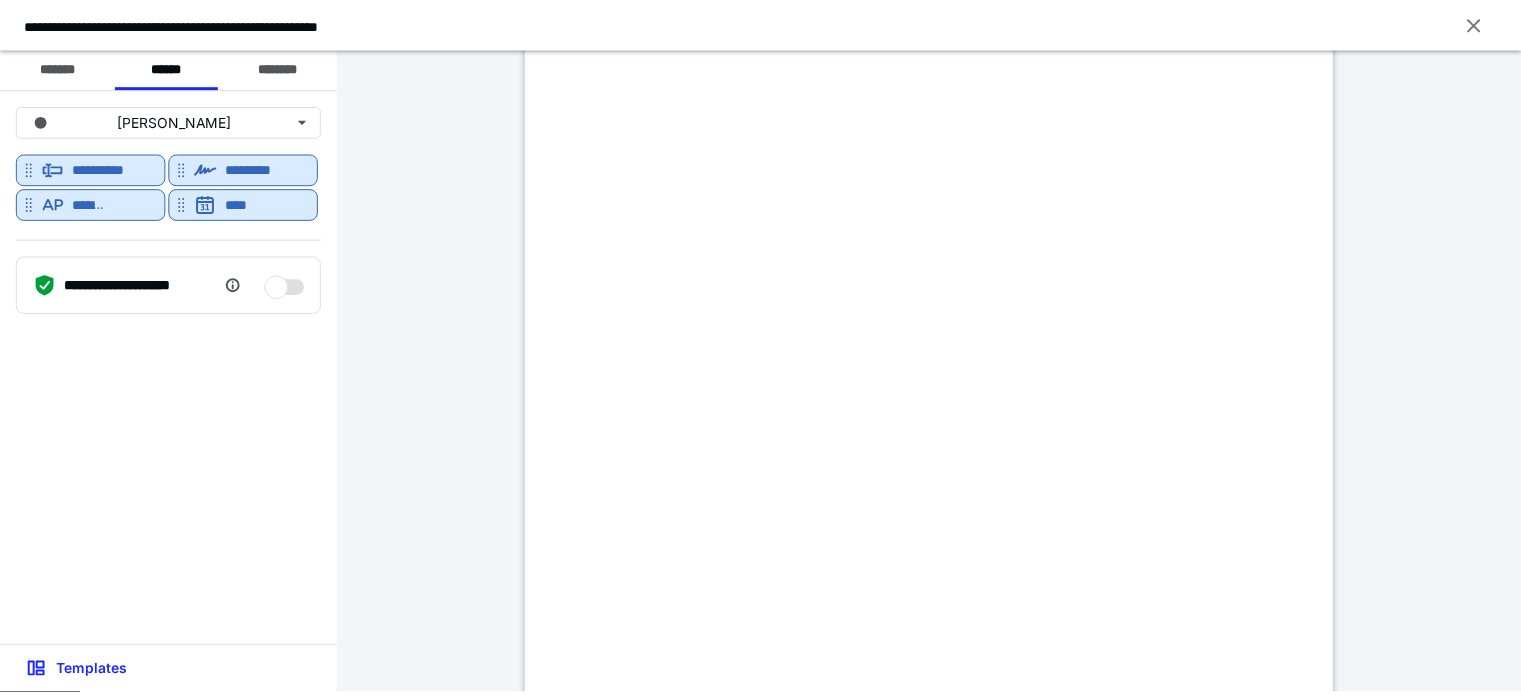 scroll, scrollTop: 500, scrollLeft: 0, axis: vertical 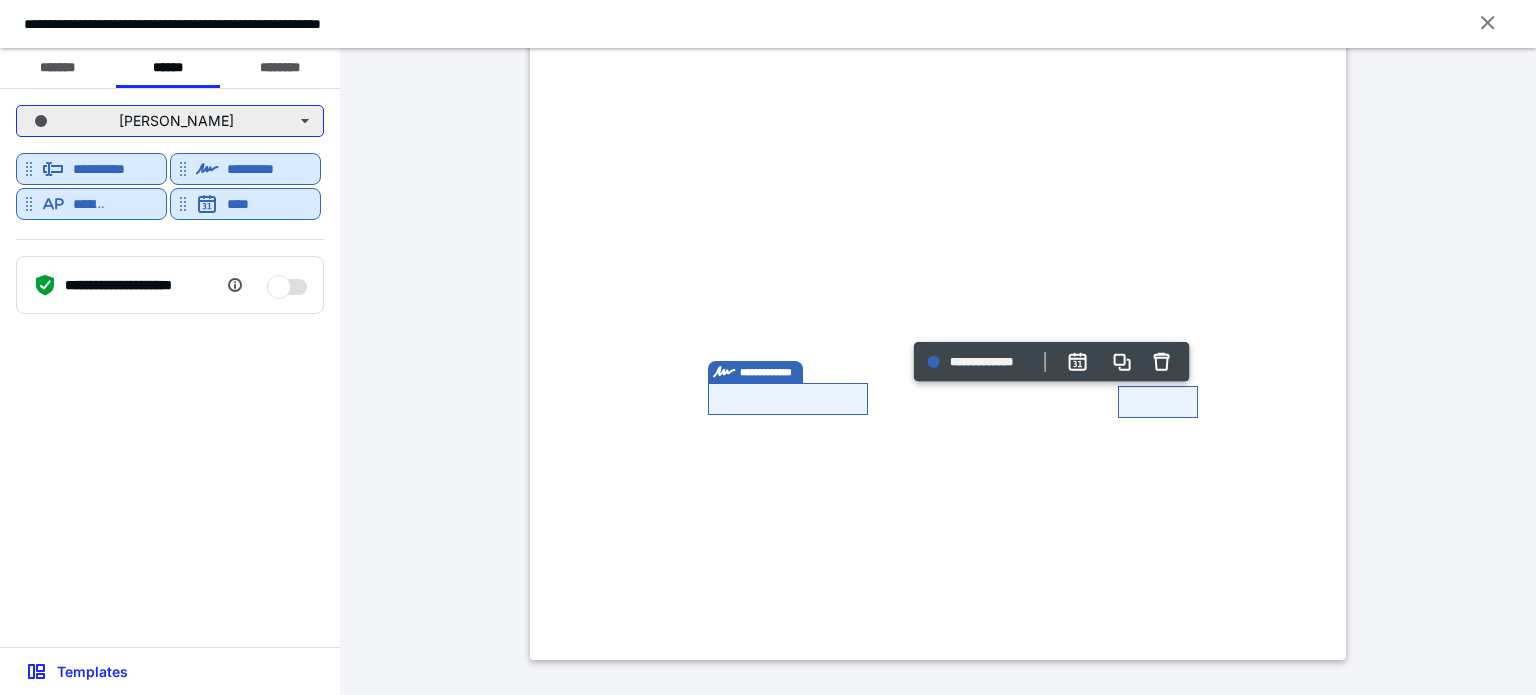 click on "[PERSON_NAME]" at bounding box center [170, 121] 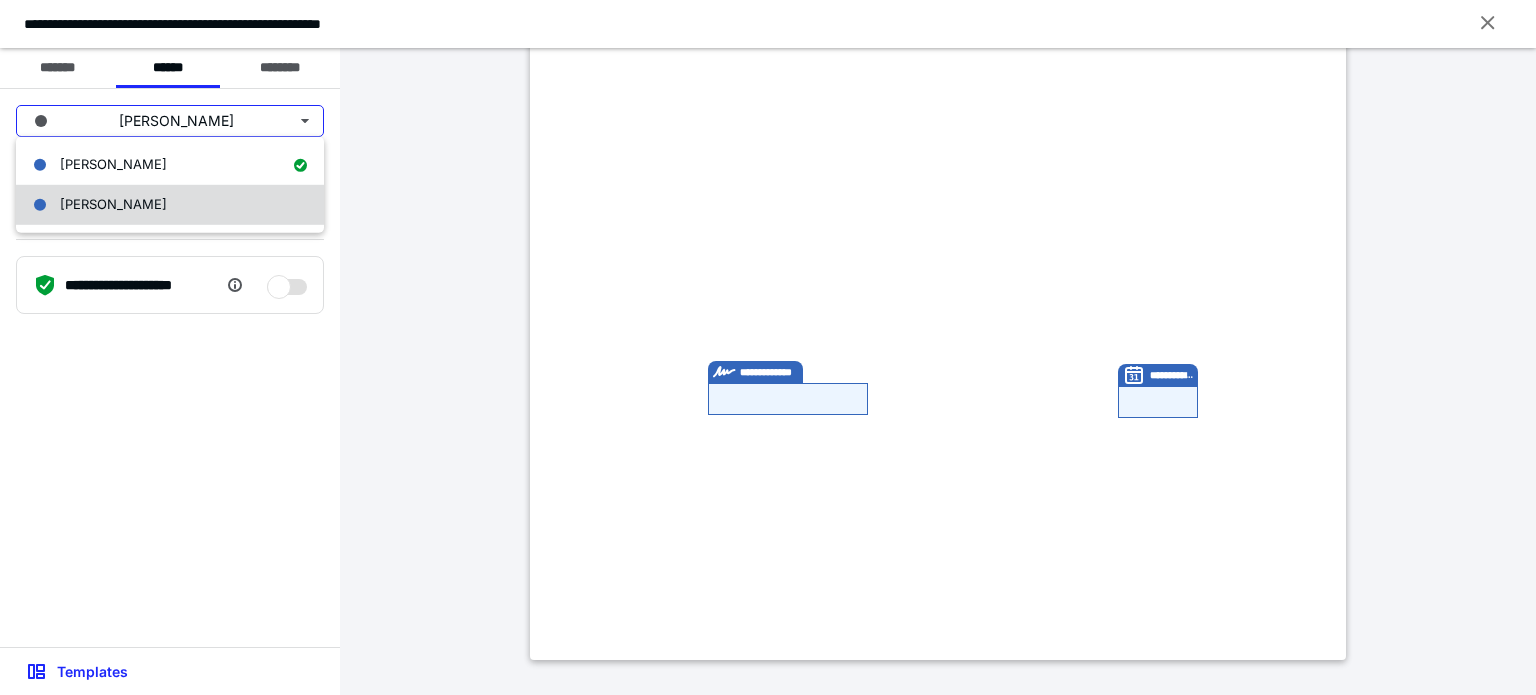 click on "[PERSON_NAME]" at bounding box center (170, 205) 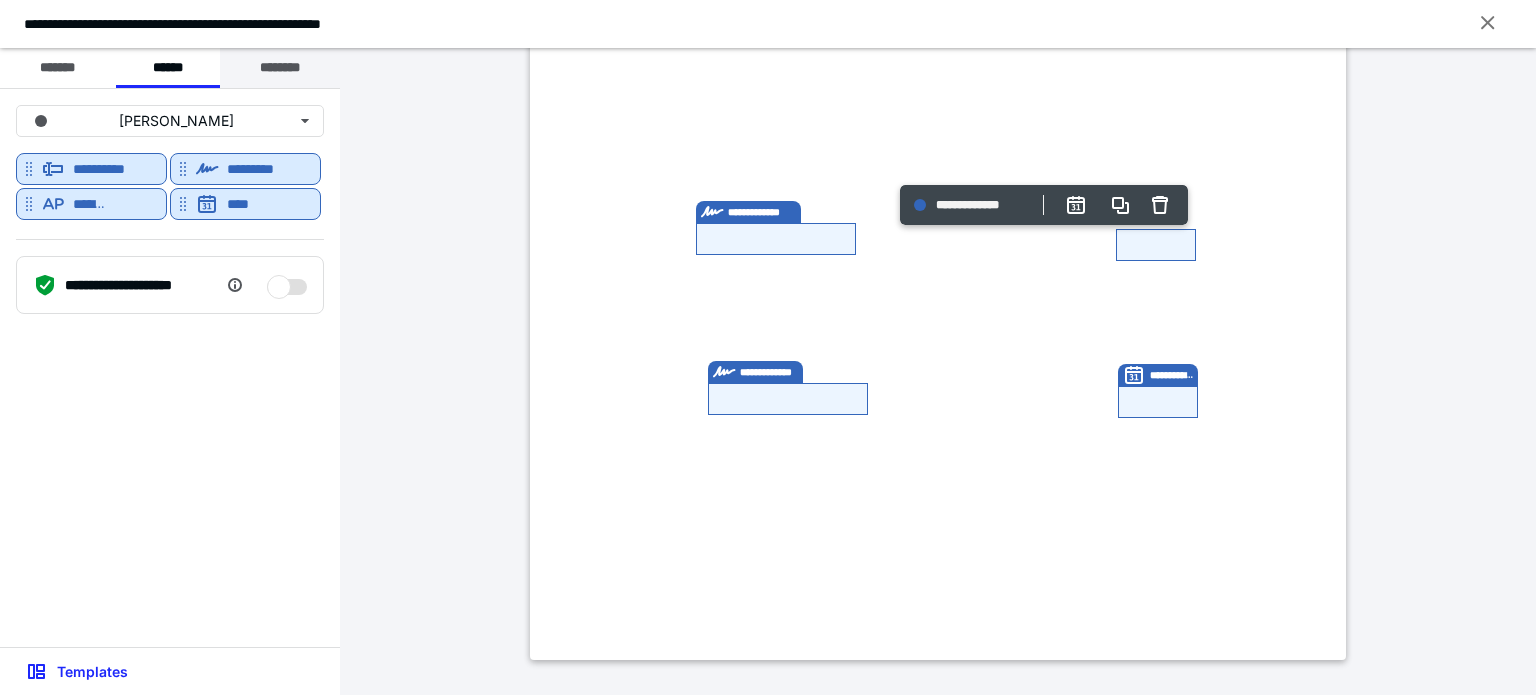 click on "********" at bounding box center [280, 68] 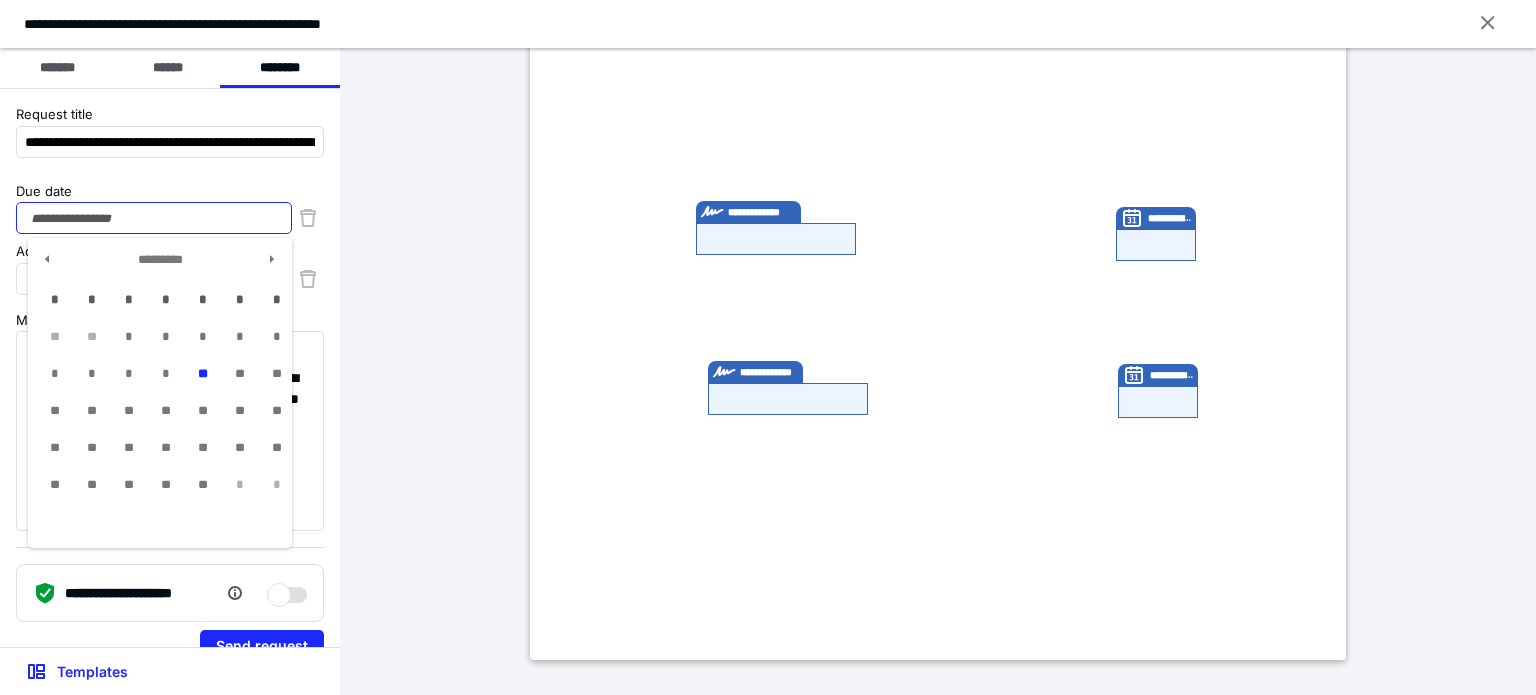 click on "Due date" at bounding box center (154, 218) 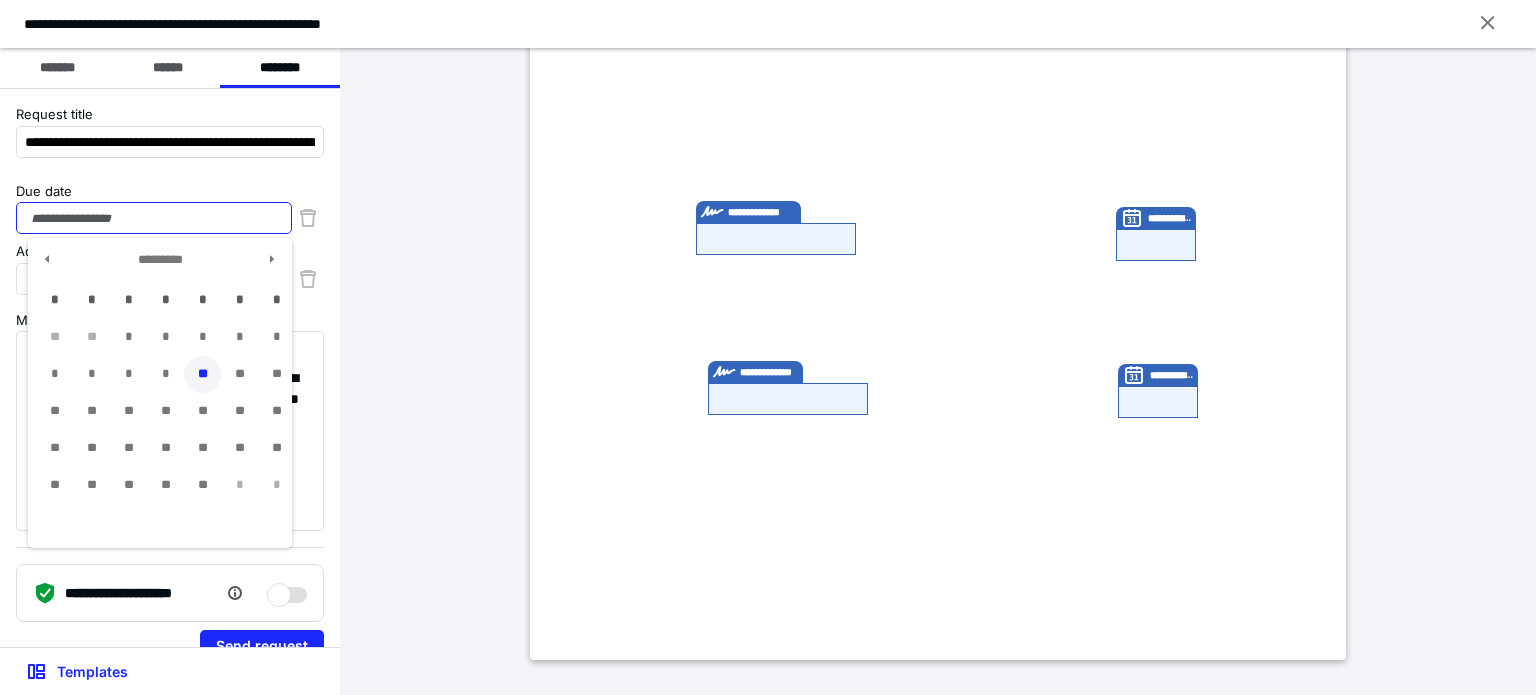 click on "**" at bounding box center (202, 374) 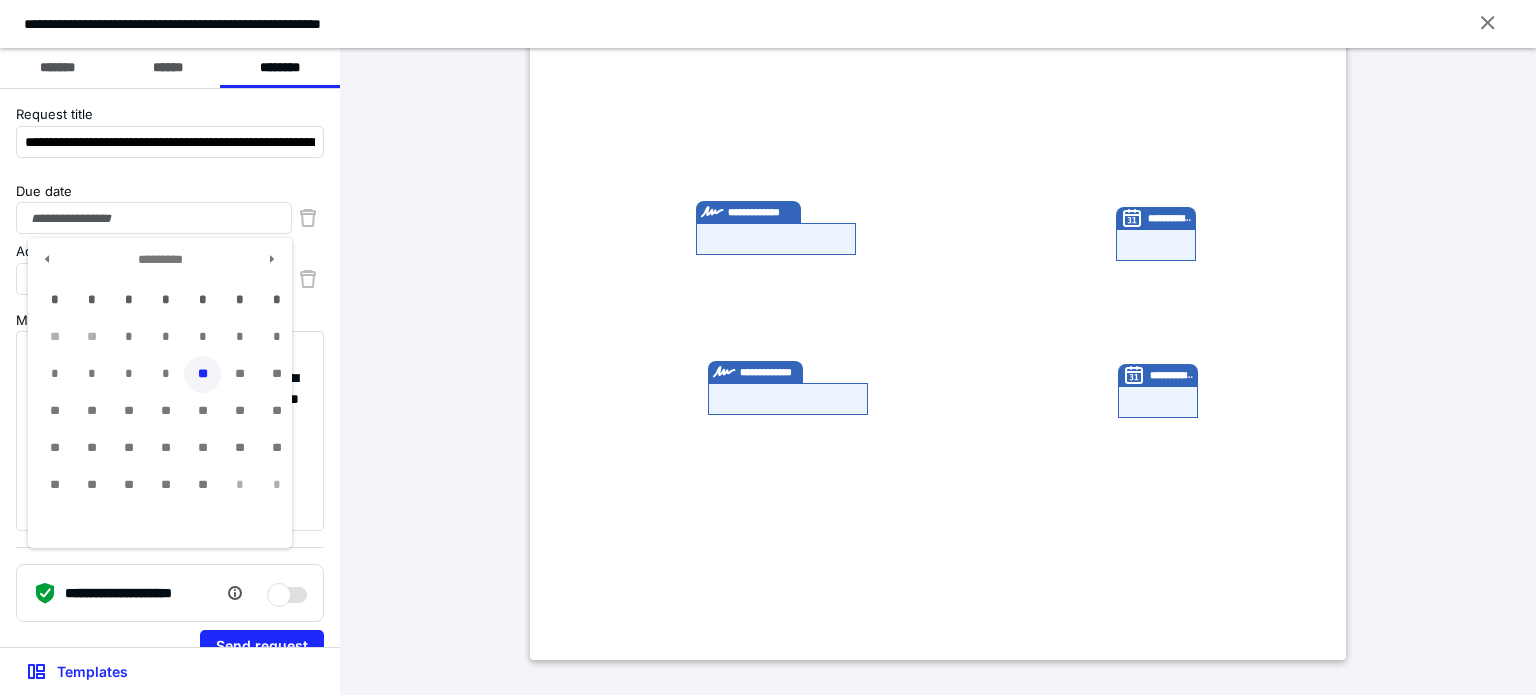 type on "**********" 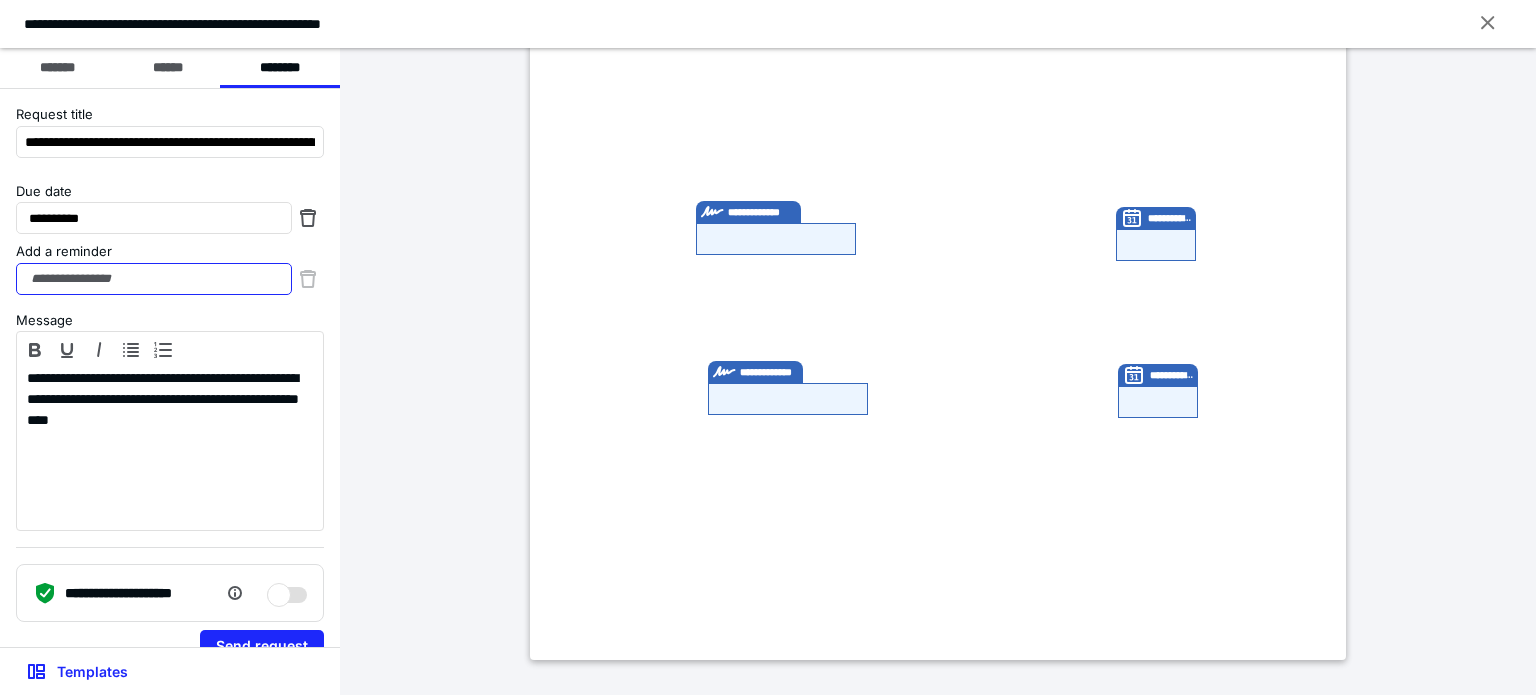click on "Add a reminder" at bounding box center (154, 279) 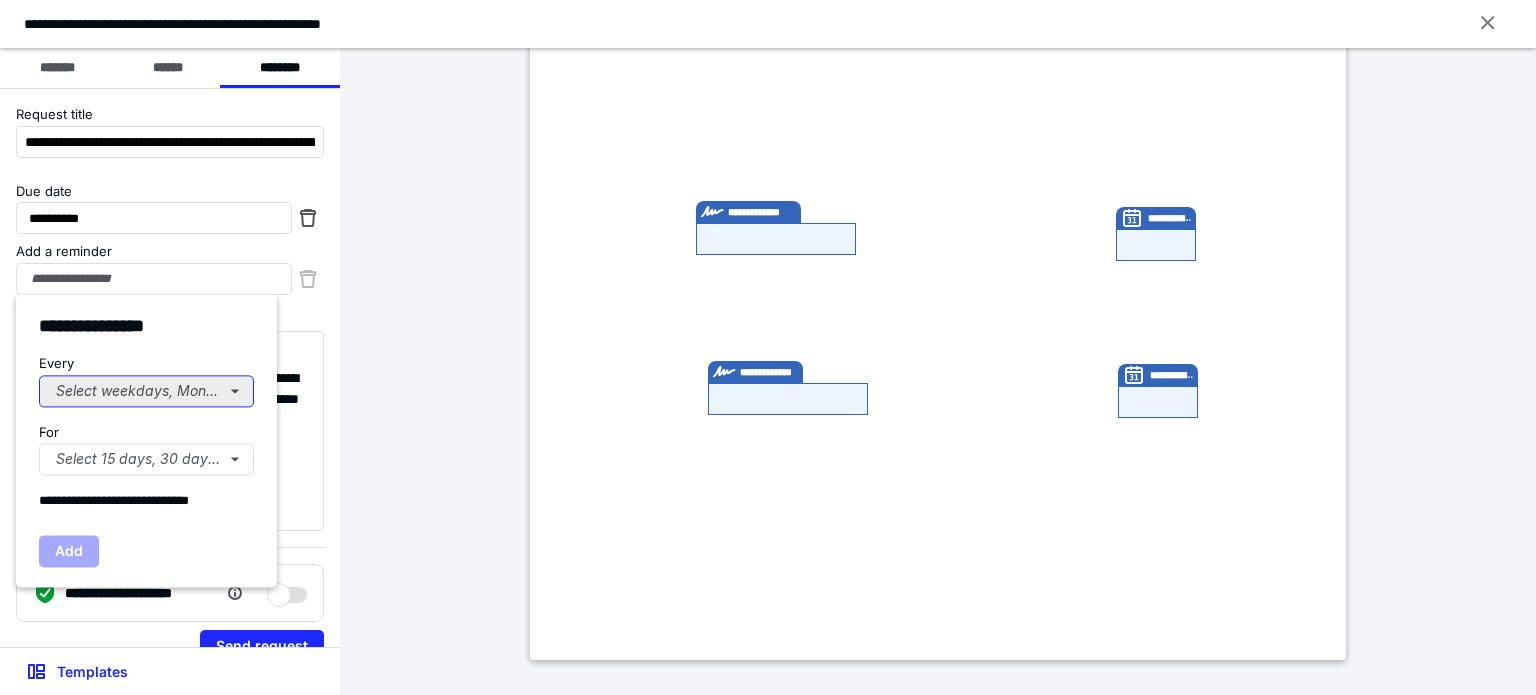 click on "Select weekdays, Mondays, or Tues..." at bounding box center [146, 391] 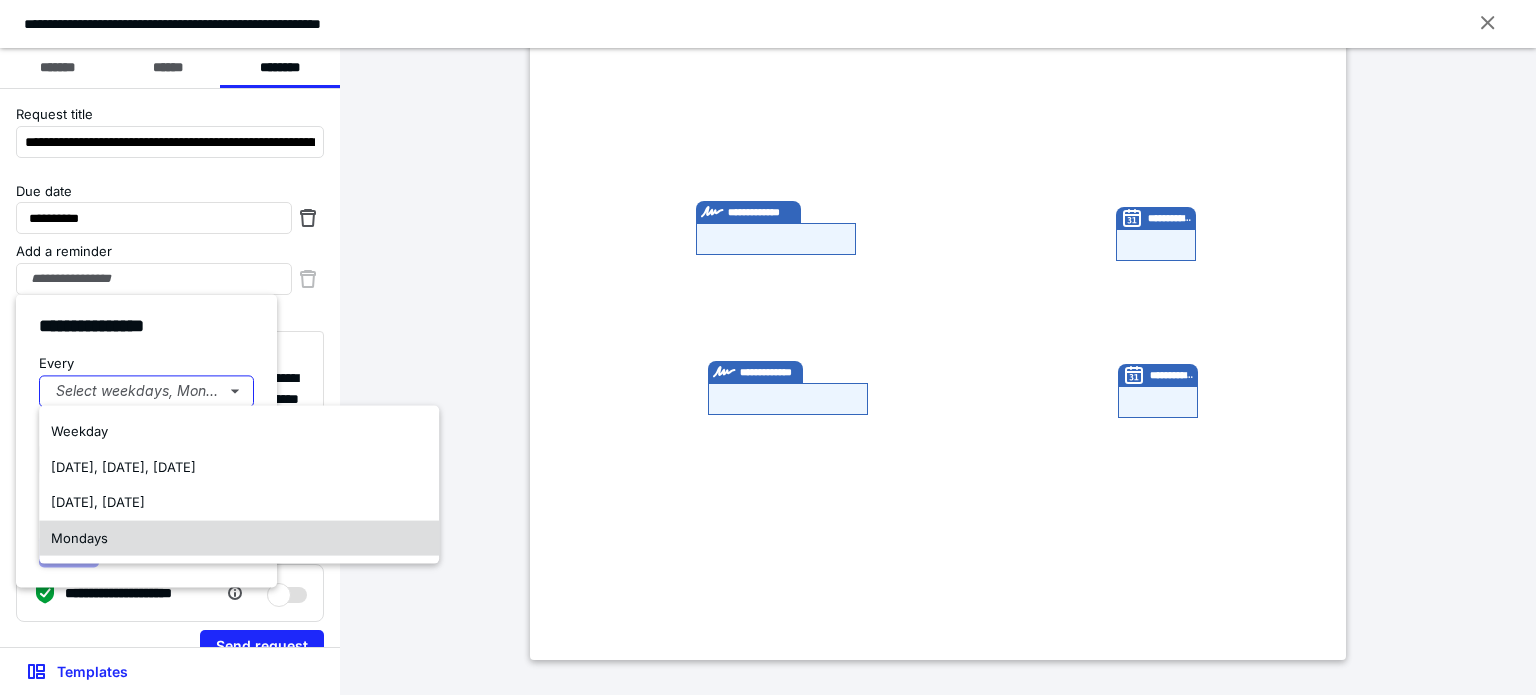 click on "Mondays" at bounding box center [79, 537] 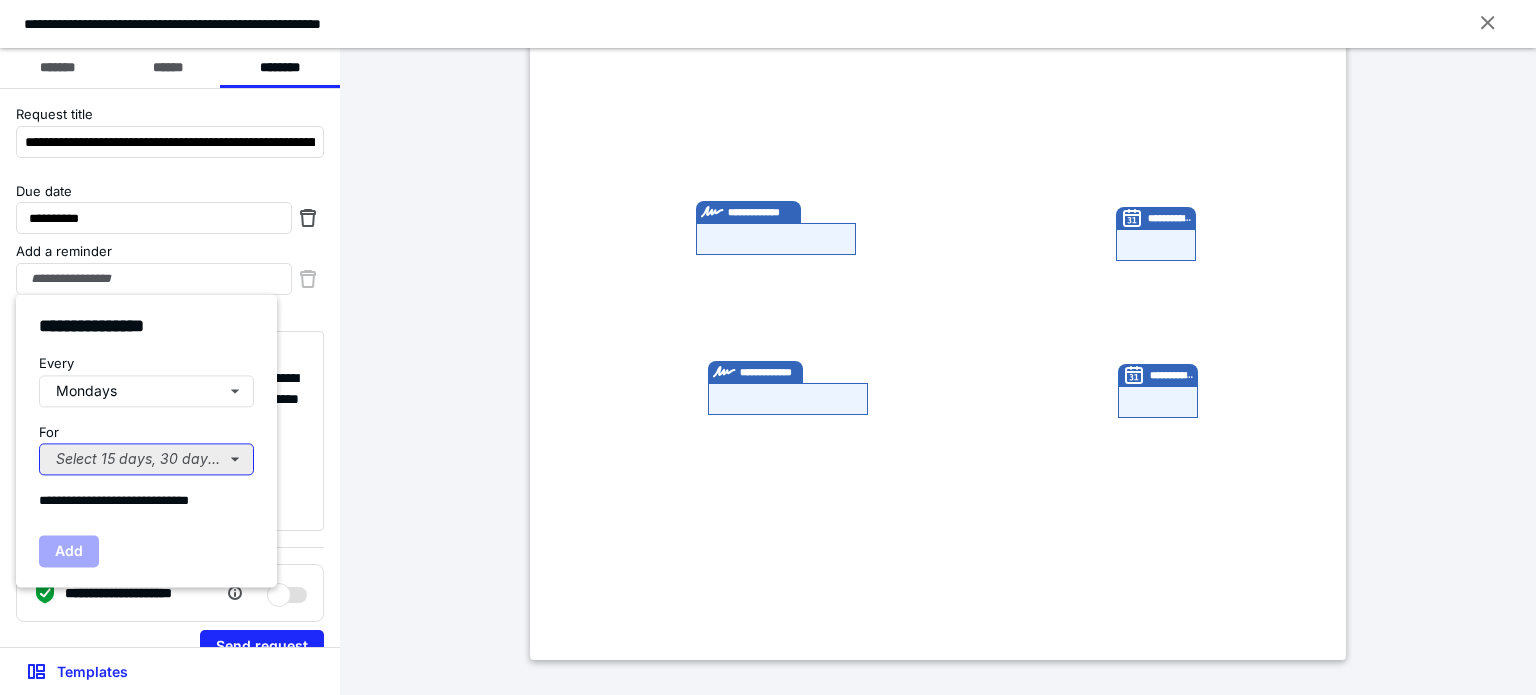 click on "Select 15 days, 30 days, or 45 days..." at bounding box center (146, 459) 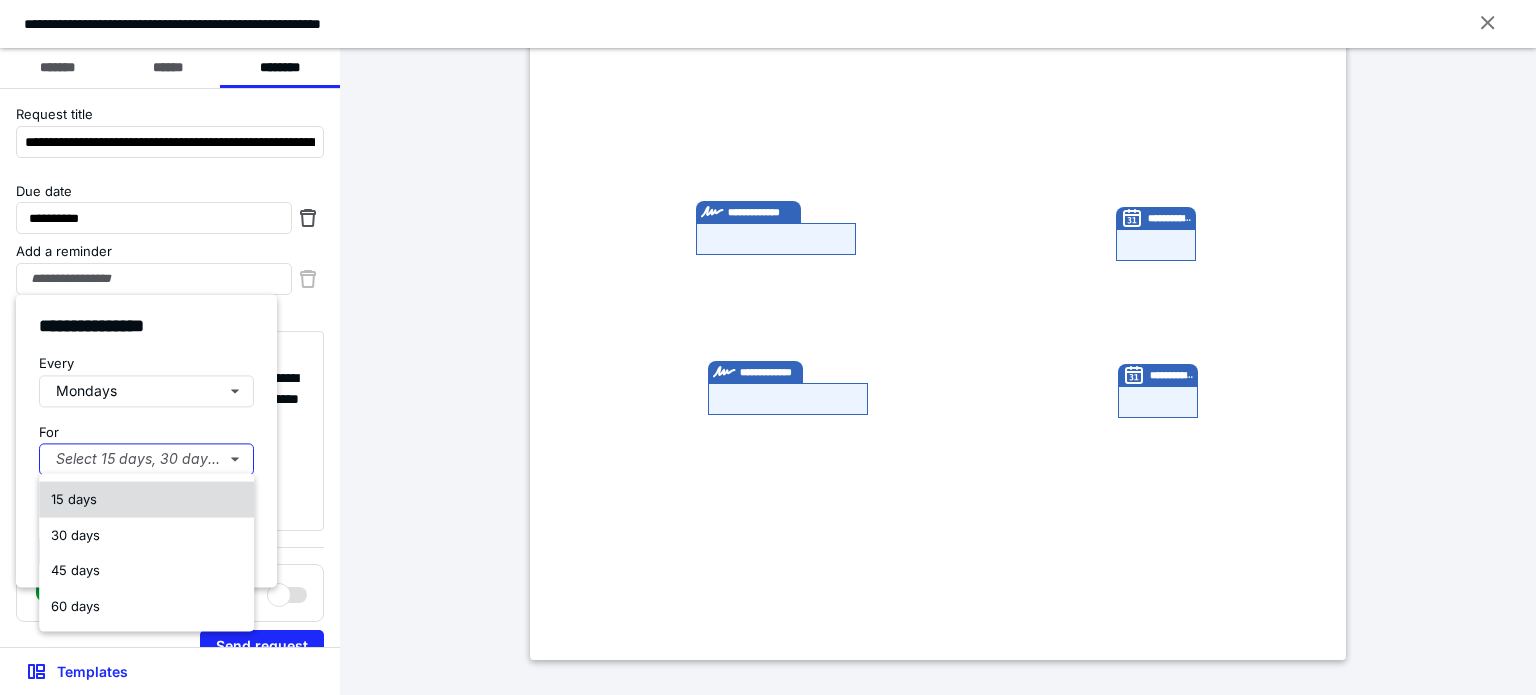click on "15 days" at bounding box center [74, 499] 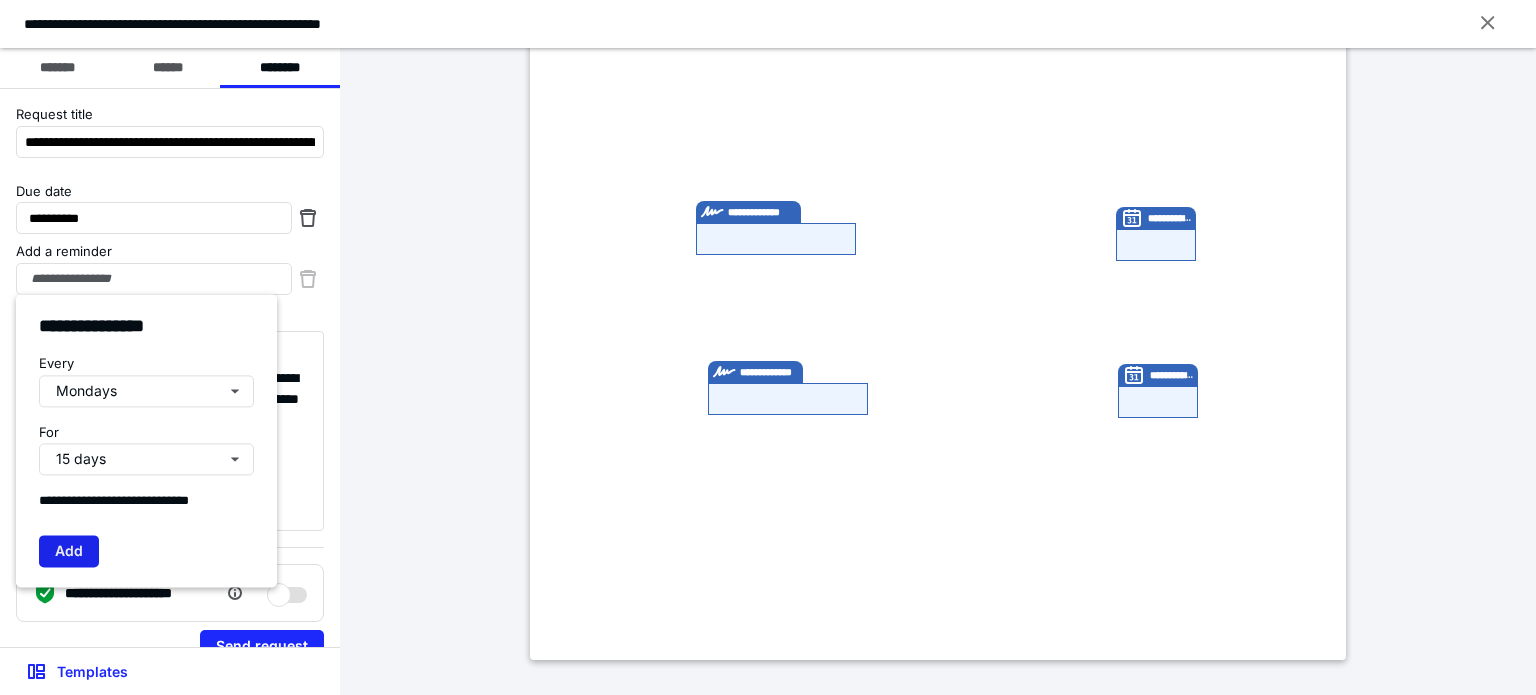 click on "Add" at bounding box center (69, 551) 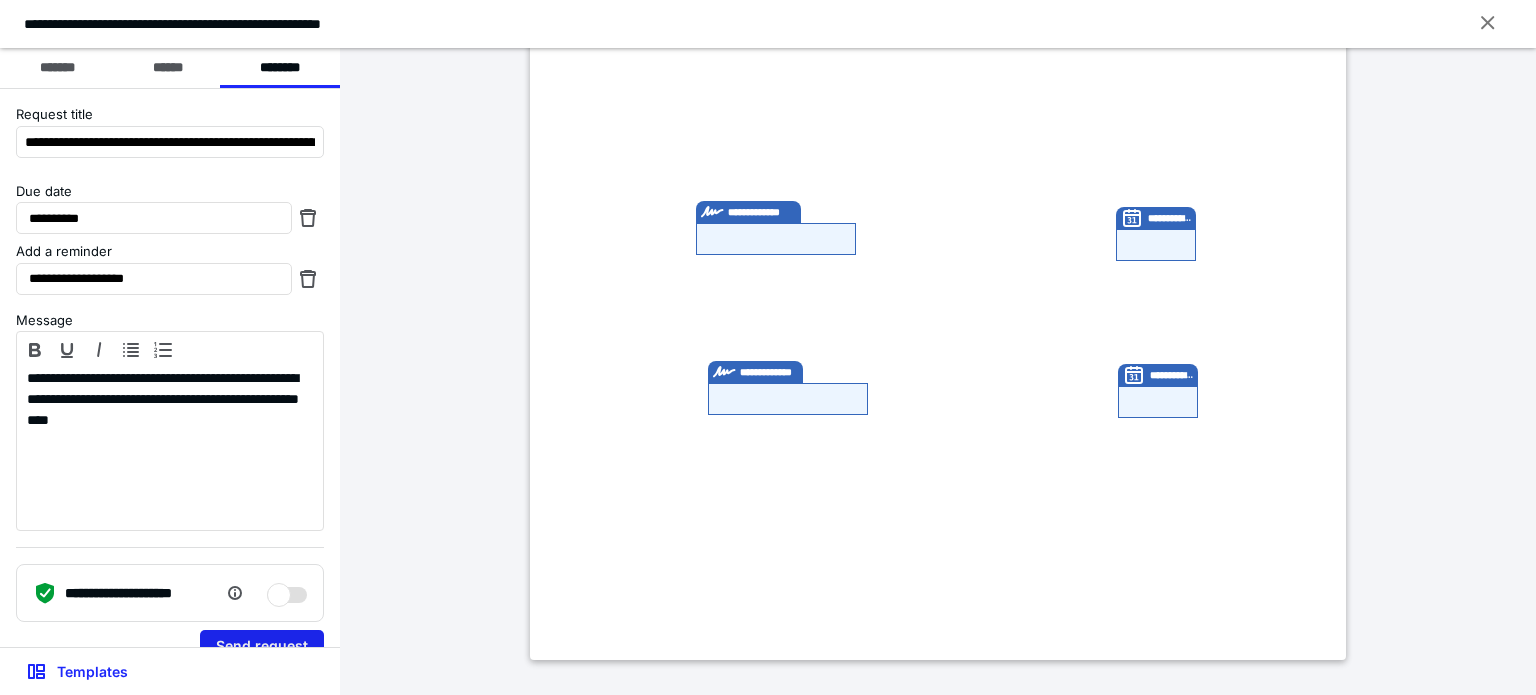 click on "Send request" at bounding box center (262, 646) 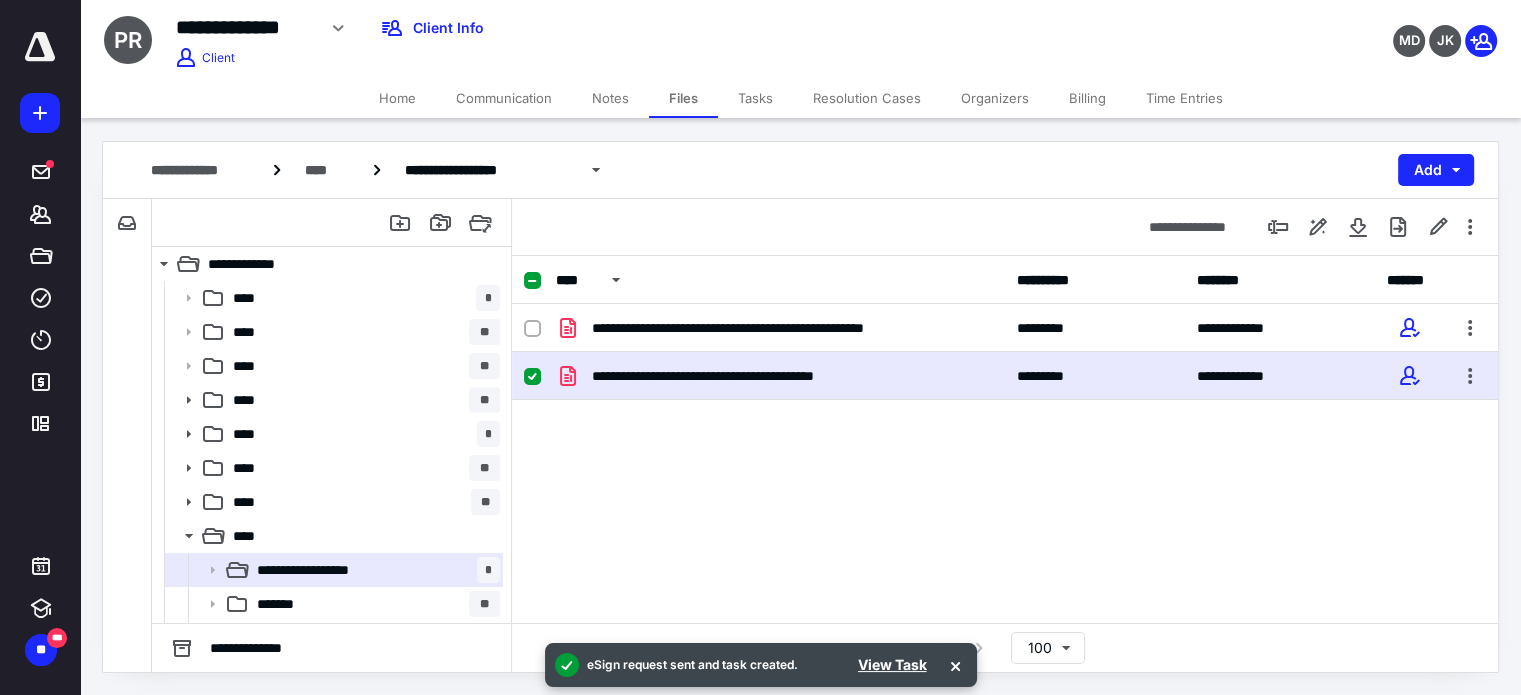 click on "Tasks" at bounding box center [755, 98] 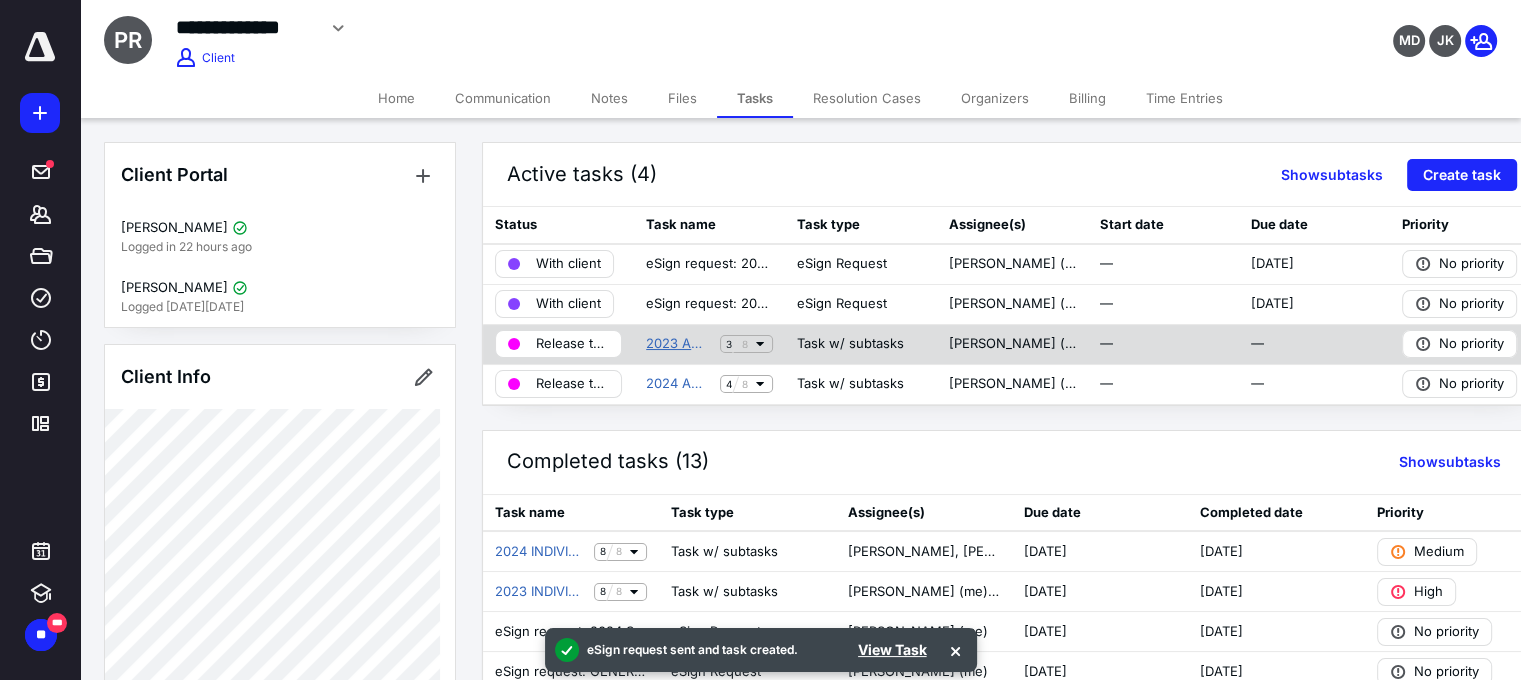 click on "2023 AMENDED INDIVIDUAL TAX RETURN" at bounding box center [679, 344] 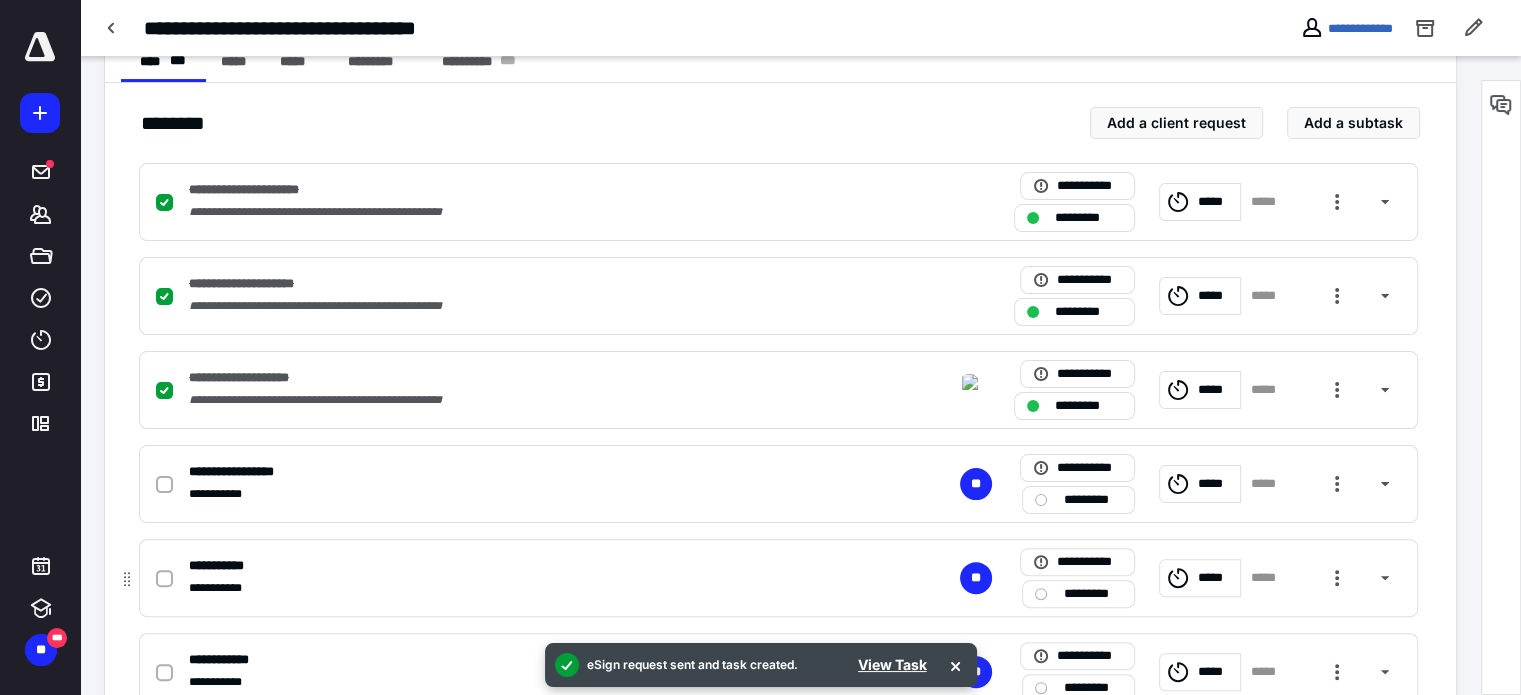 scroll, scrollTop: 600, scrollLeft: 0, axis: vertical 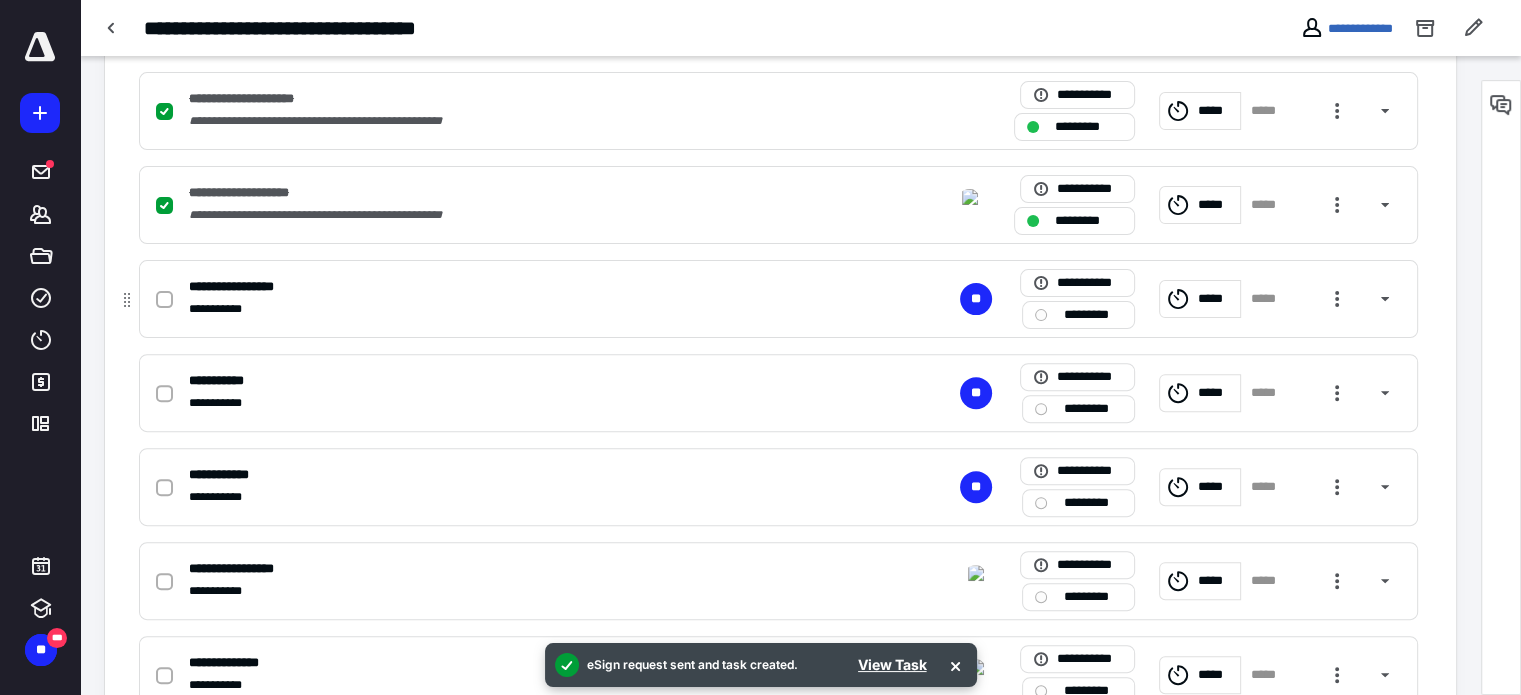 click 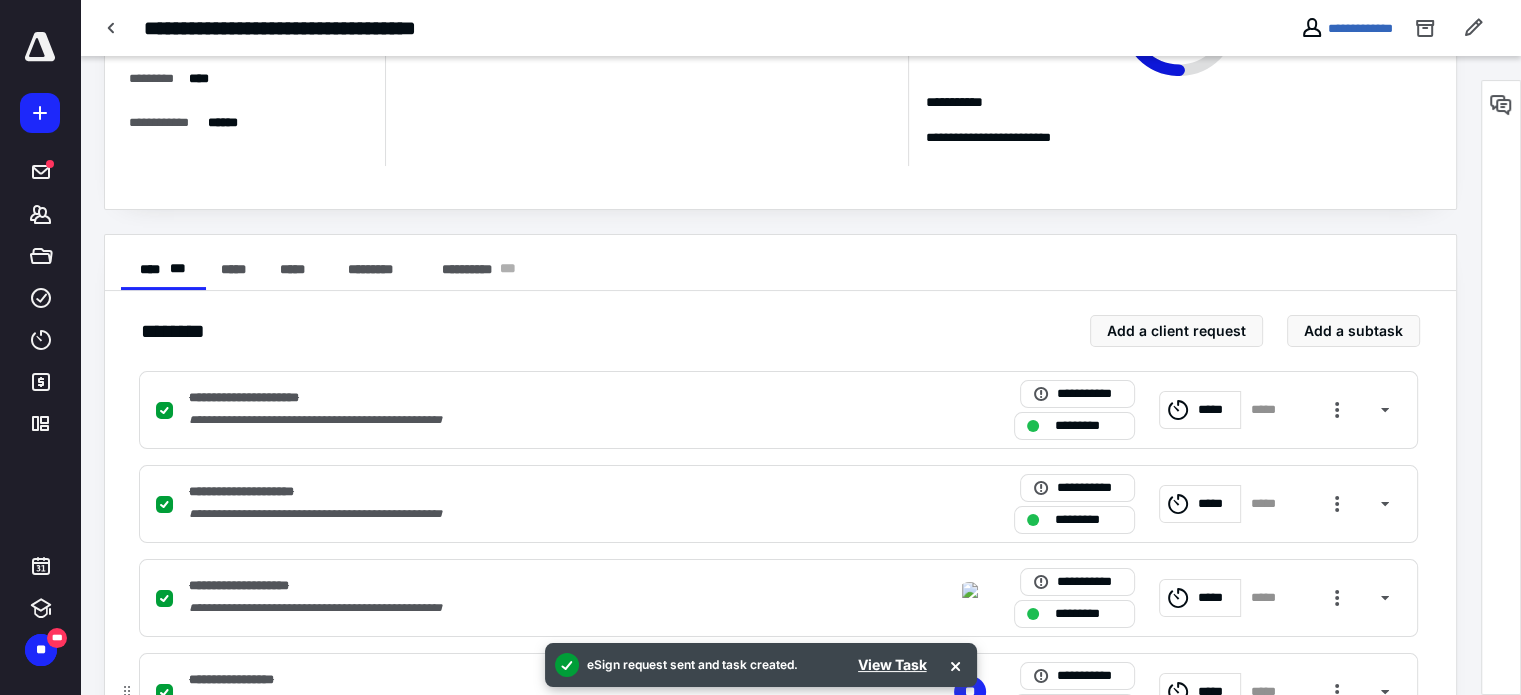 scroll, scrollTop: 0, scrollLeft: 0, axis: both 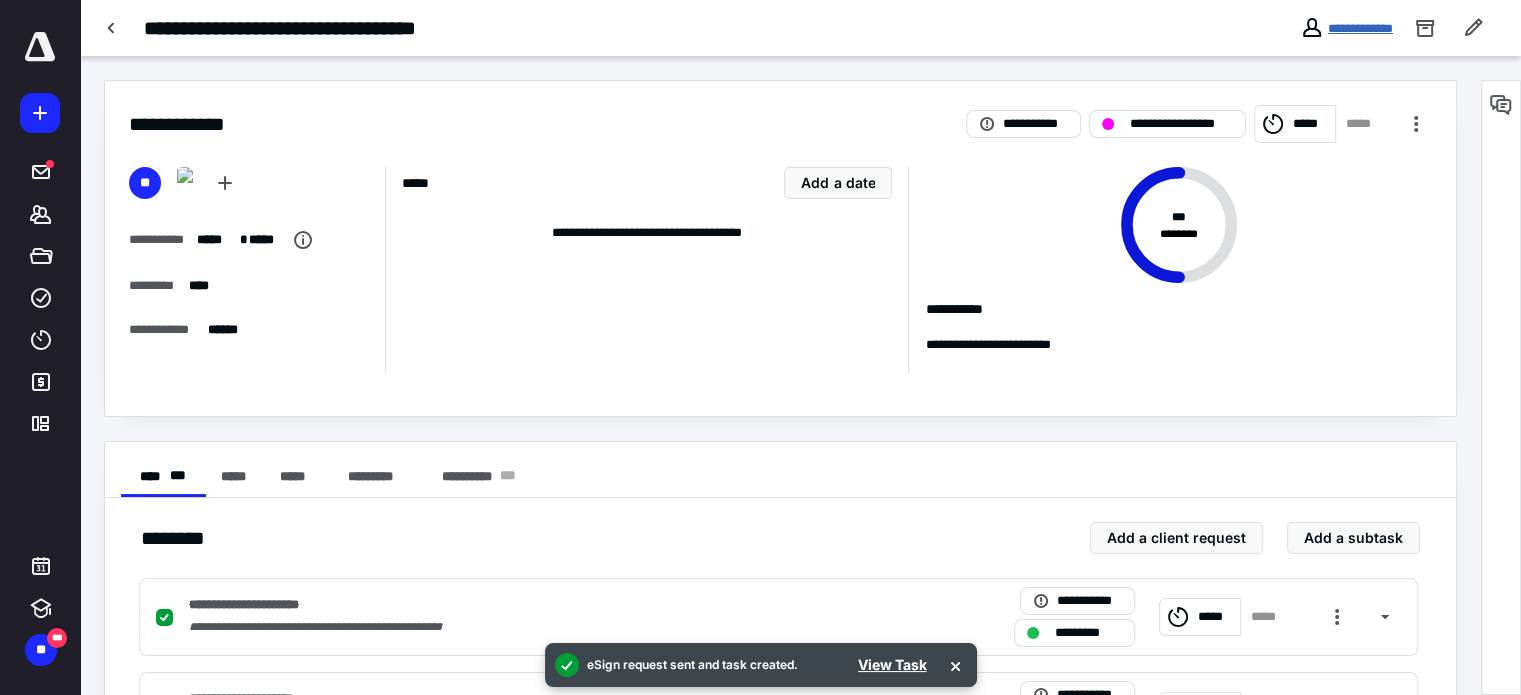 click on "**********" at bounding box center [1360, 28] 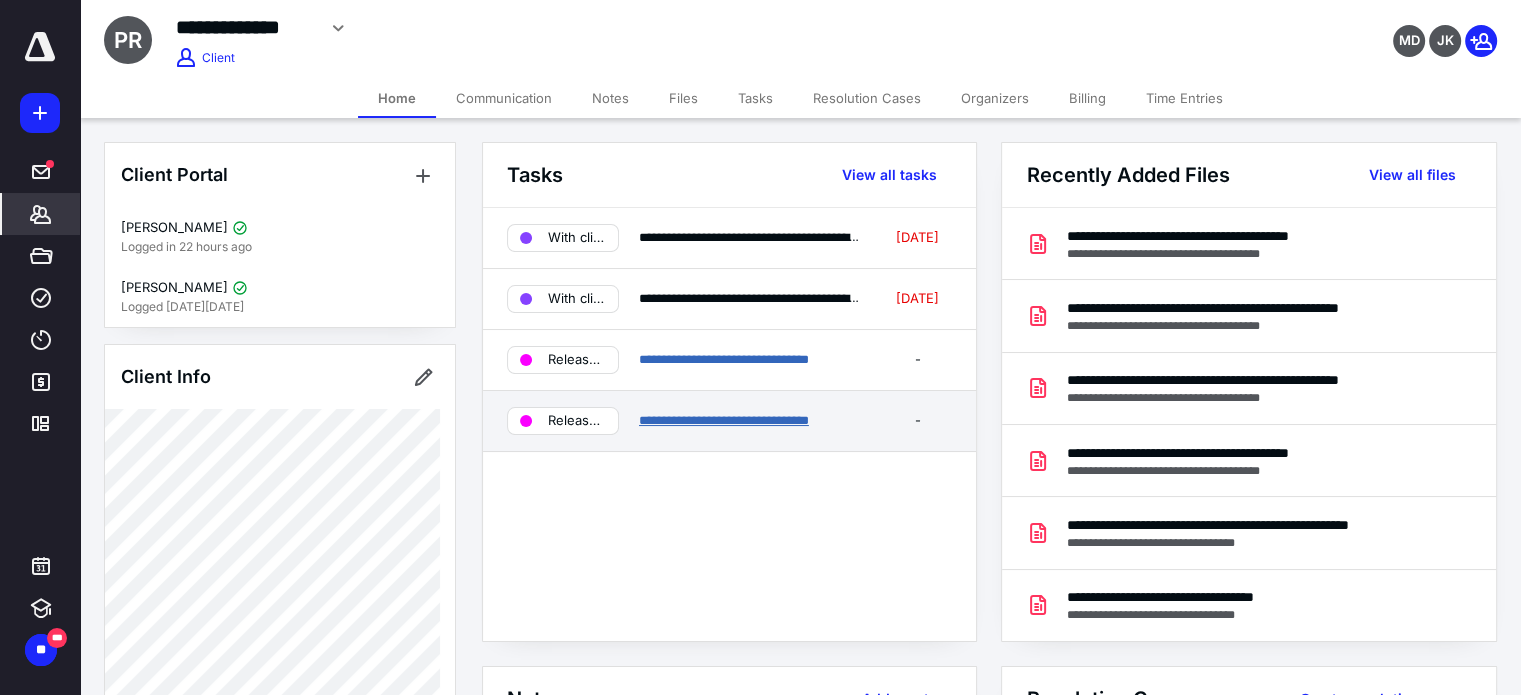 click on "**********" at bounding box center (724, 420) 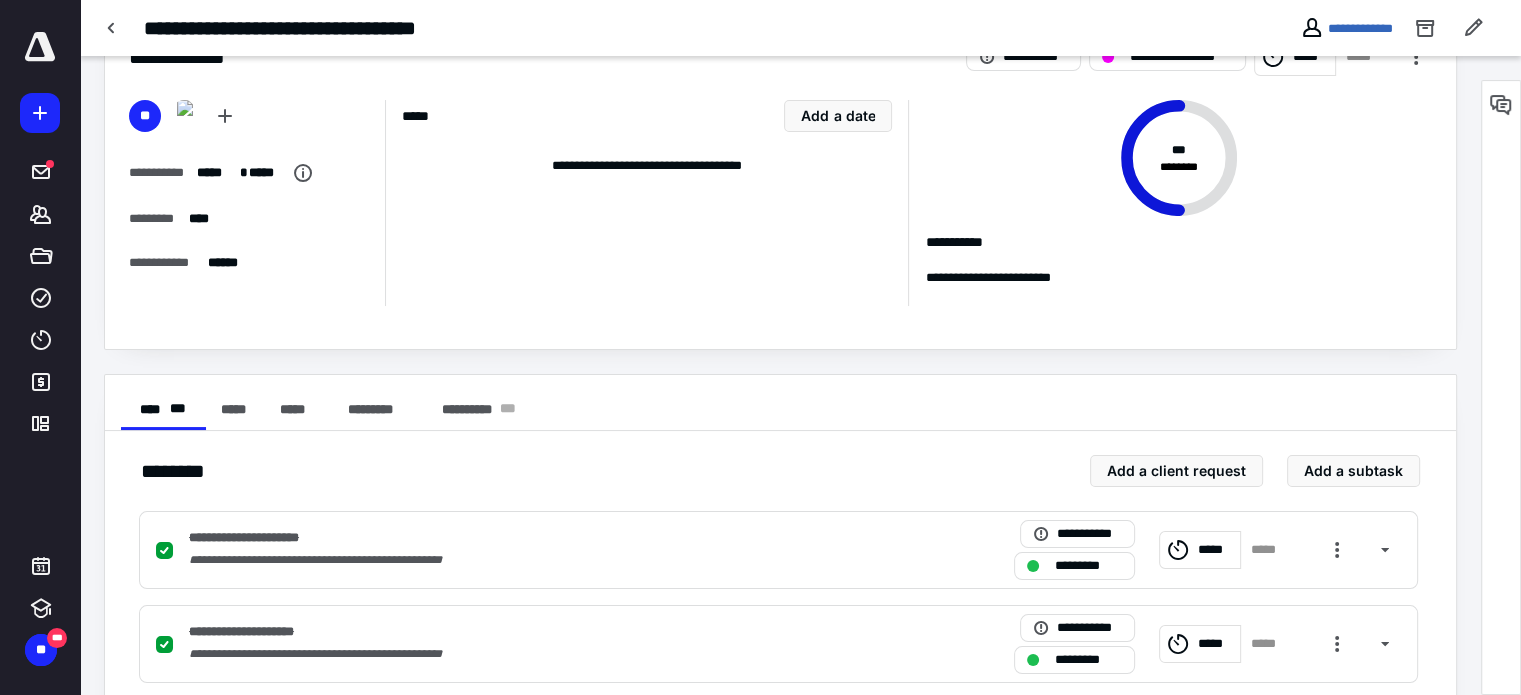 scroll, scrollTop: 0, scrollLeft: 0, axis: both 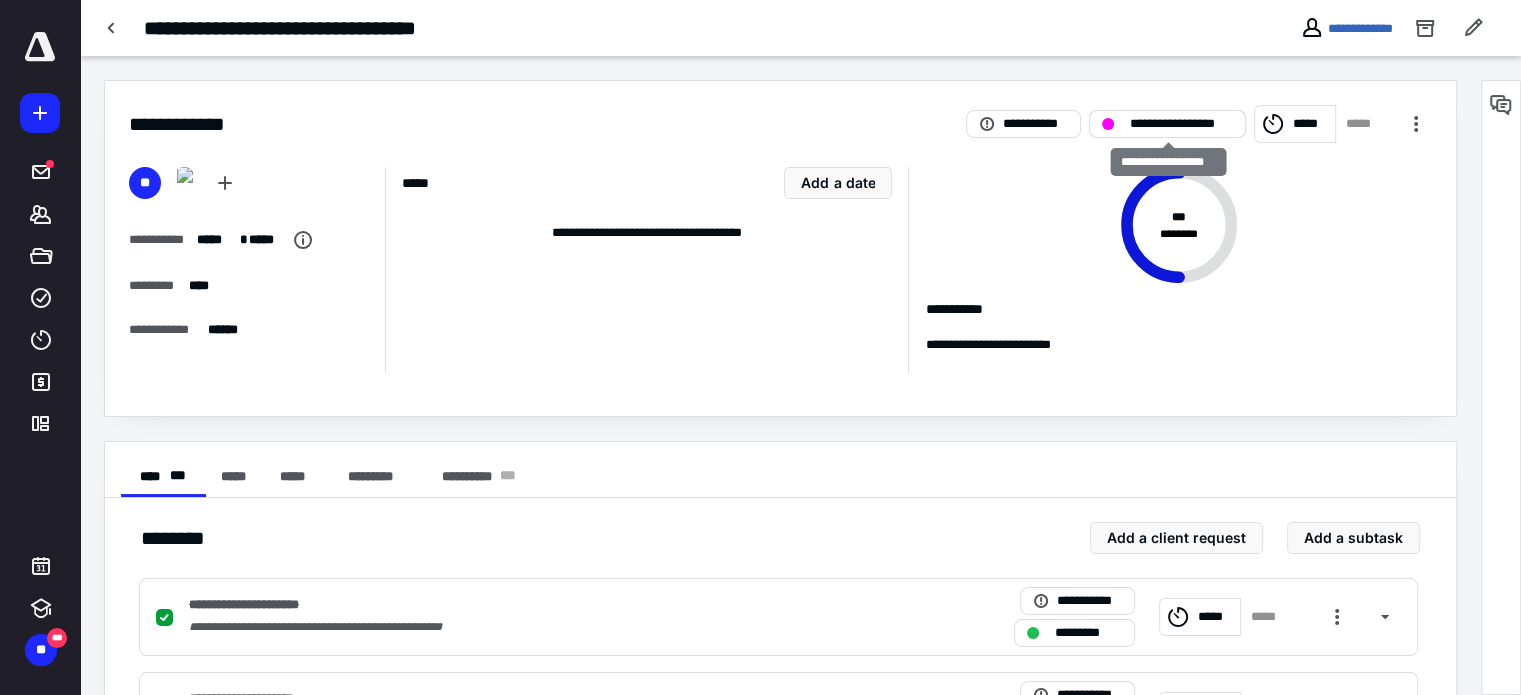 click on "**********" at bounding box center (1181, 124) 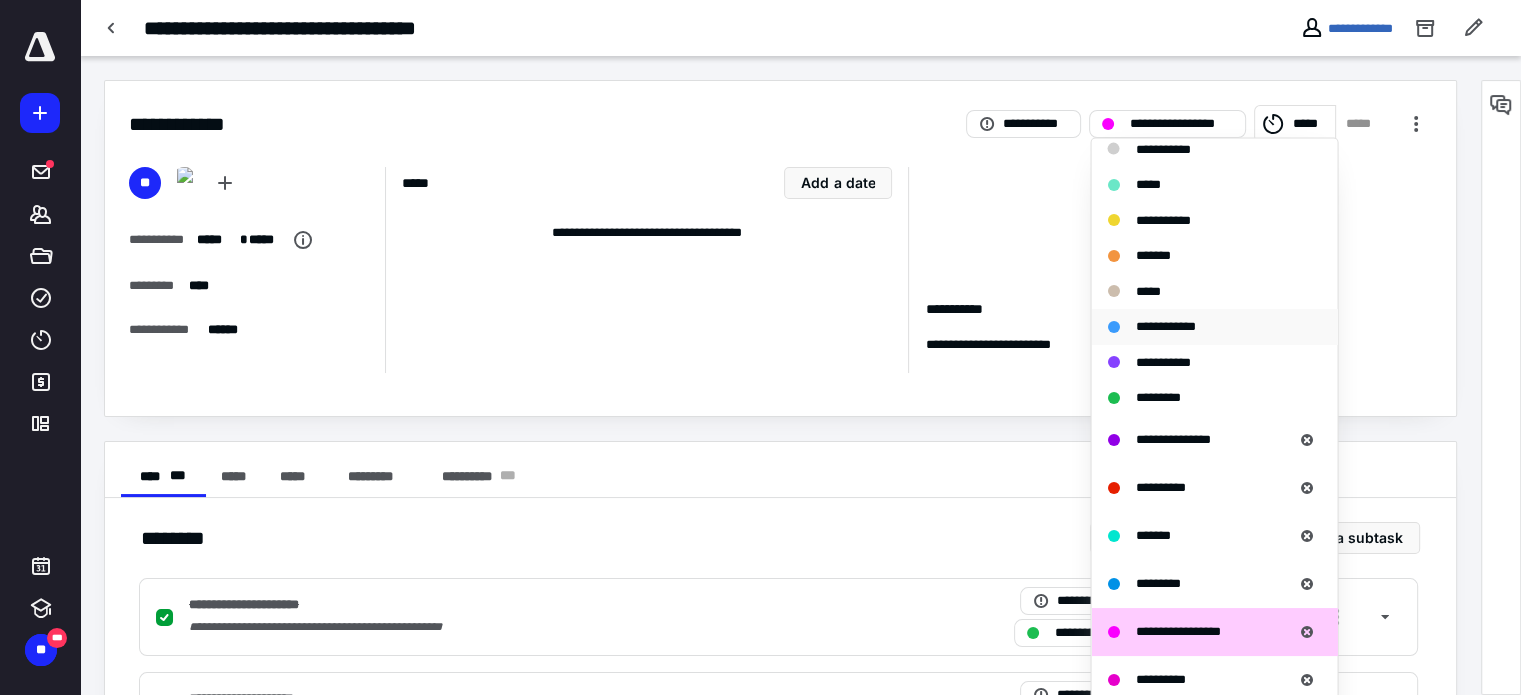 scroll, scrollTop: 300, scrollLeft: 0, axis: vertical 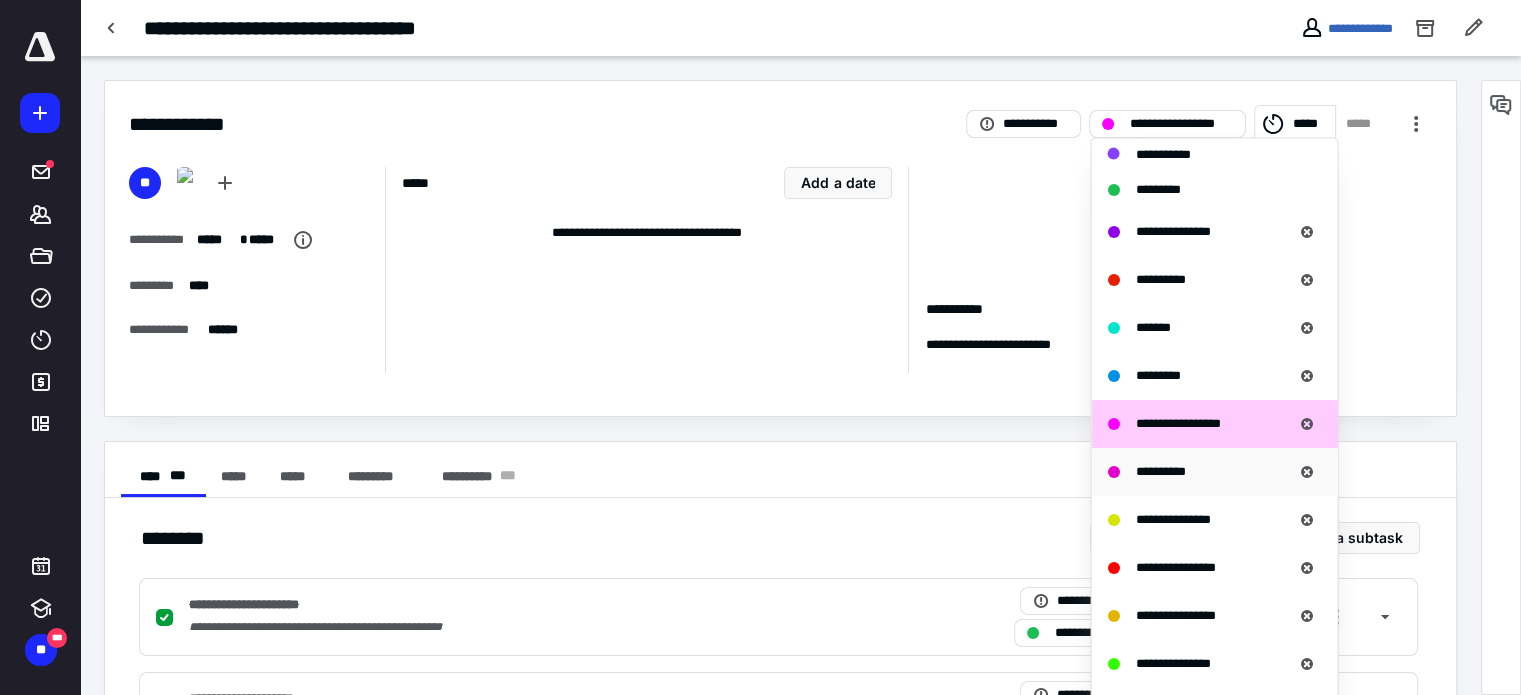 click on "**********" at bounding box center (1160, 470) 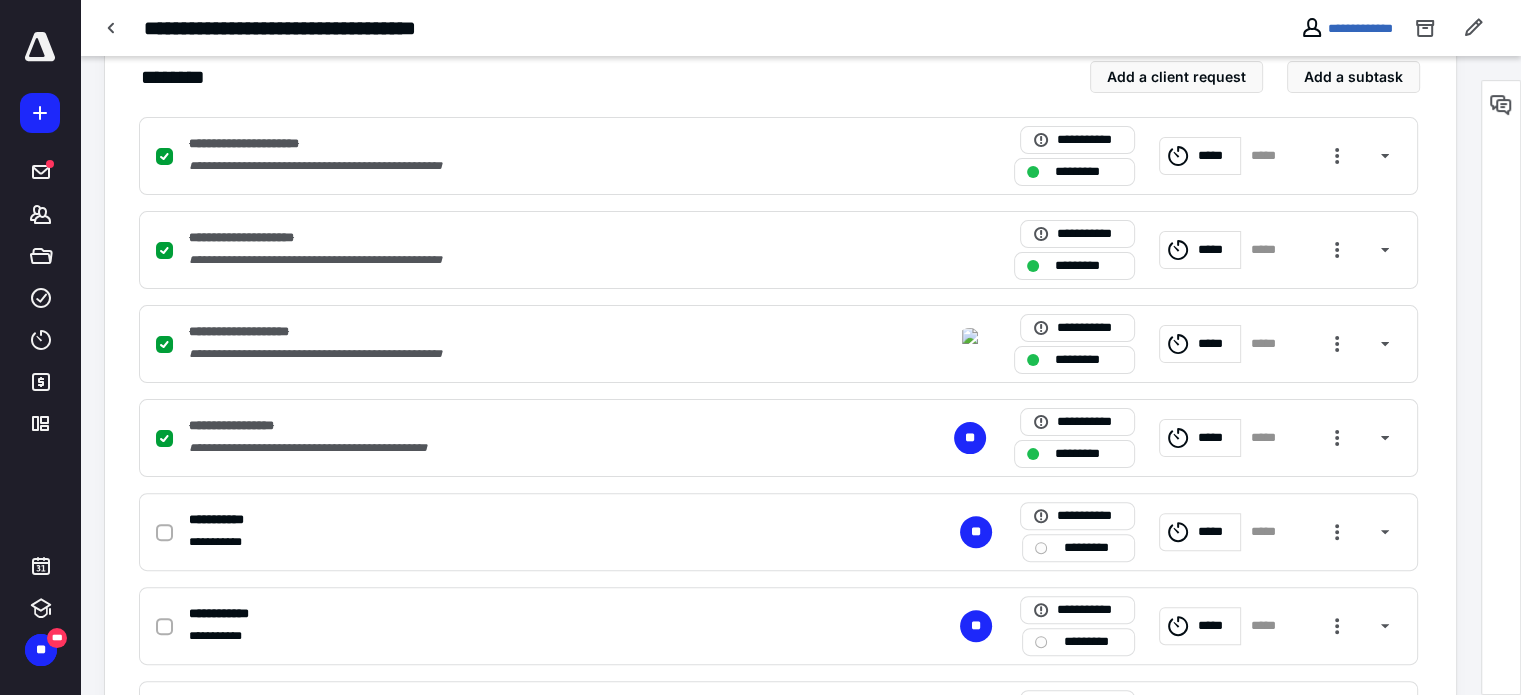 scroll, scrollTop: 6, scrollLeft: 0, axis: vertical 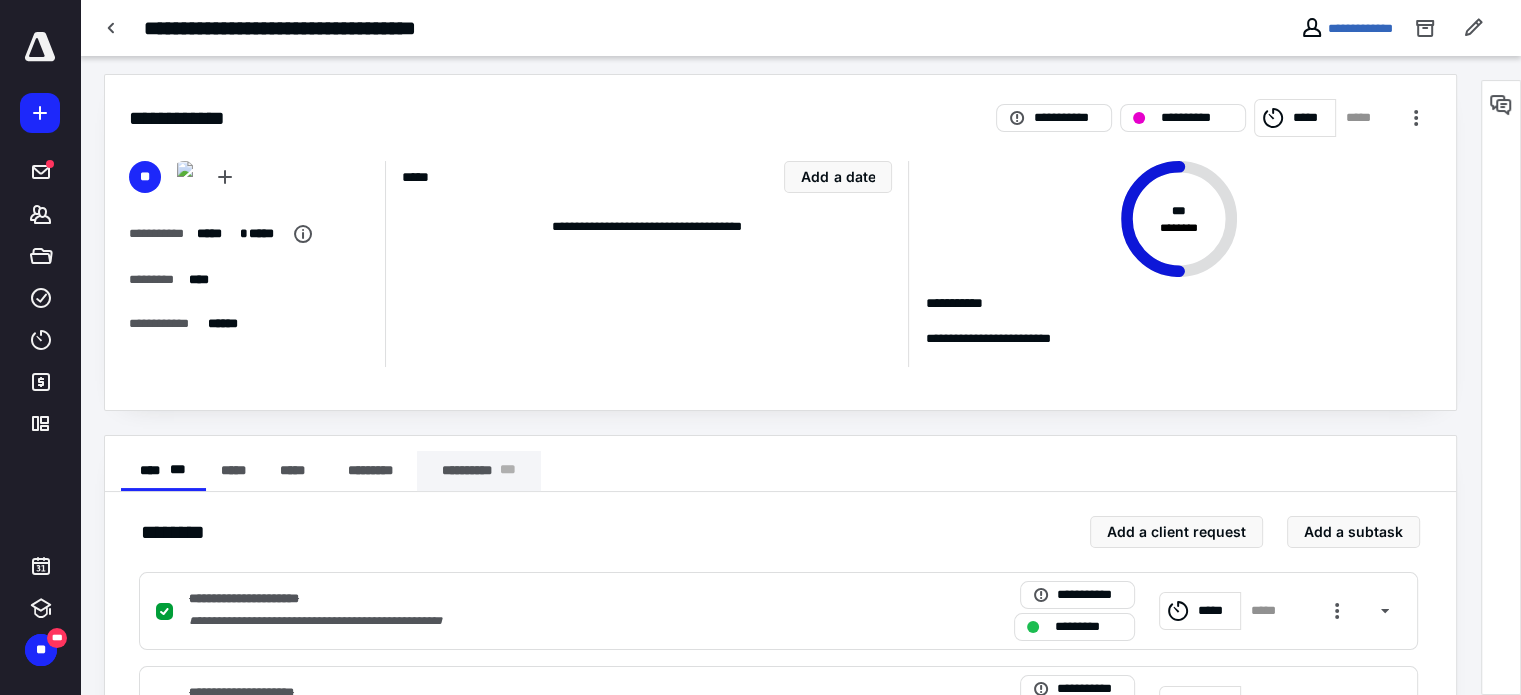click on "**********" at bounding box center [479, 471] 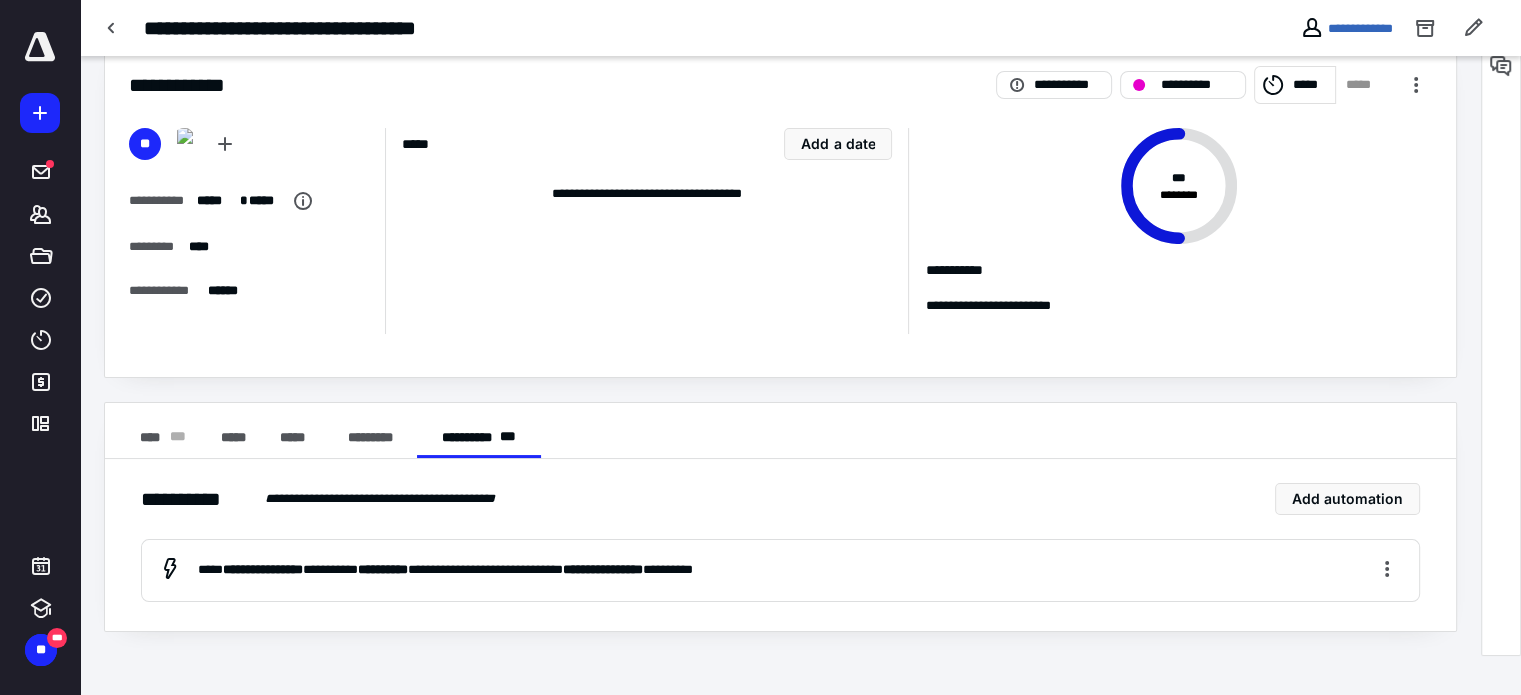 scroll, scrollTop: 0, scrollLeft: 0, axis: both 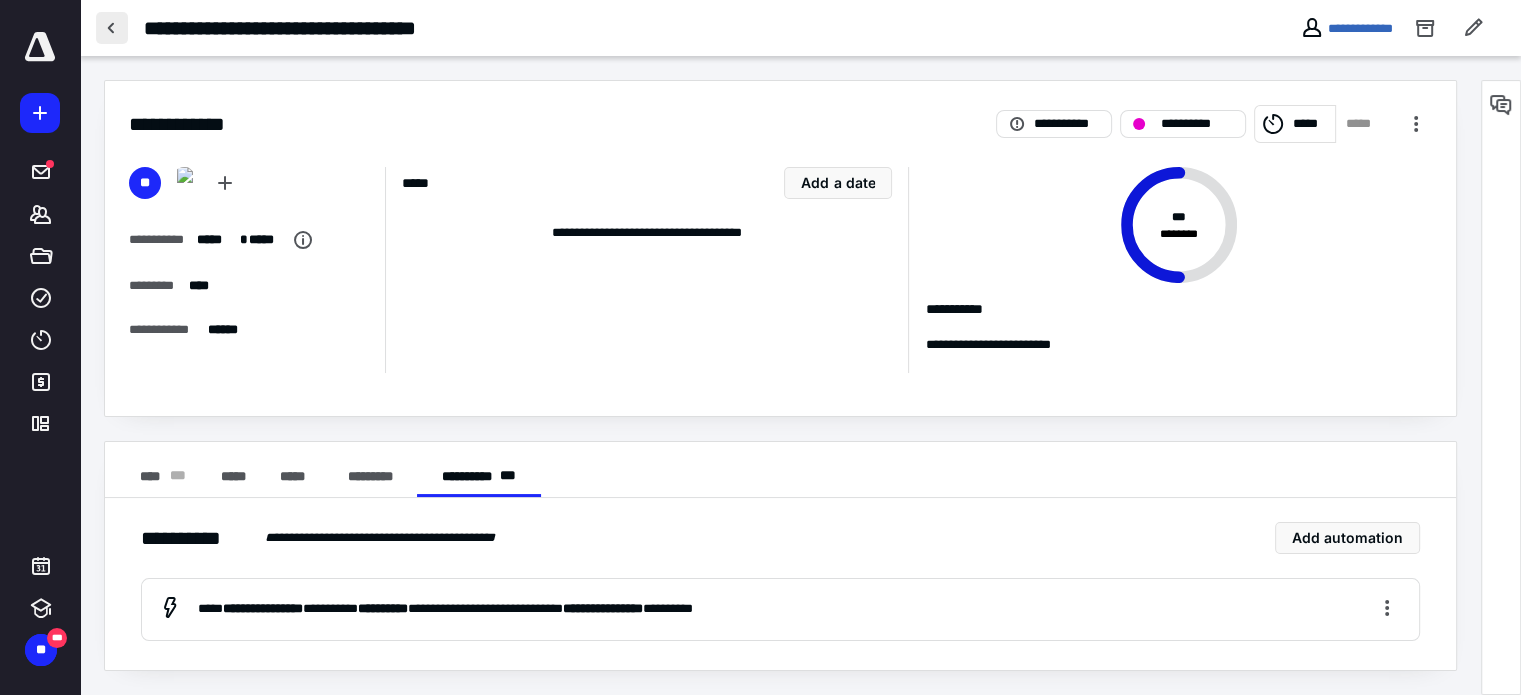click at bounding box center [112, 28] 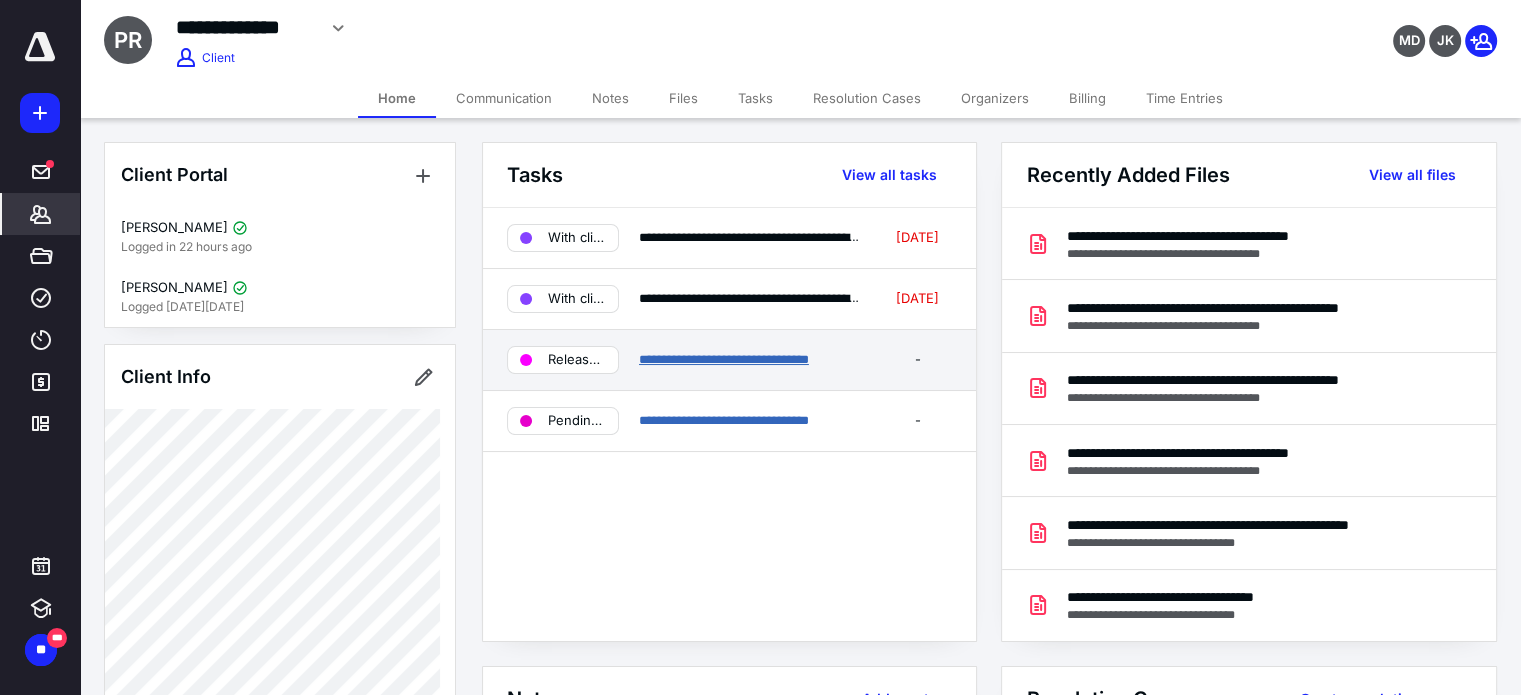 click on "**********" at bounding box center (724, 359) 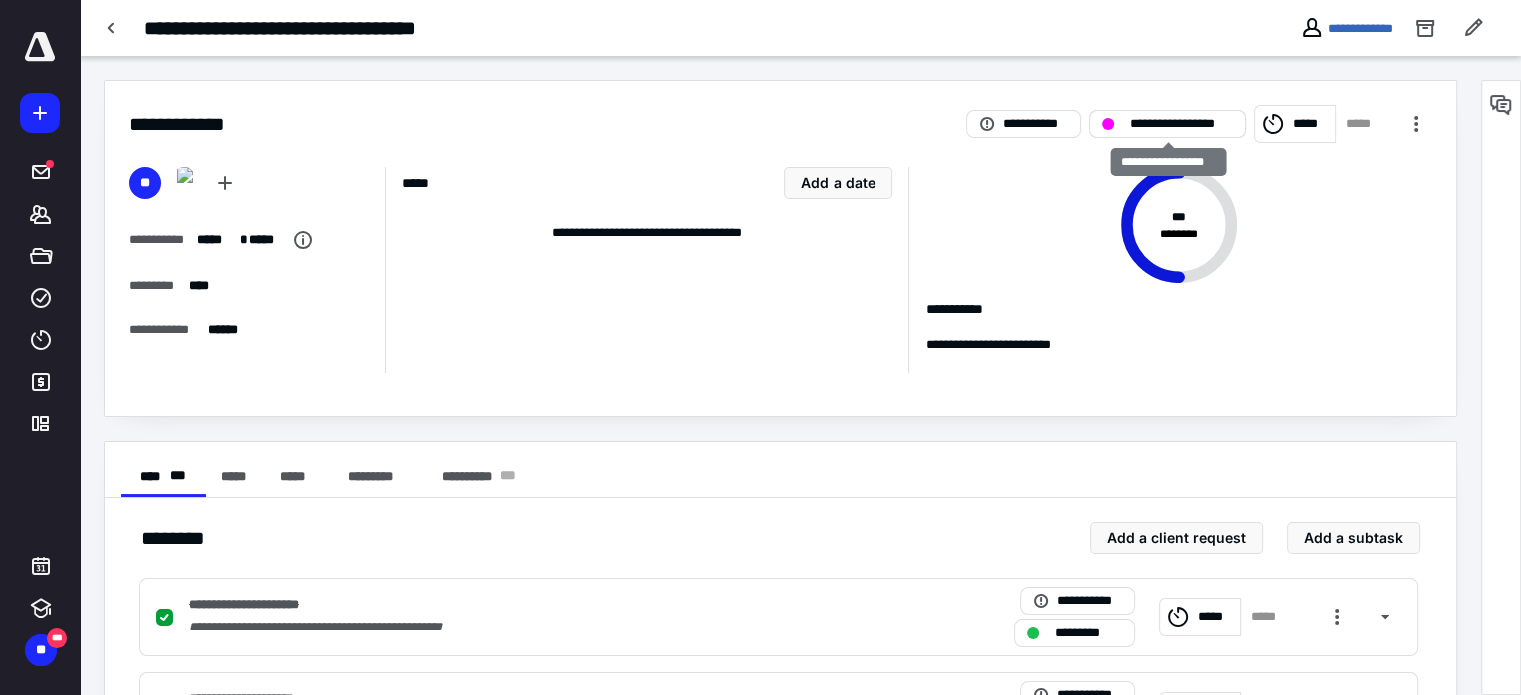 click on "**********" at bounding box center (1181, 124) 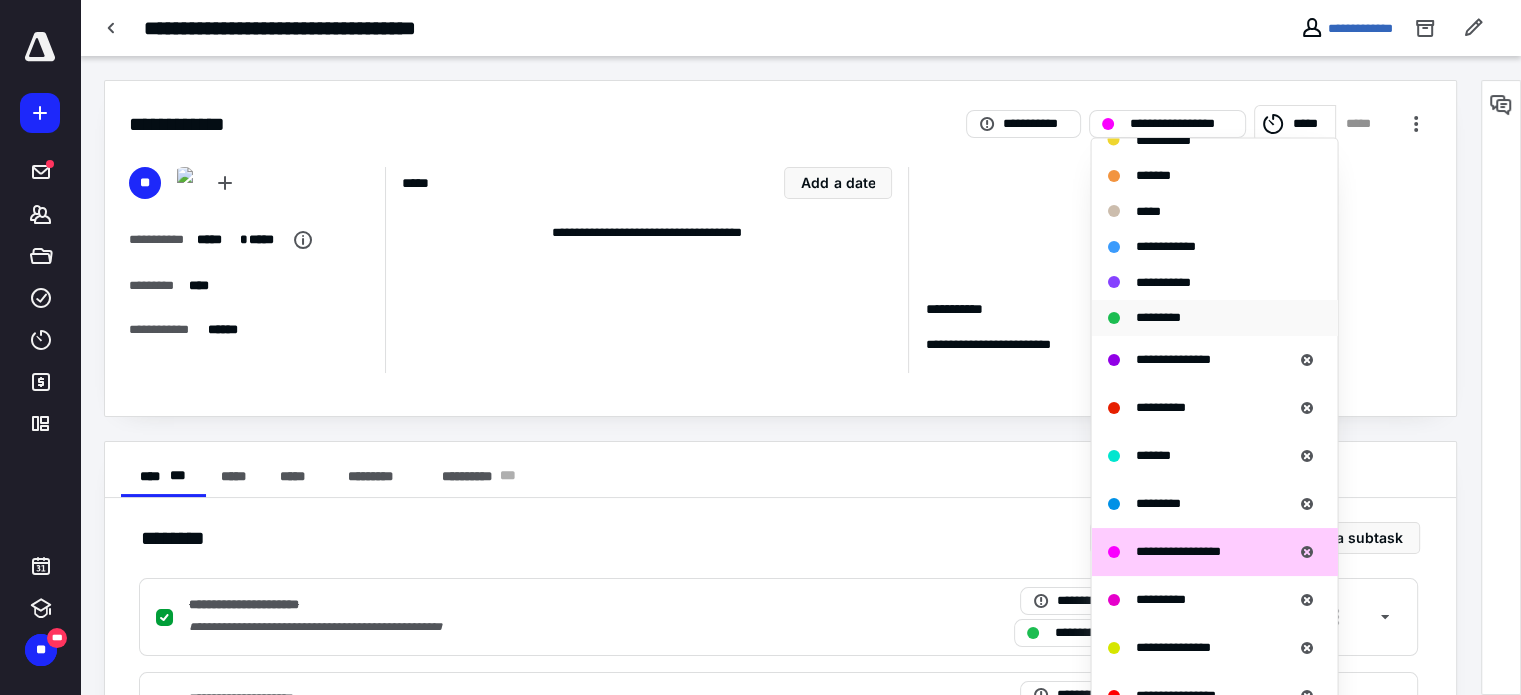 scroll, scrollTop: 400, scrollLeft: 0, axis: vertical 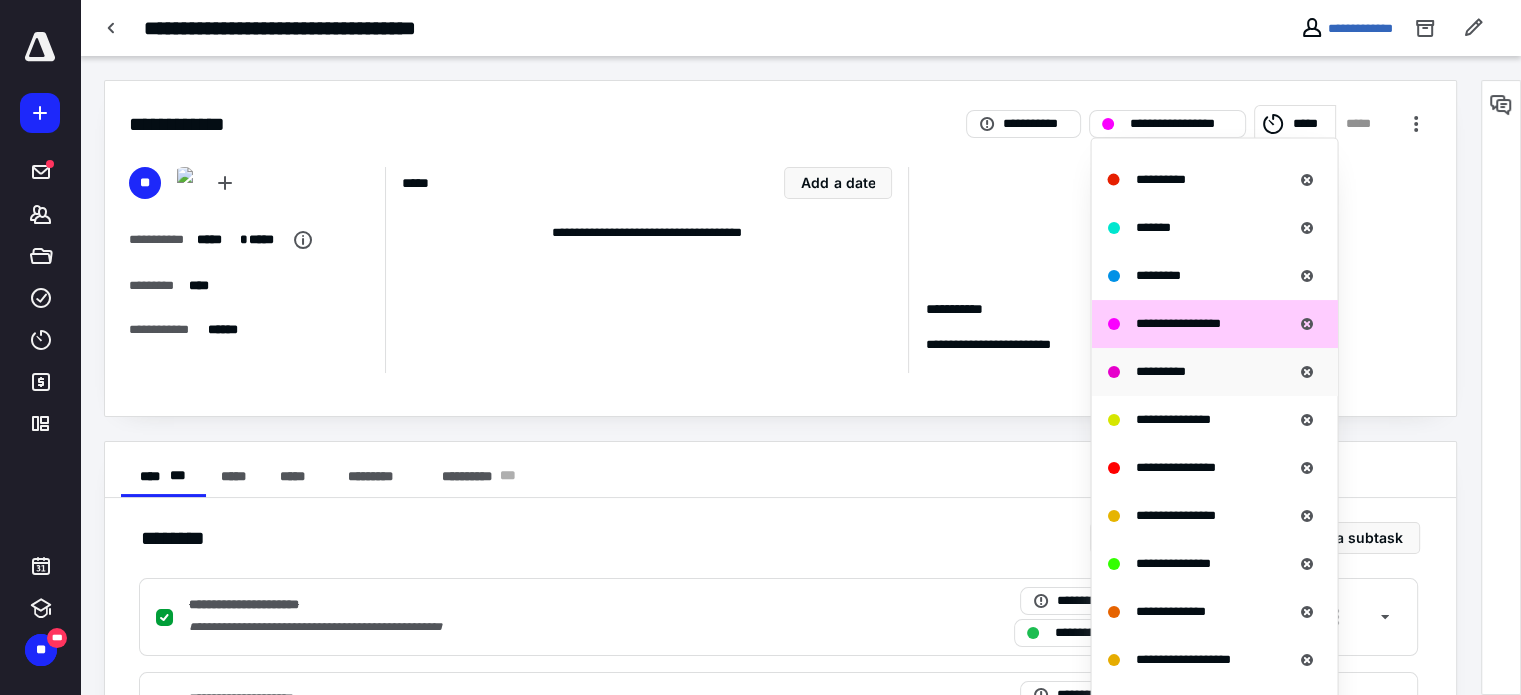 click on "**********" at bounding box center [1160, 370] 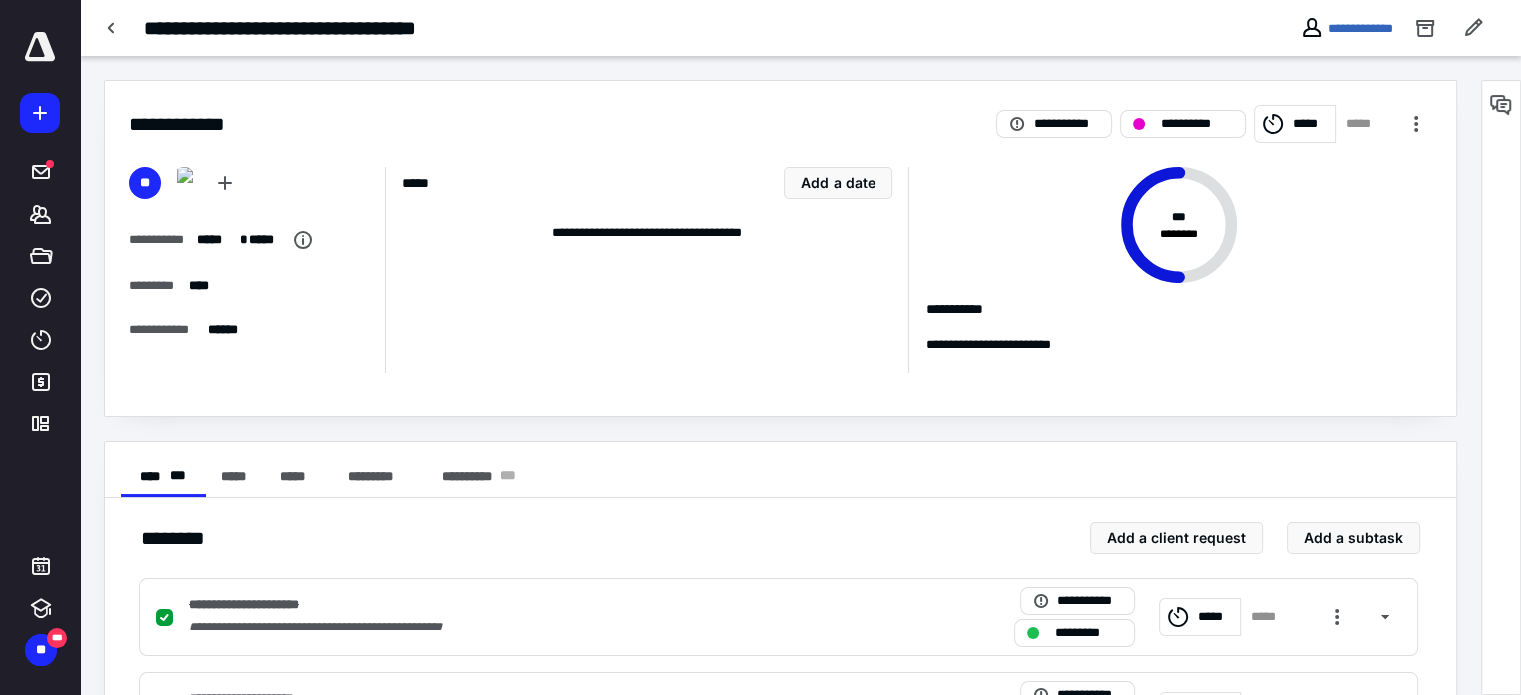 click on "**********" at bounding box center [780, 470] 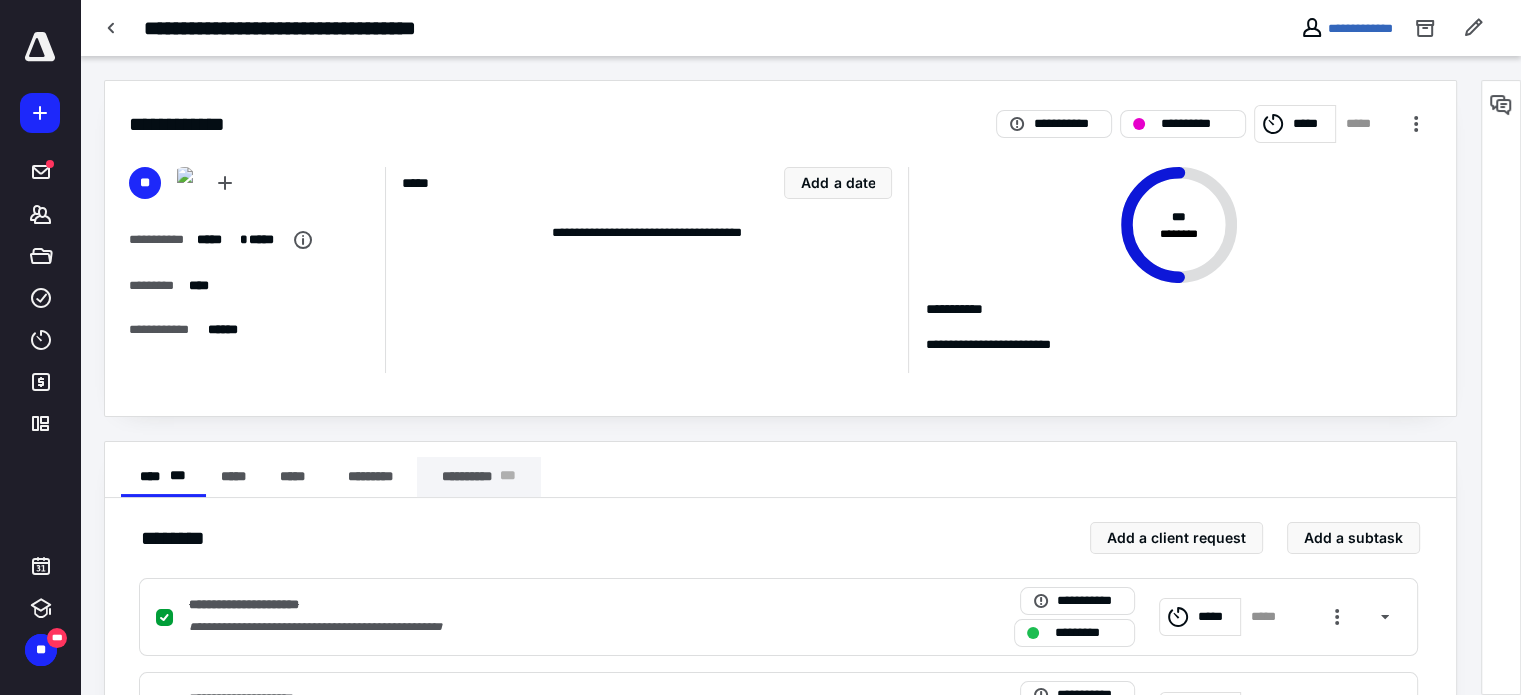 click on "**********" at bounding box center [479, 477] 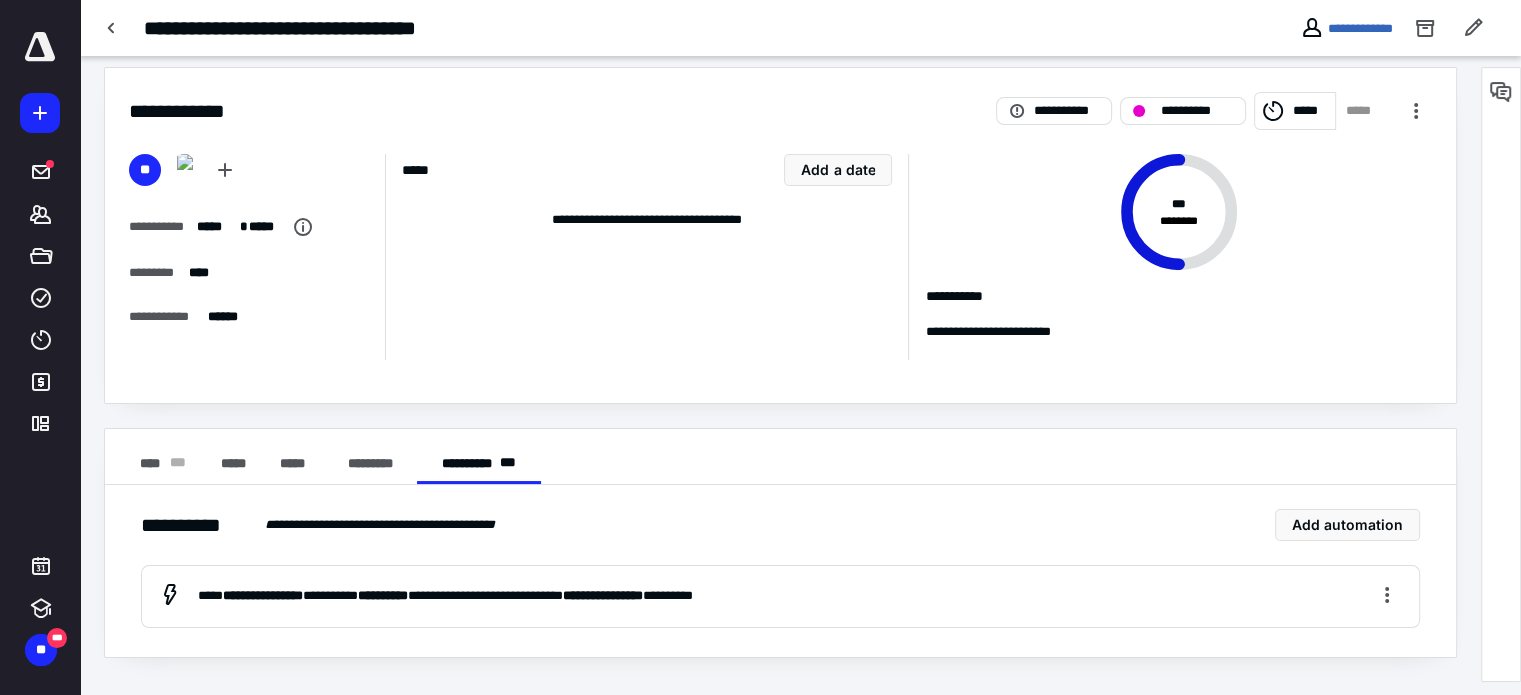 scroll, scrollTop: 0, scrollLeft: 0, axis: both 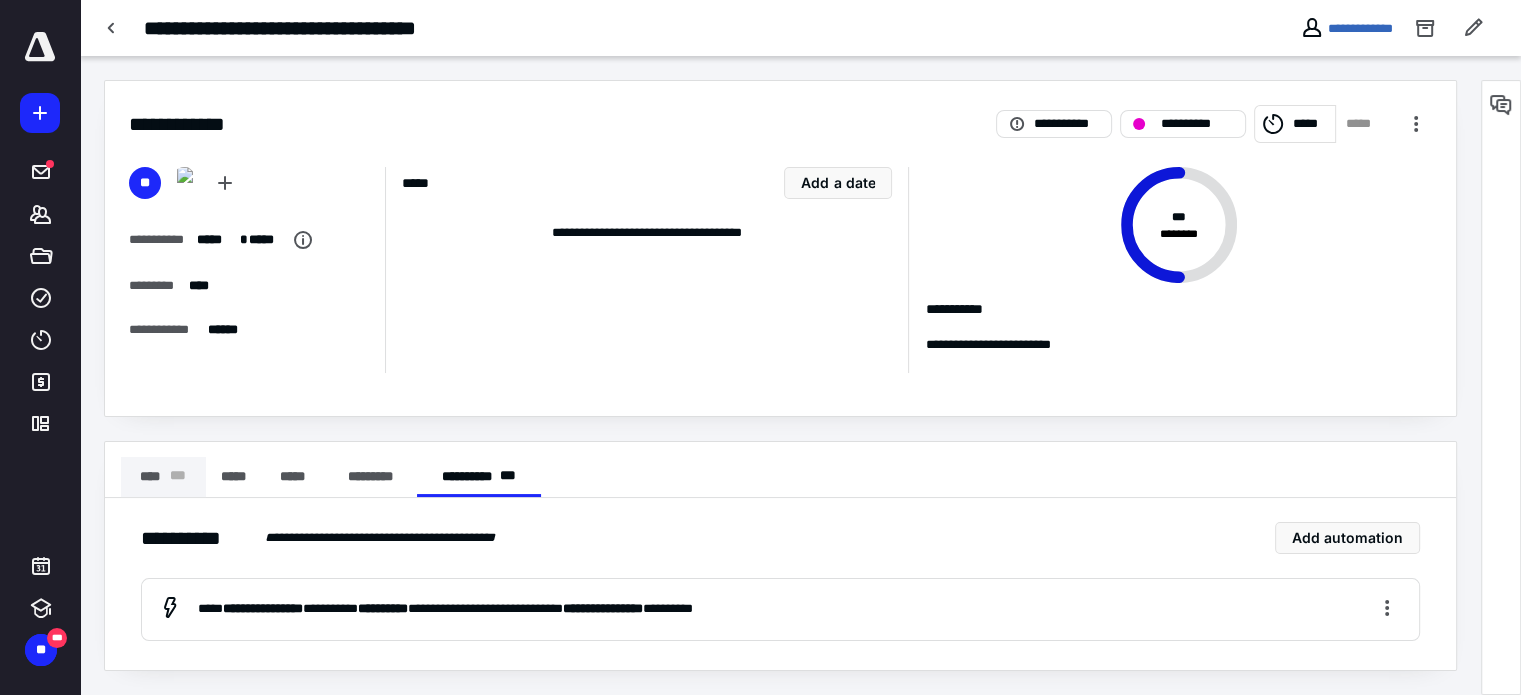 click on "**** * * *" at bounding box center (163, 477) 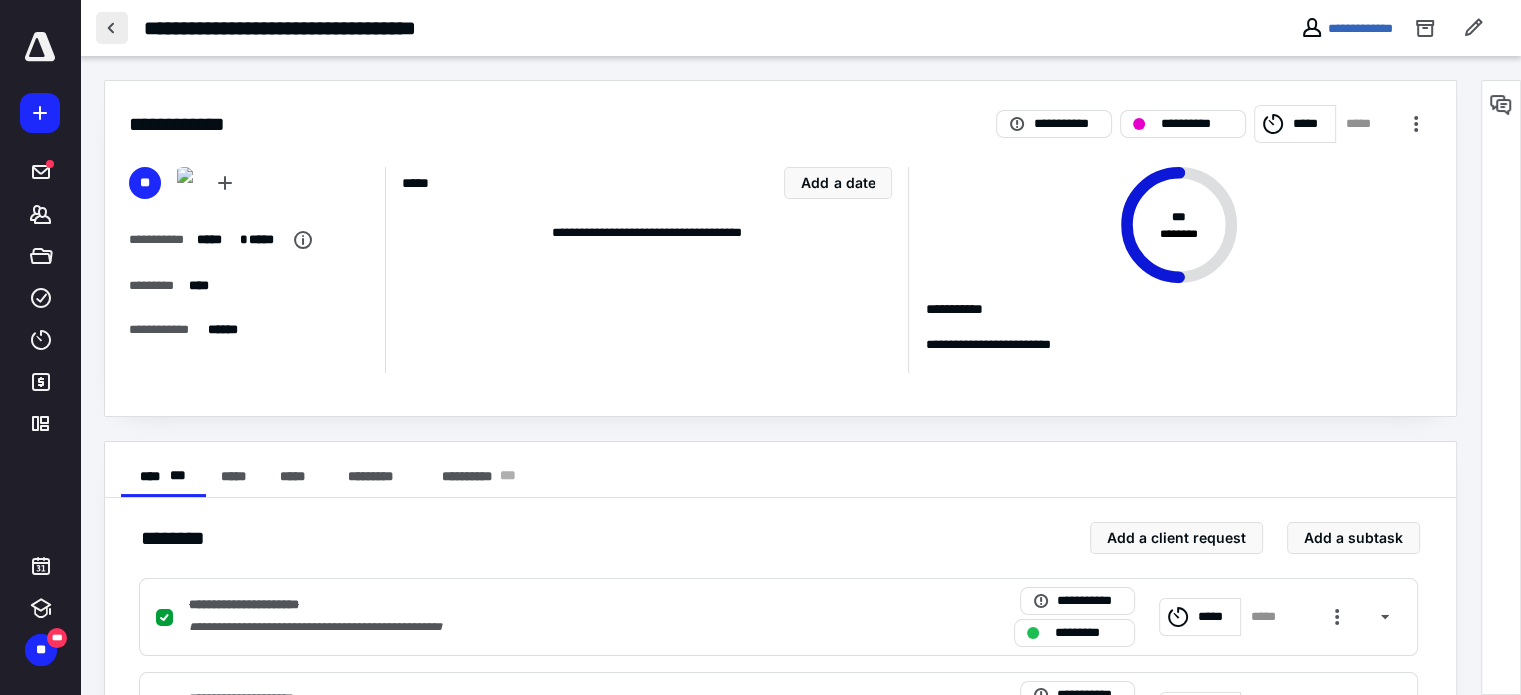 click at bounding box center (112, 28) 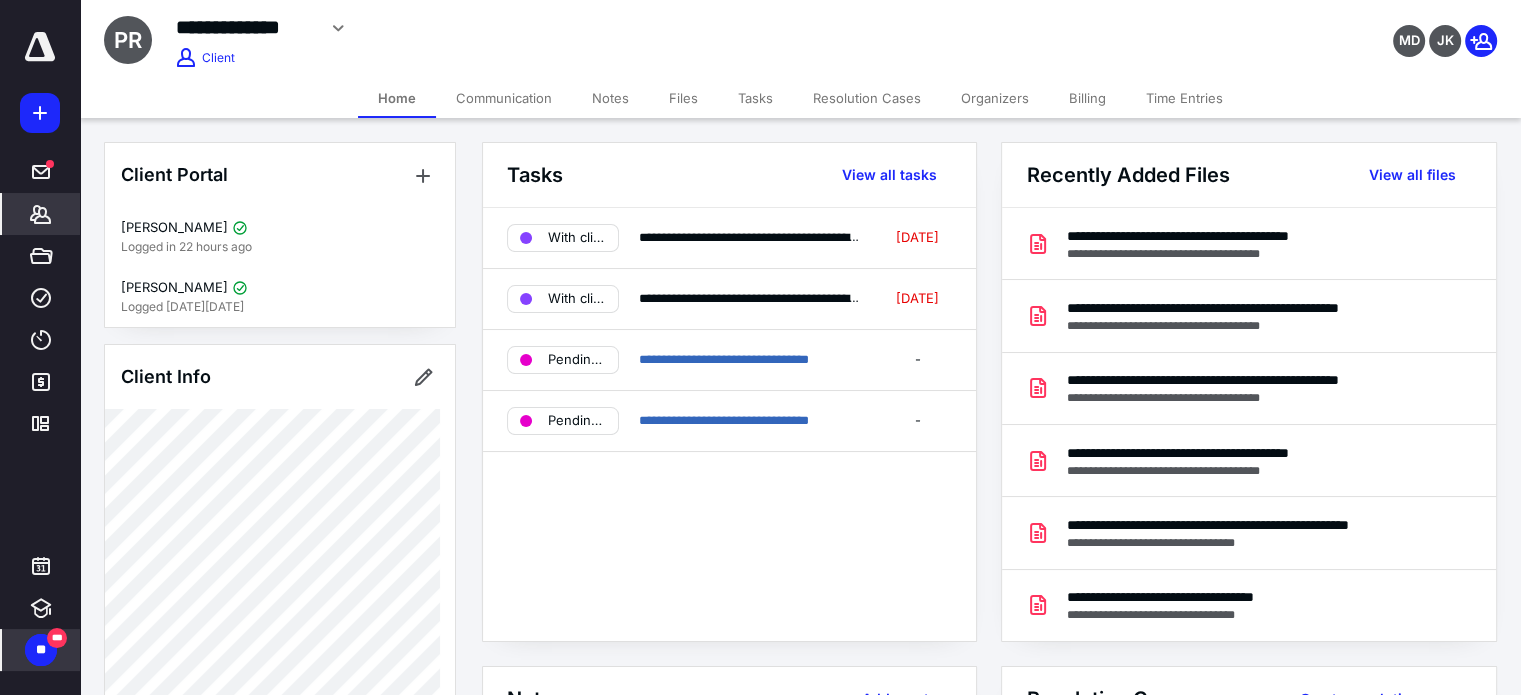 click on "**" at bounding box center (41, 650) 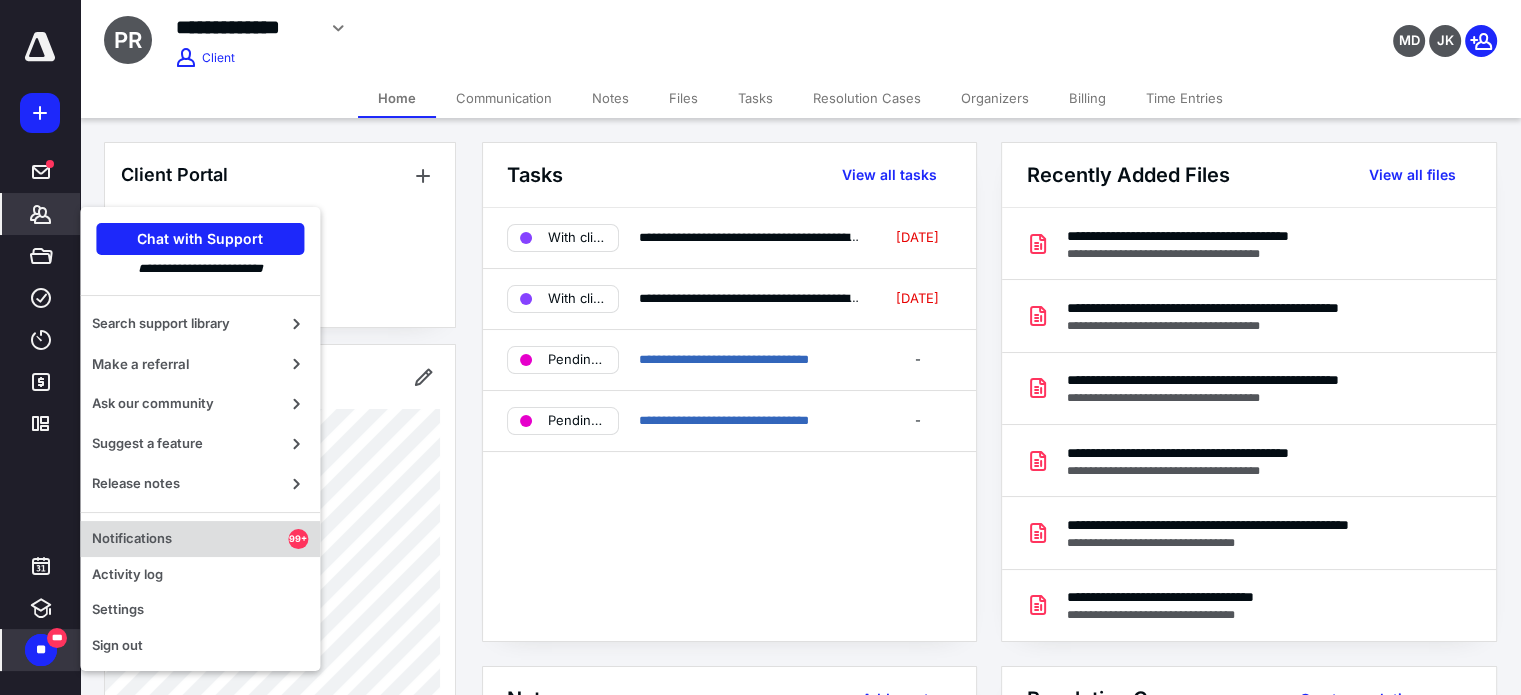 click on "Notifications" at bounding box center (190, 539) 